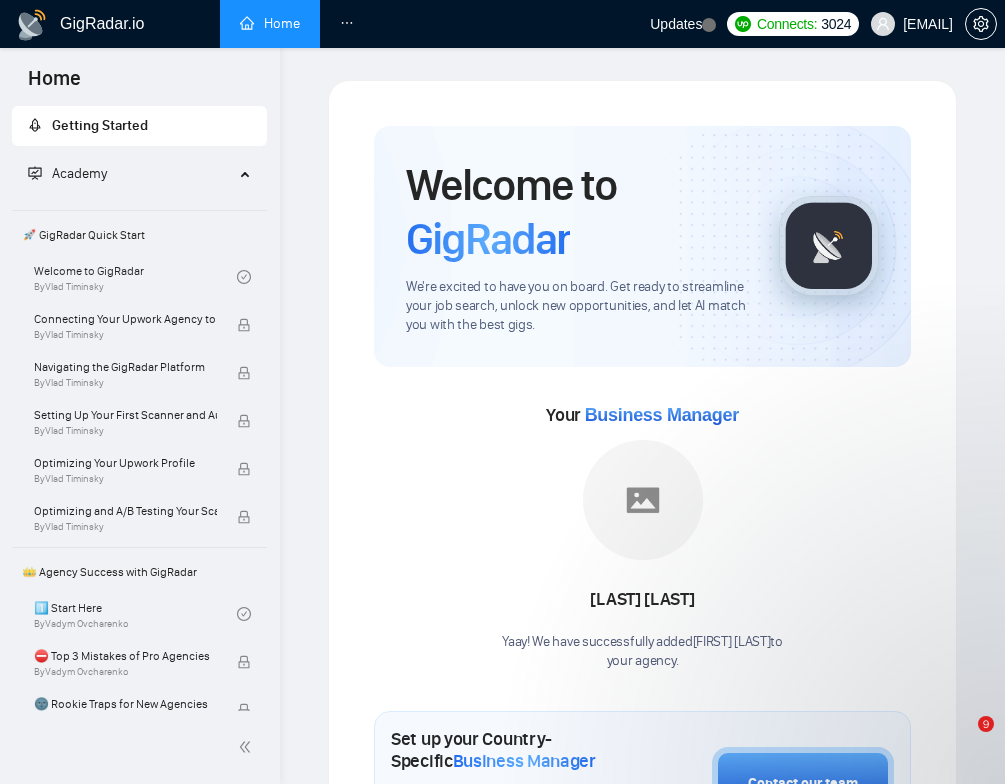 scroll, scrollTop: 0, scrollLeft: 0, axis: both 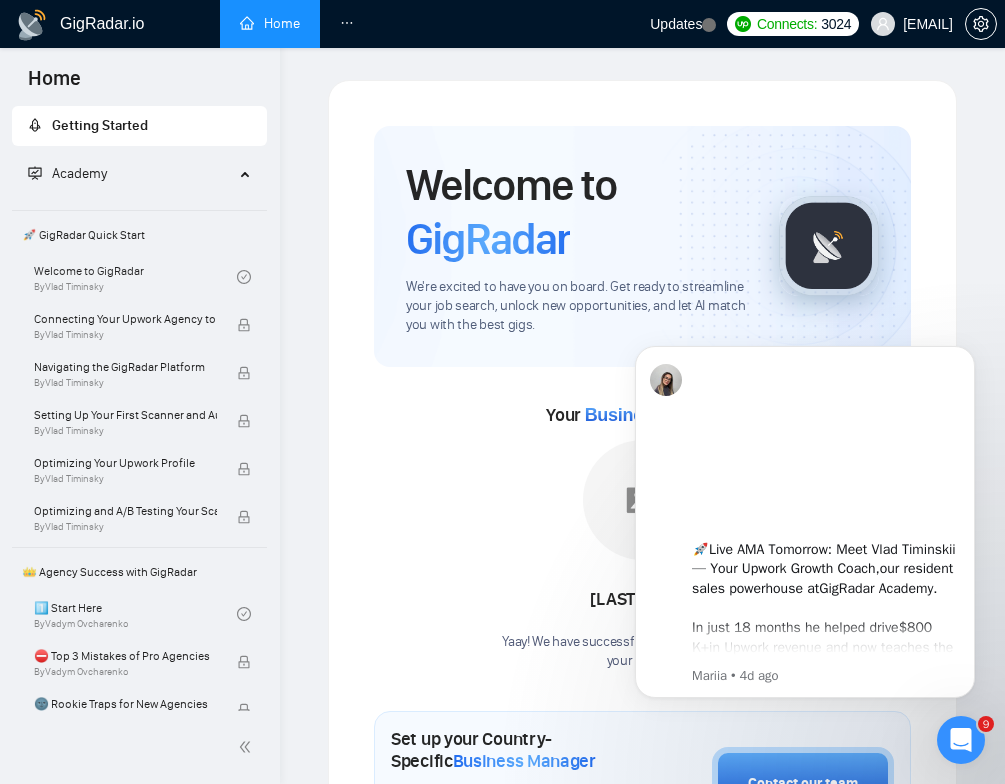 click on "GigRadar.io" at bounding box center [102, 24] 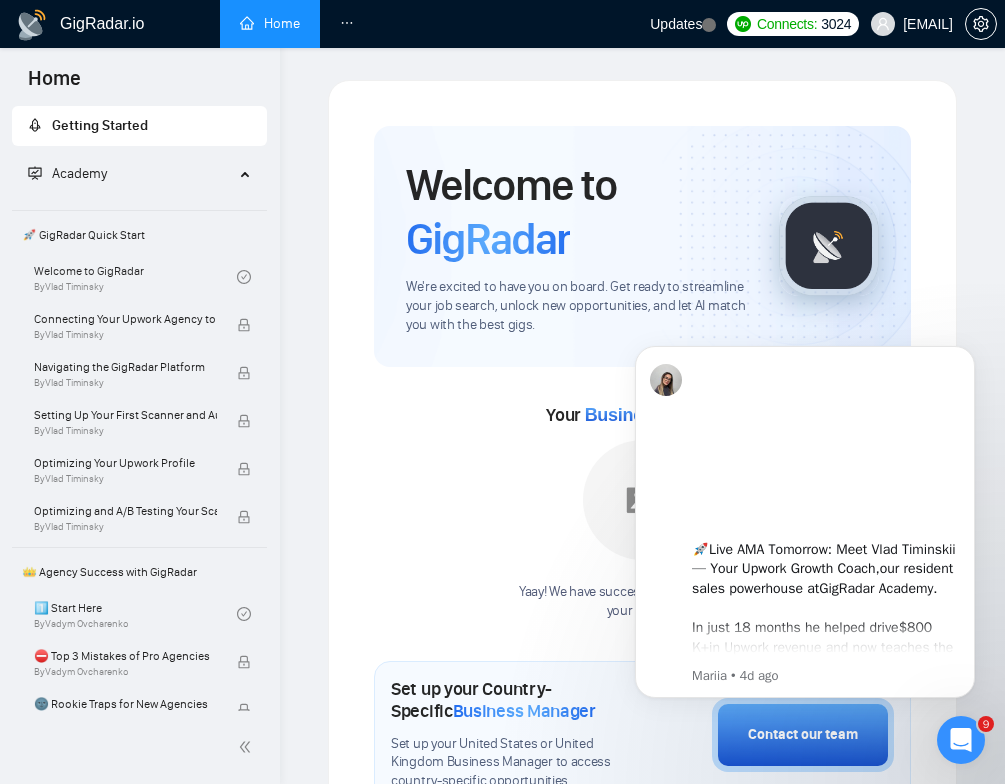 click on "Home Dashboard Scanner" at bounding box center [353, 24] 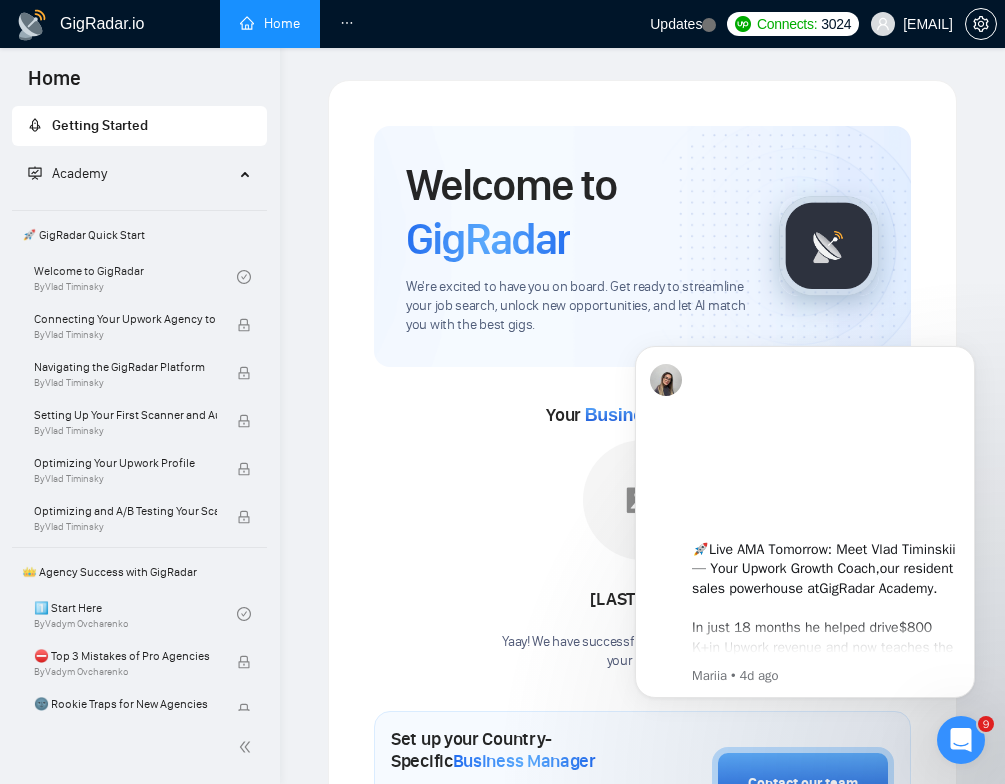 click at bounding box center [347, 24] 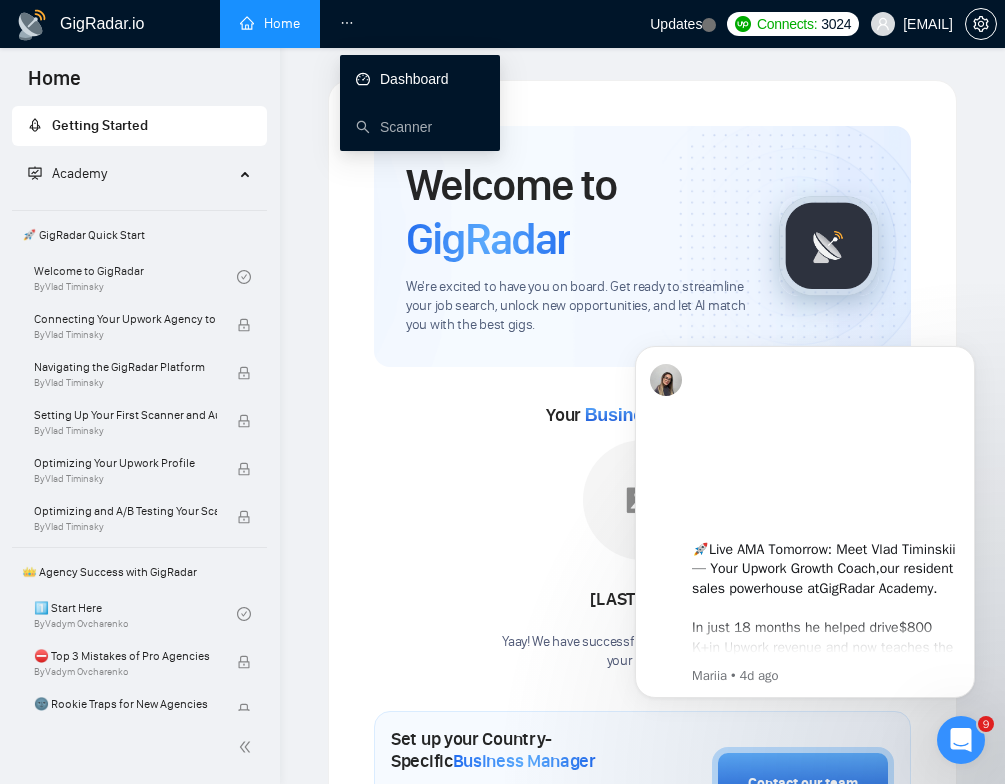 click on "Dashboard" at bounding box center [402, 79] 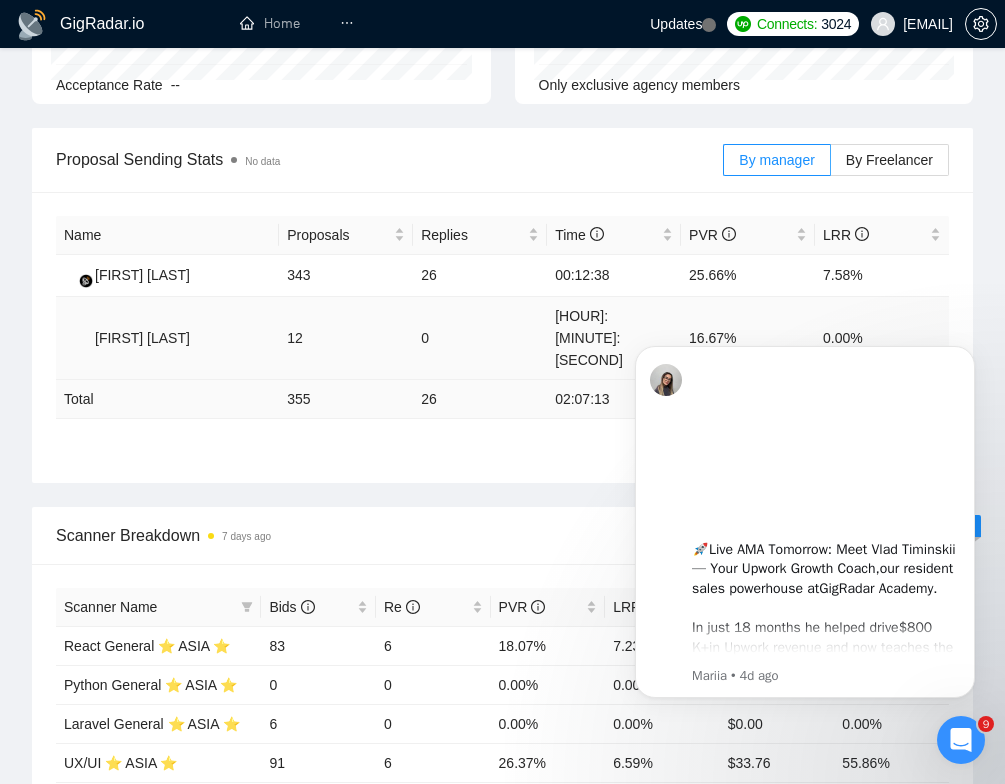 scroll, scrollTop: 501, scrollLeft: 0, axis: vertical 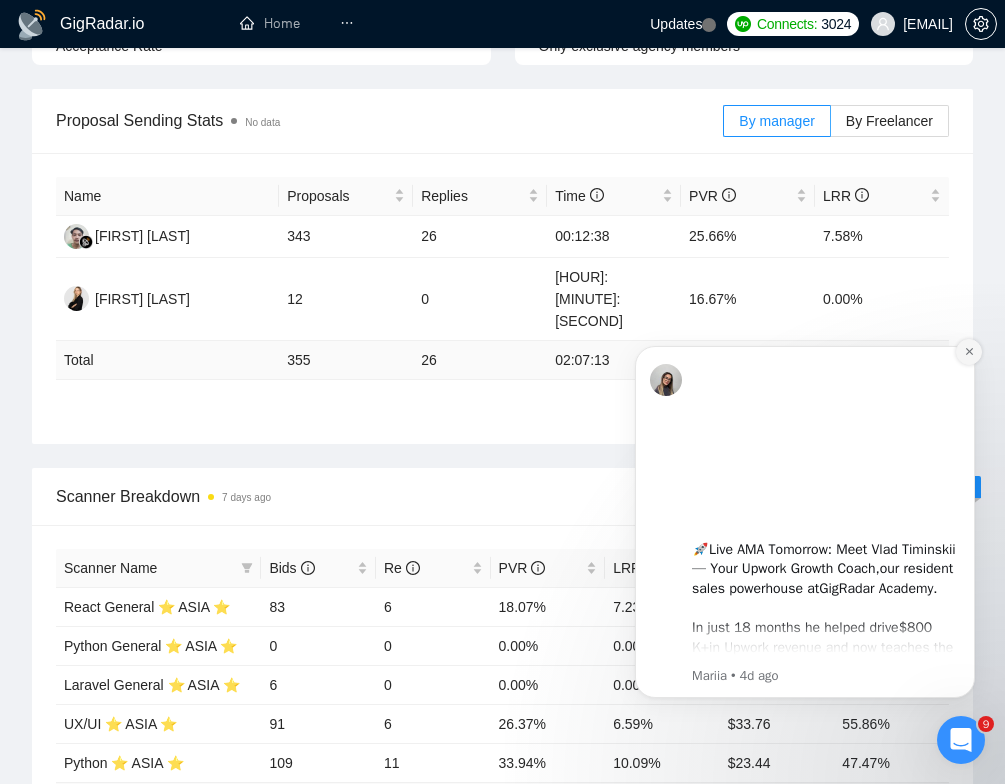 click at bounding box center (969, 352) 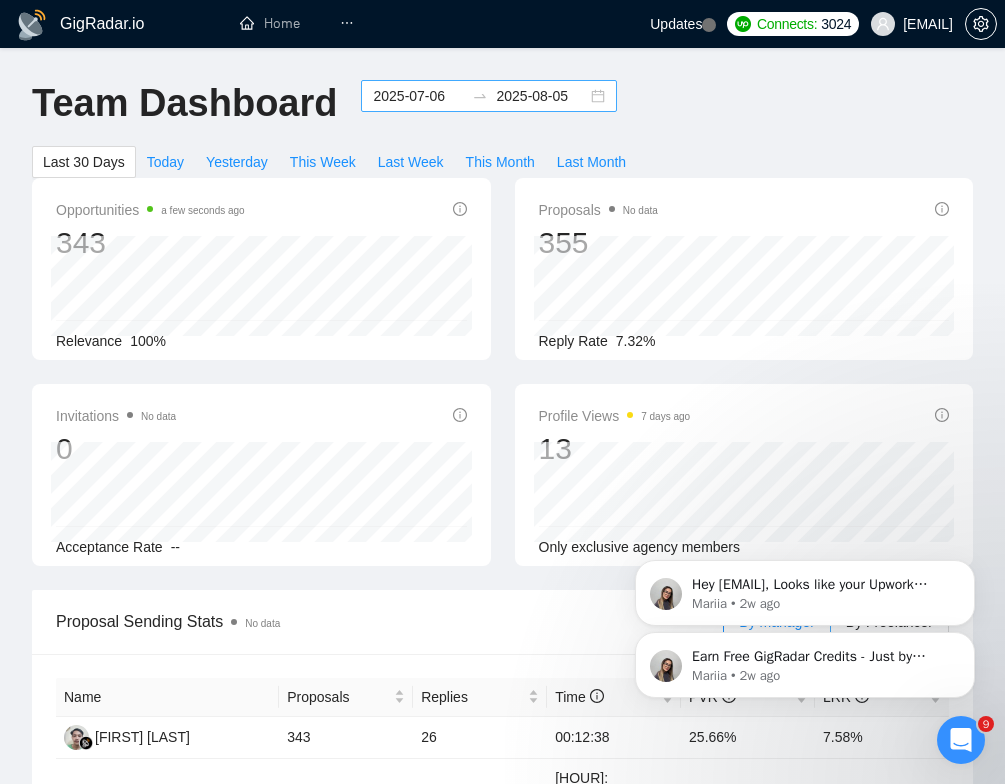 scroll, scrollTop: 0, scrollLeft: 0, axis: both 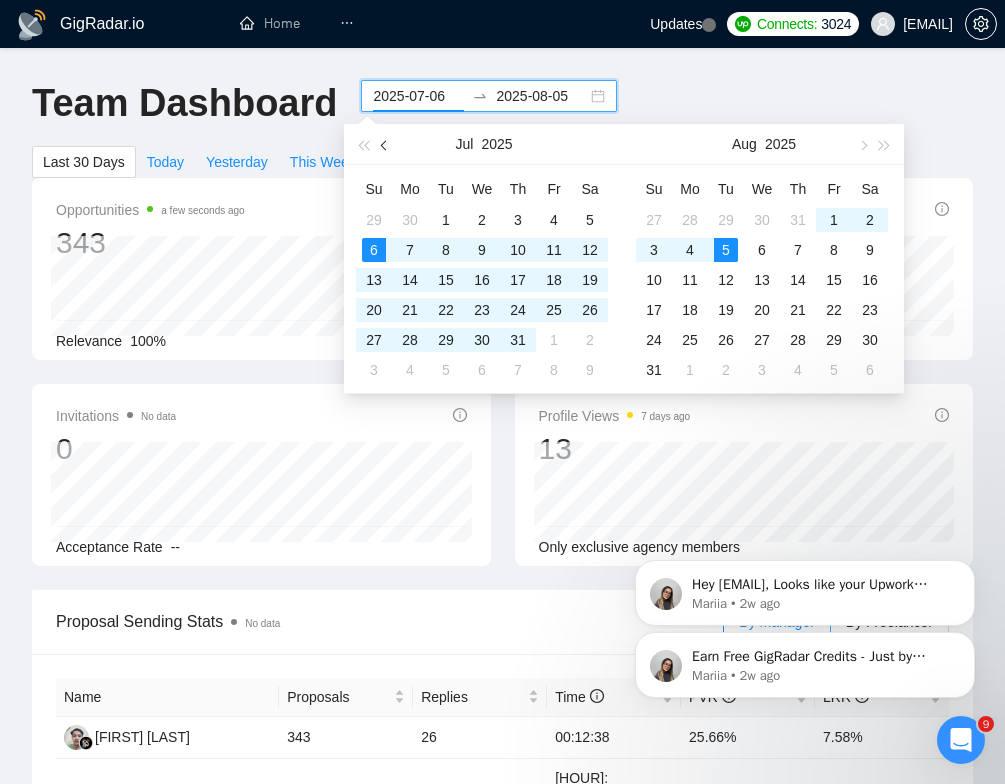 click at bounding box center [385, 144] 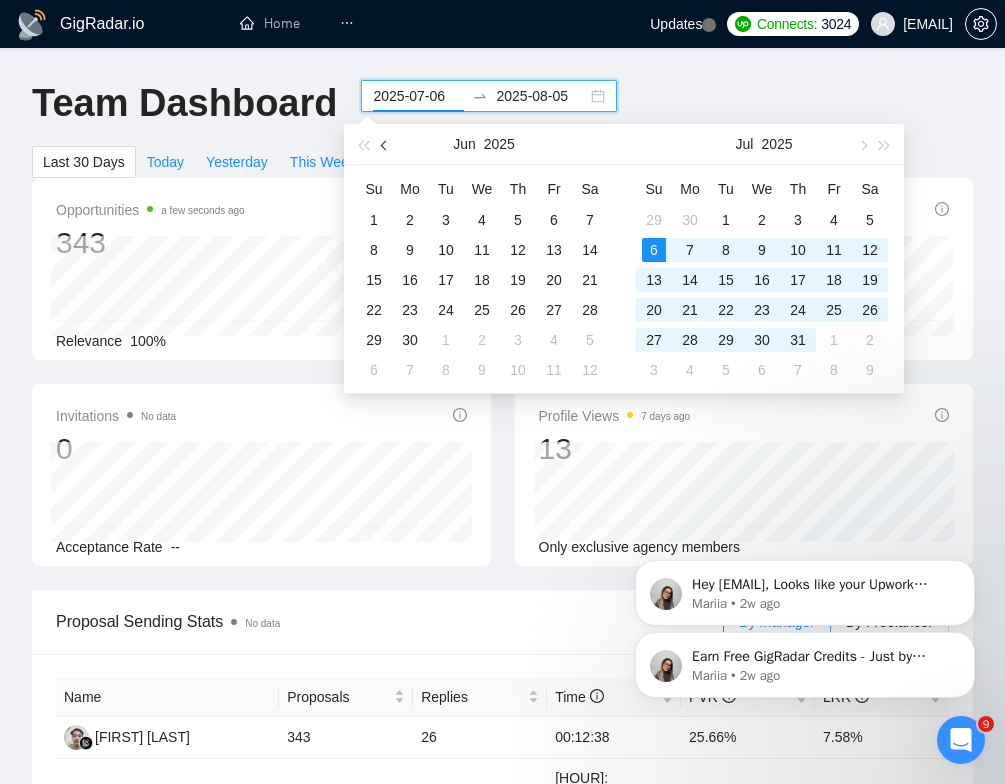click at bounding box center (385, 144) 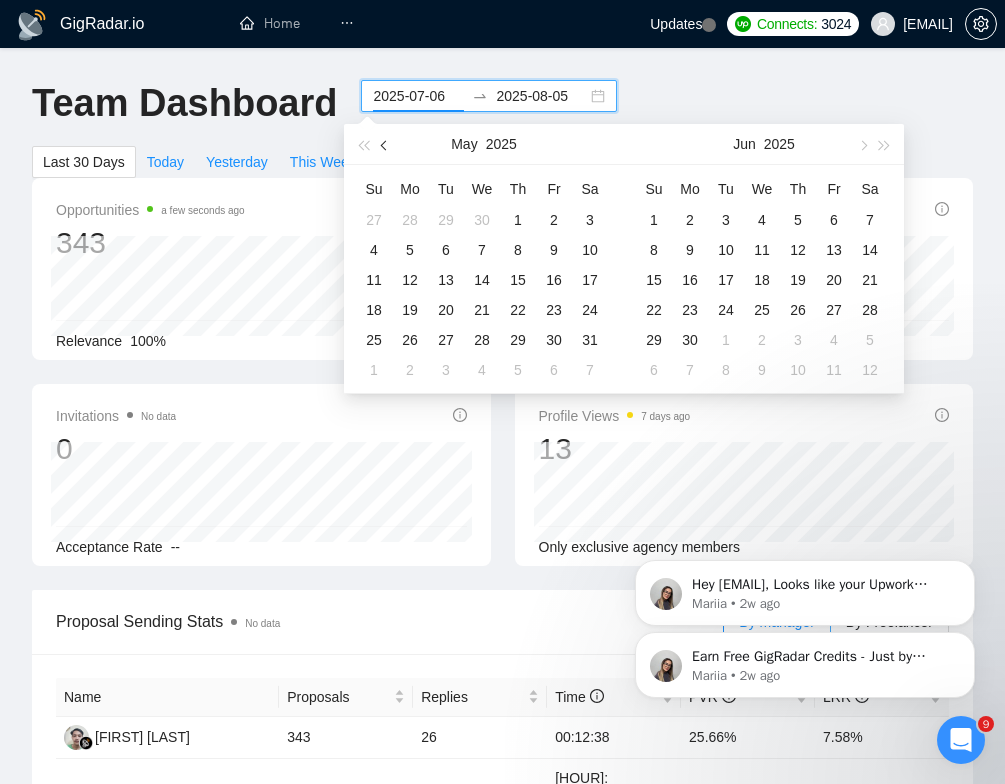 click at bounding box center (385, 144) 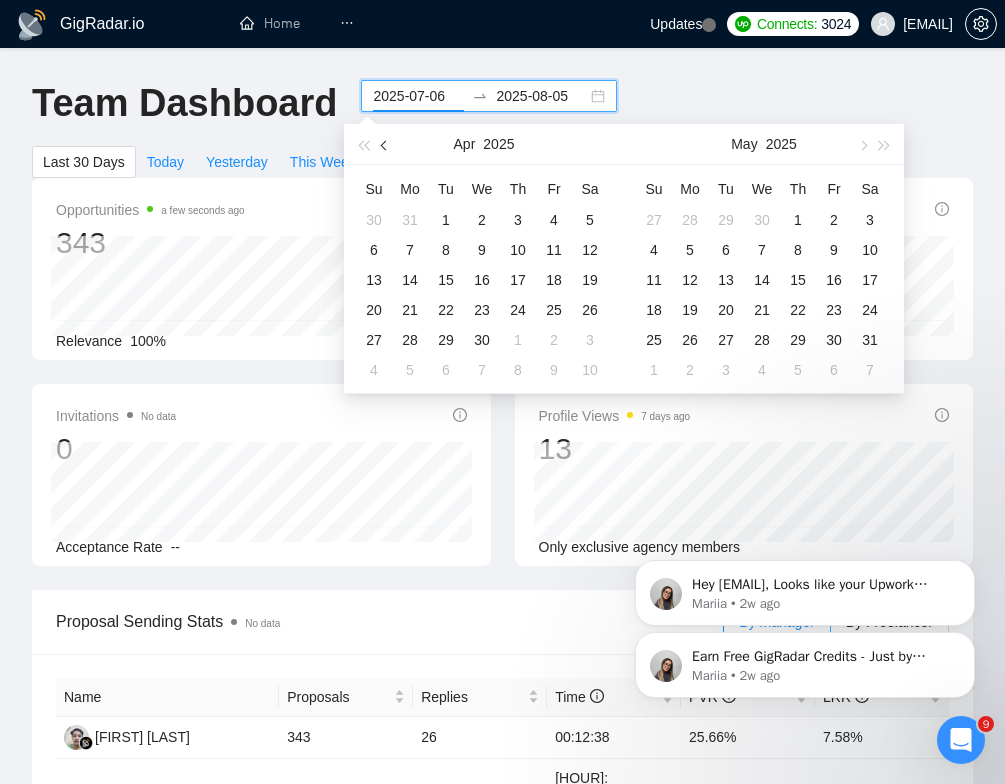 click at bounding box center (385, 144) 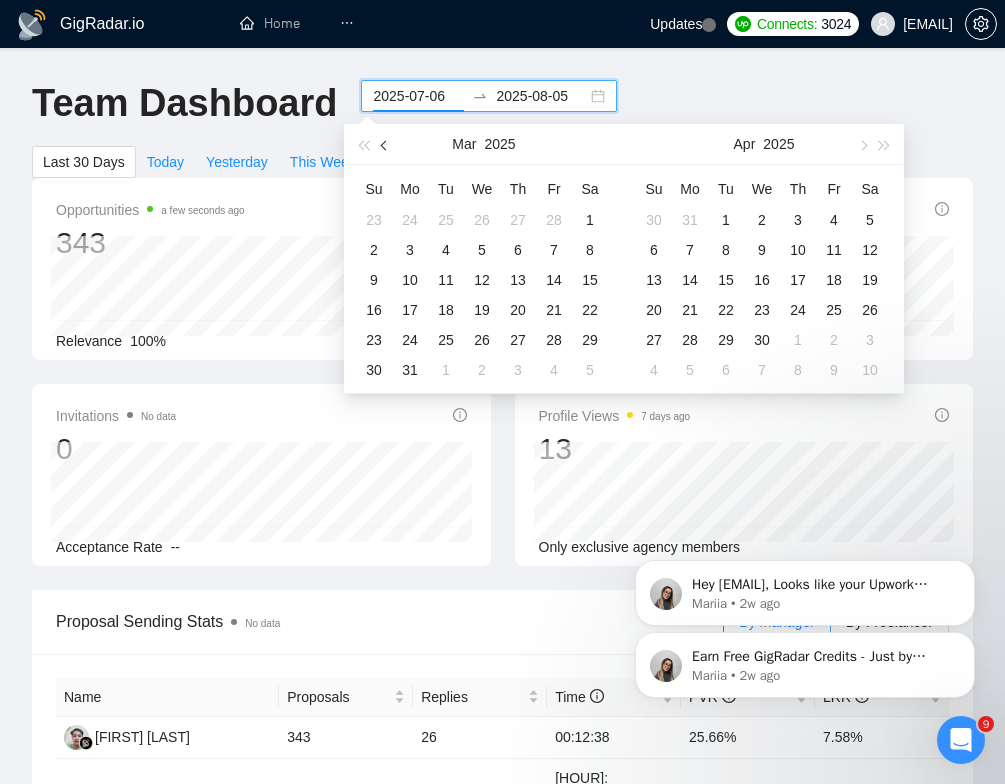 click at bounding box center (385, 144) 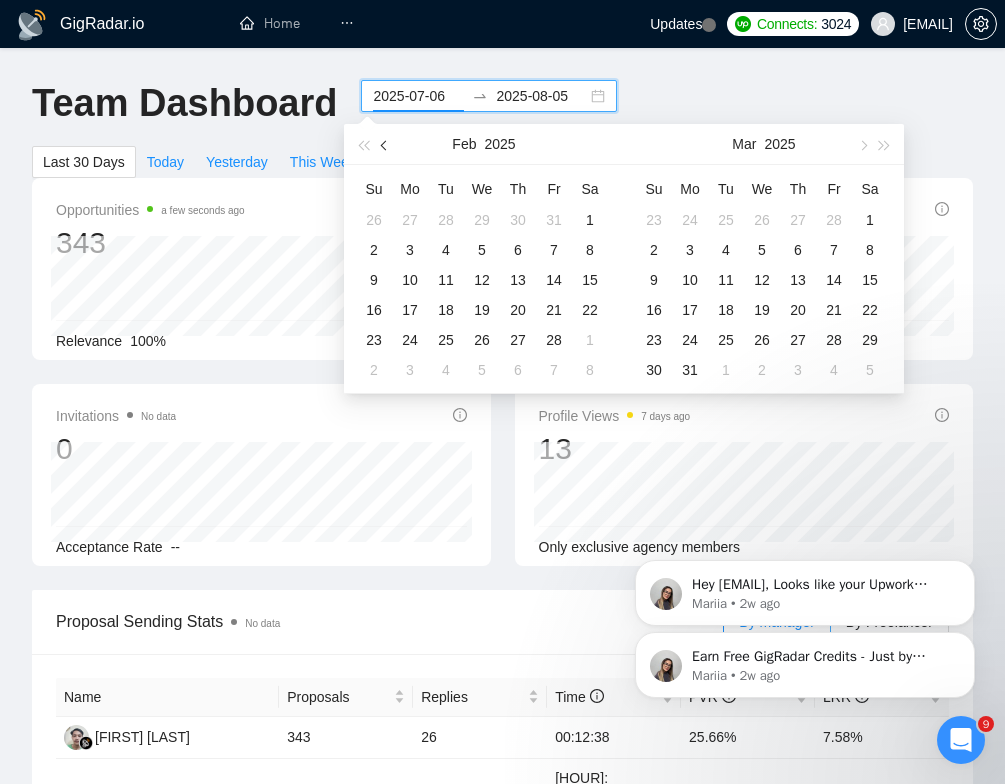 click at bounding box center [385, 144] 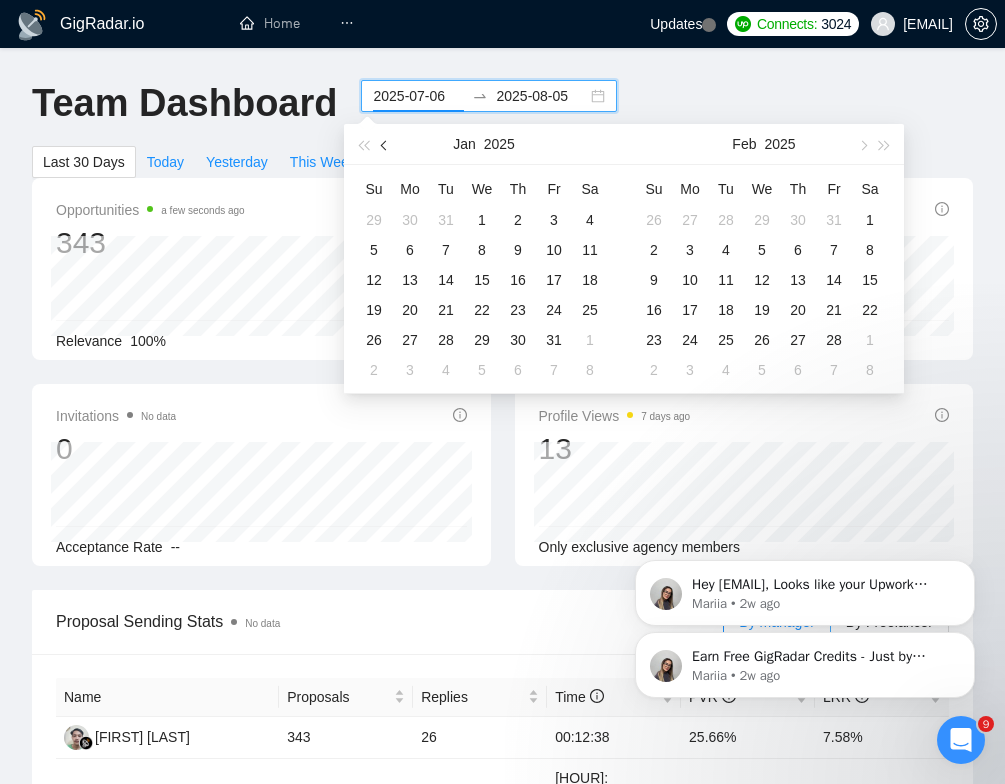 click at bounding box center [386, 145] 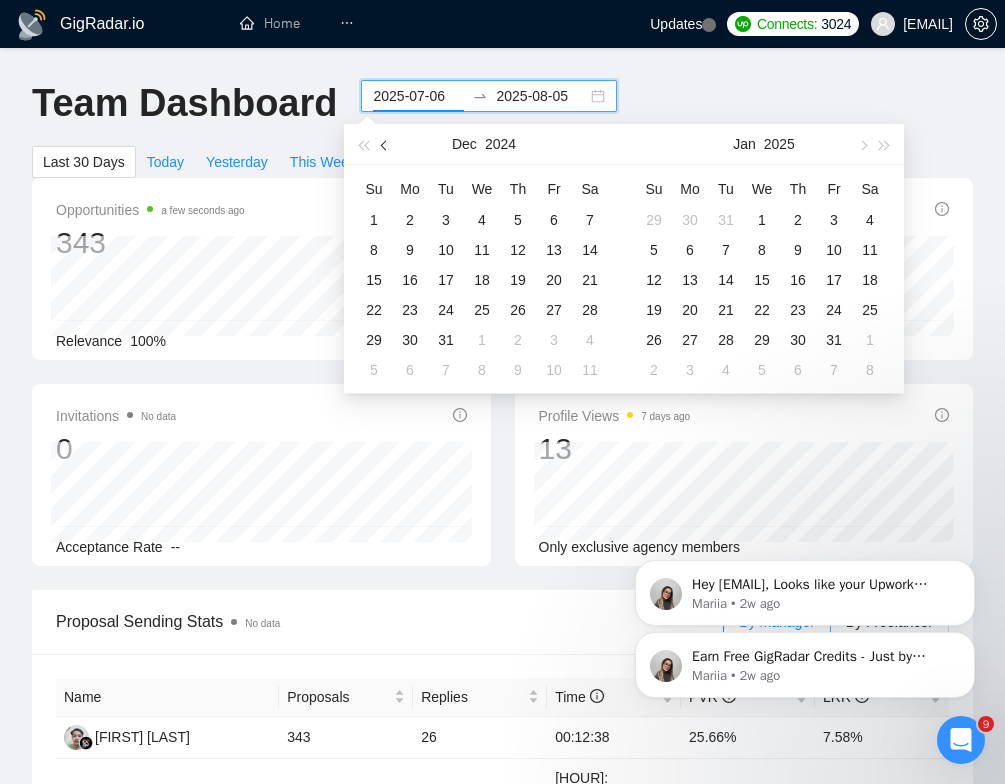 click at bounding box center [386, 145] 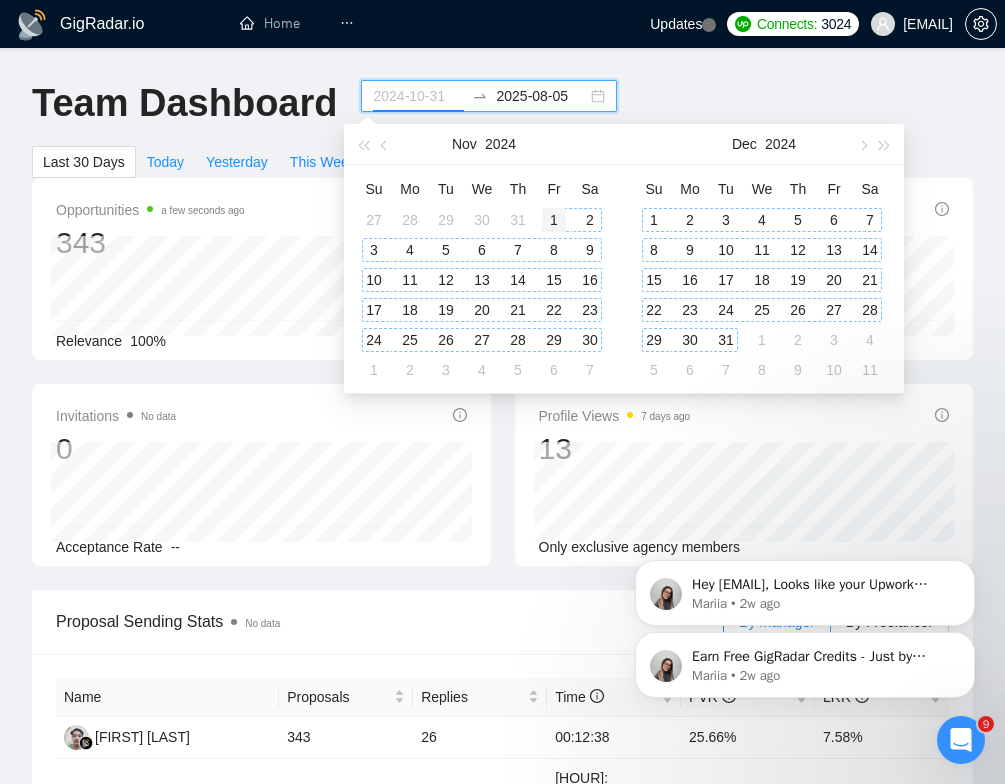 type on "2024-11-01" 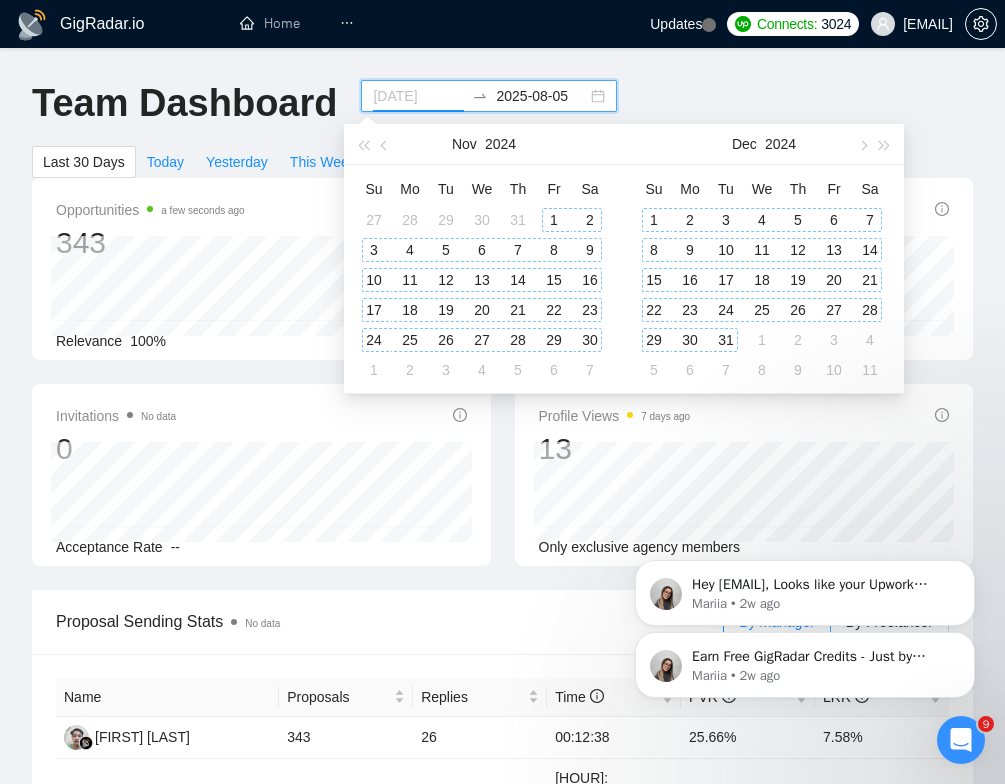 click on "1" at bounding box center (554, 220) 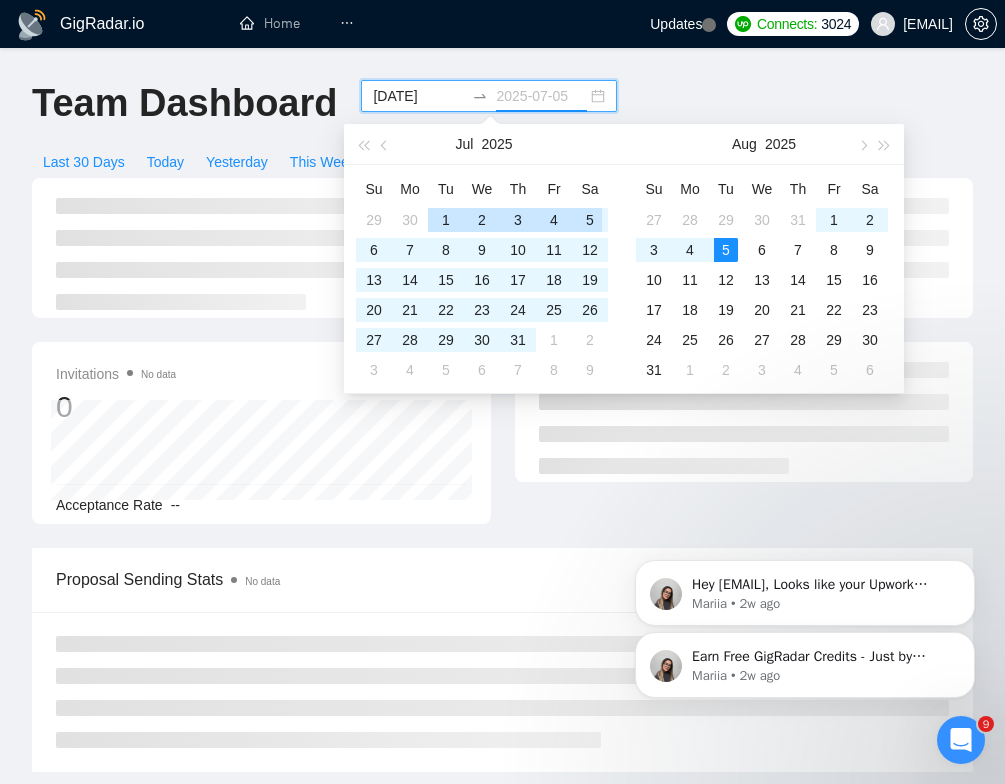type on "2025-08-05" 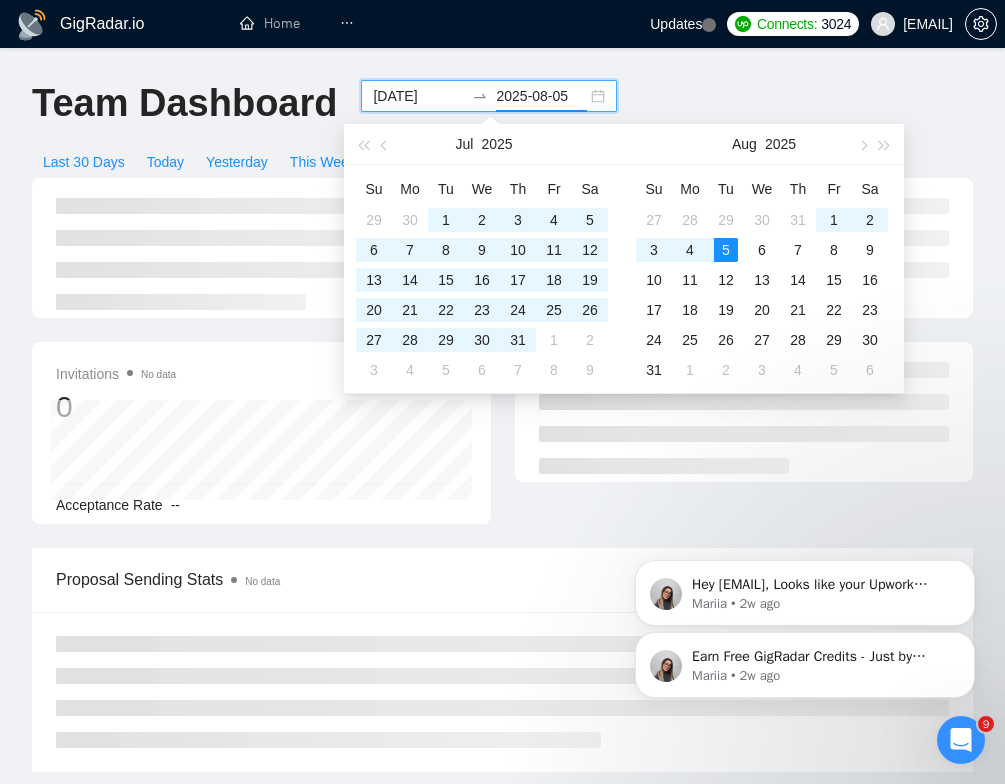 click on "Team Dashboard 2024-11-01 2025-08-05 Last 30 Days Today Yesterday This Week Last Week This Month Last Month" at bounding box center [502, 129] 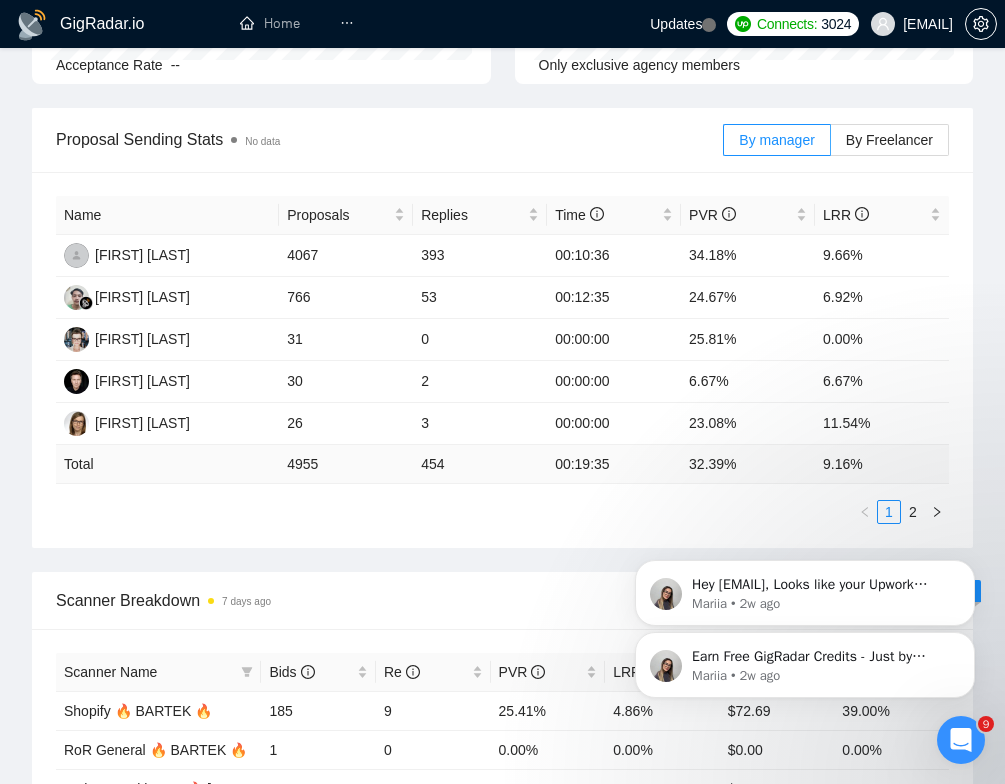 scroll, scrollTop: 494, scrollLeft: 0, axis: vertical 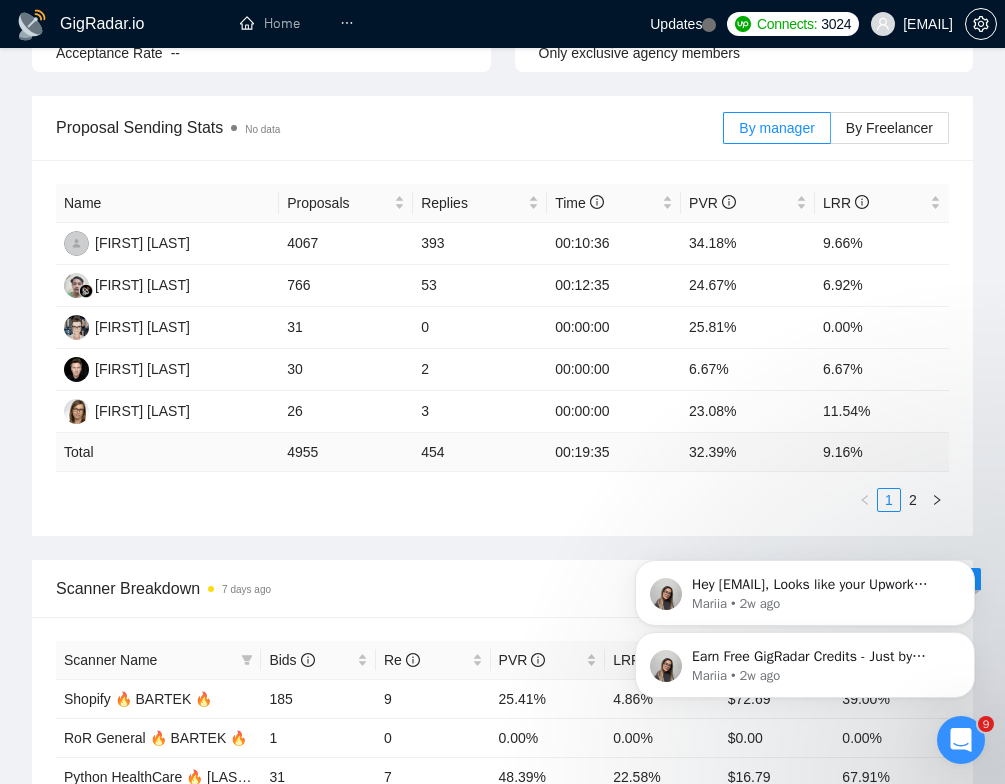 click on "Earn Free GigRadar Credits - Just by Sharing Your Story! 💬 Want more credits for sending proposals? It’s simple - share, inspire, and get rewarded! 🤫 Here’s how you can earn free credits: Introduce yourself in the #intros channel of the GigRadar Upwork Community and grab +20 credits for sending bids., Post your success story (closed projects, high LRR, etc.) in the #general channel and claim +50 credits for sending bids. Why? GigRadar is building a powerful network of freelancers and agencies. We want you to make valuable connections, showcase your wins, and inspire others while getting rewarded! 🚀 Not a member yet? Join our Slack community now 👉 Join Slack Community Claiming your credits is easy: Reply to this message with a screenshot of your post, and our Tech Support Team will instantly top up your credits! 💸 Mariia • 2w ago Mariia • 2w ago" at bounding box center (805, 573) 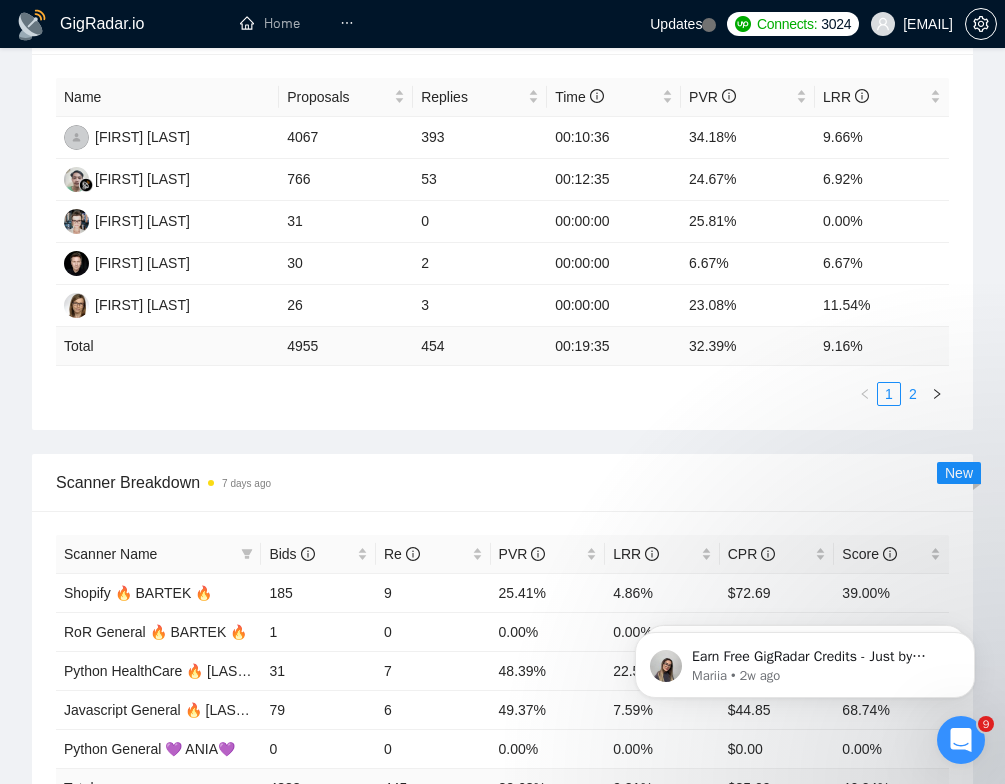 click on "2" at bounding box center [913, 394] 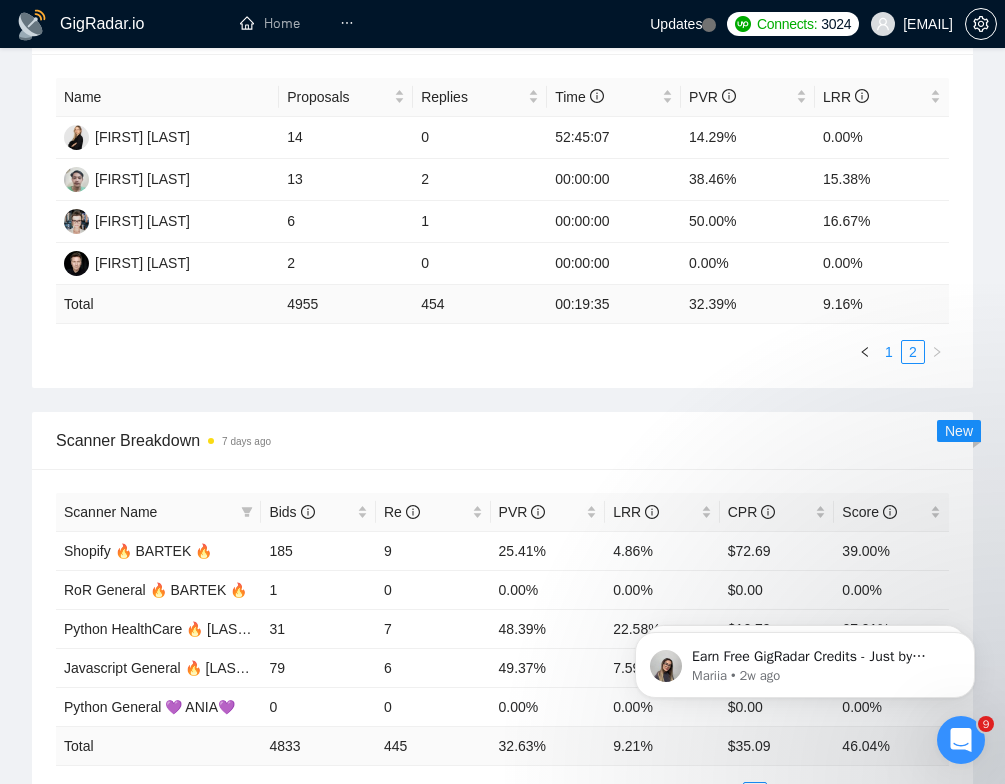 click on "1" at bounding box center (889, 352) 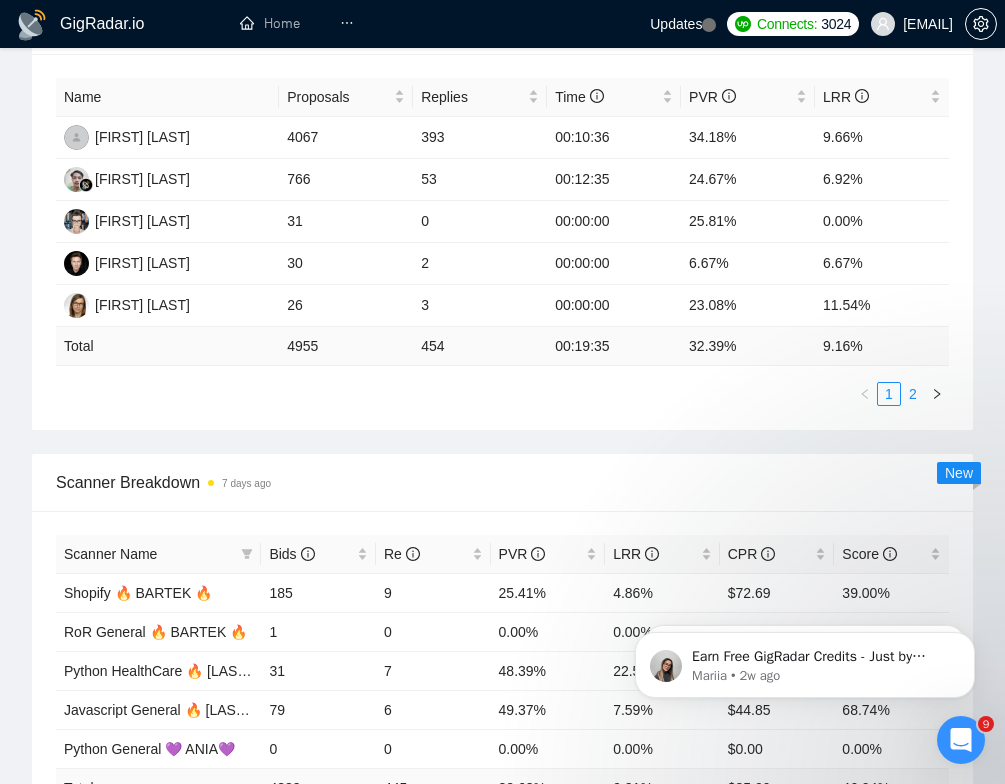 click on "2" at bounding box center [913, 394] 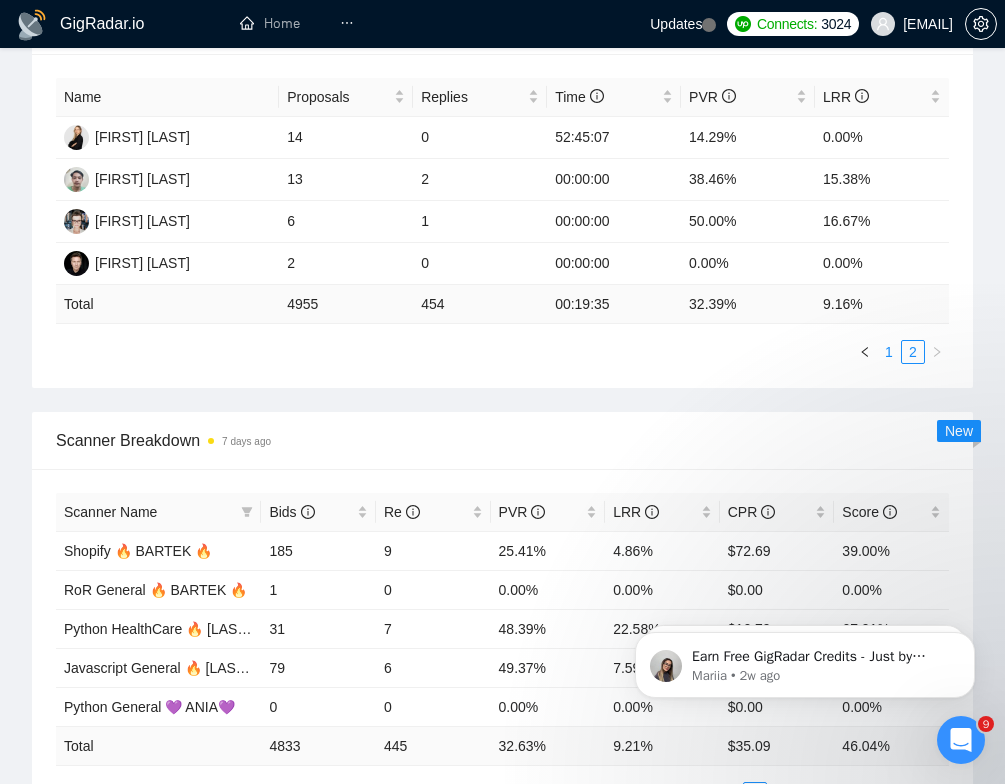 click on "1" at bounding box center [889, 352] 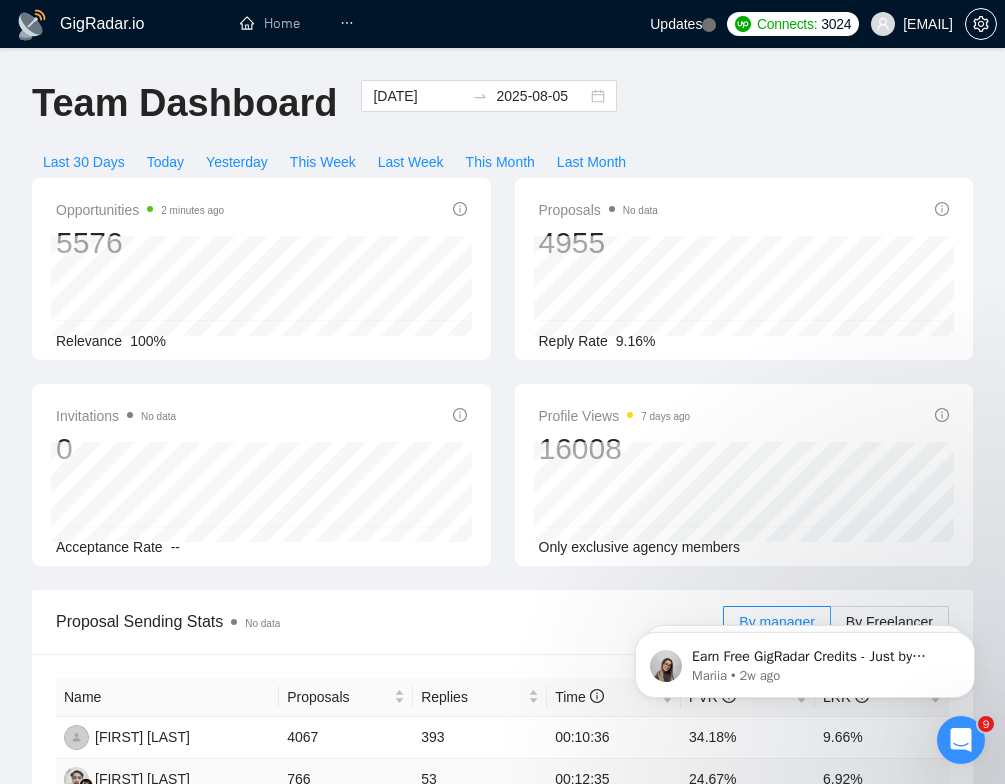 scroll, scrollTop: 0, scrollLeft: 0, axis: both 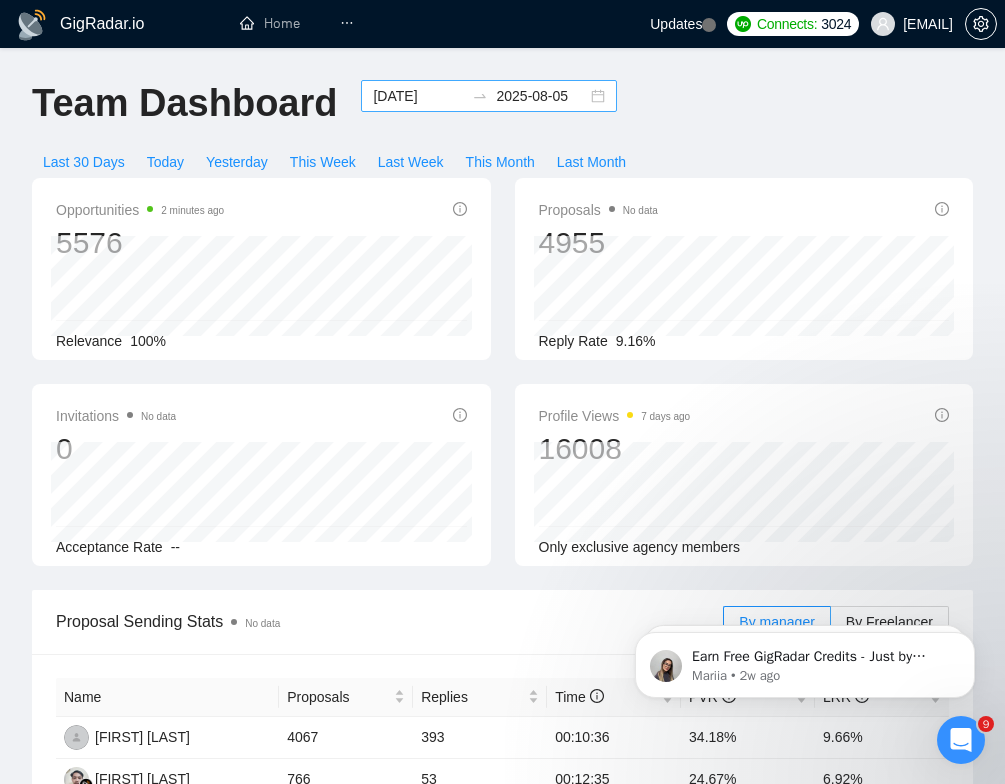 click on "2024-11-01" at bounding box center (418, 96) 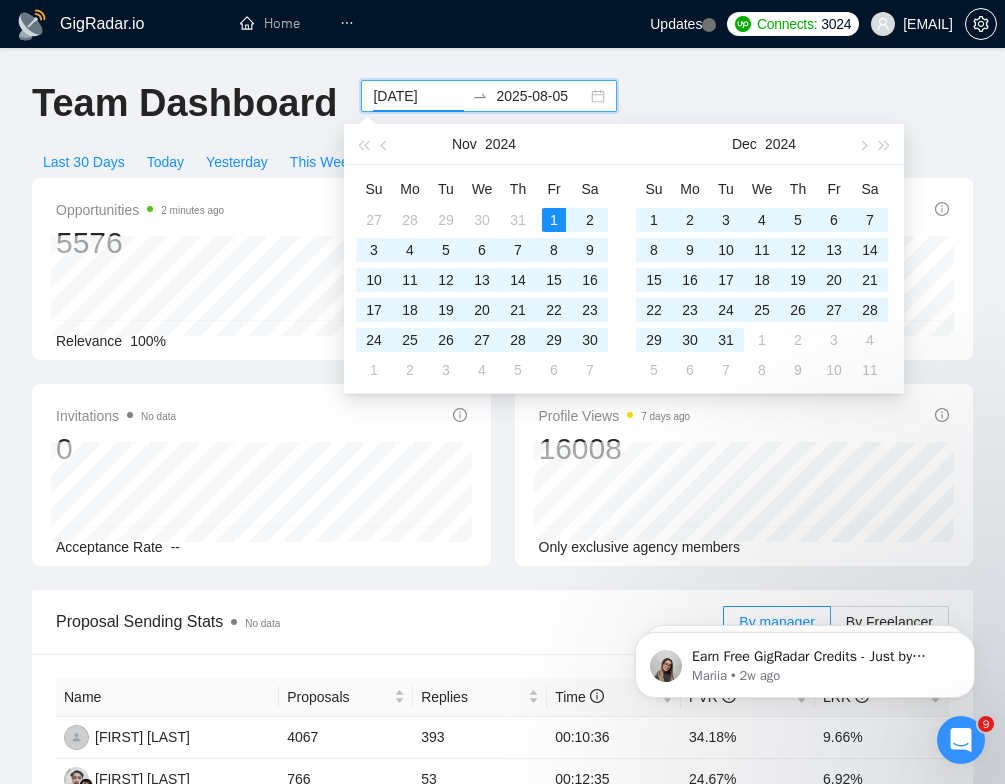 click on "2024-11-01" at bounding box center [418, 96] 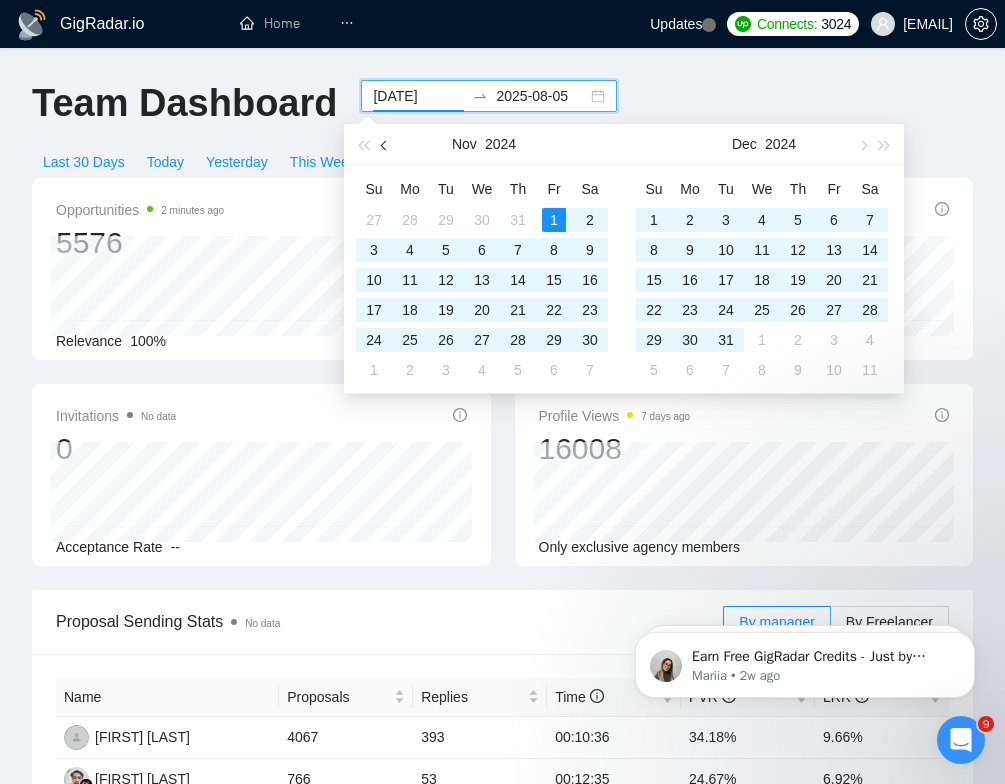 click at bounding box center (385, 144) 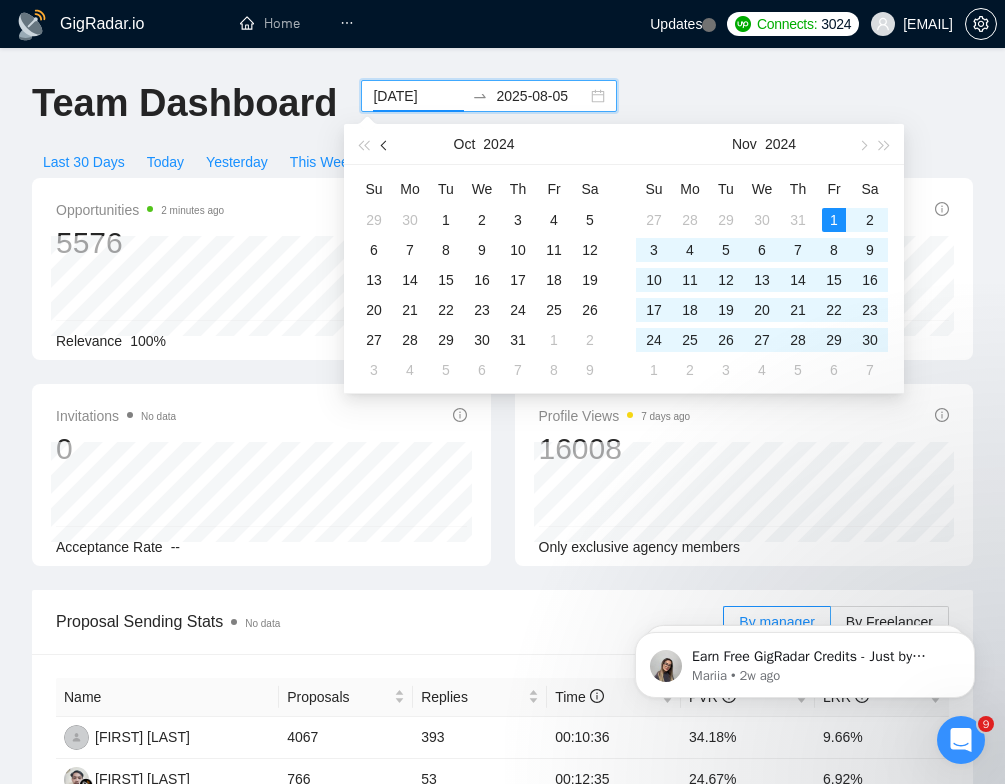 click at bounding box center [385, 144] 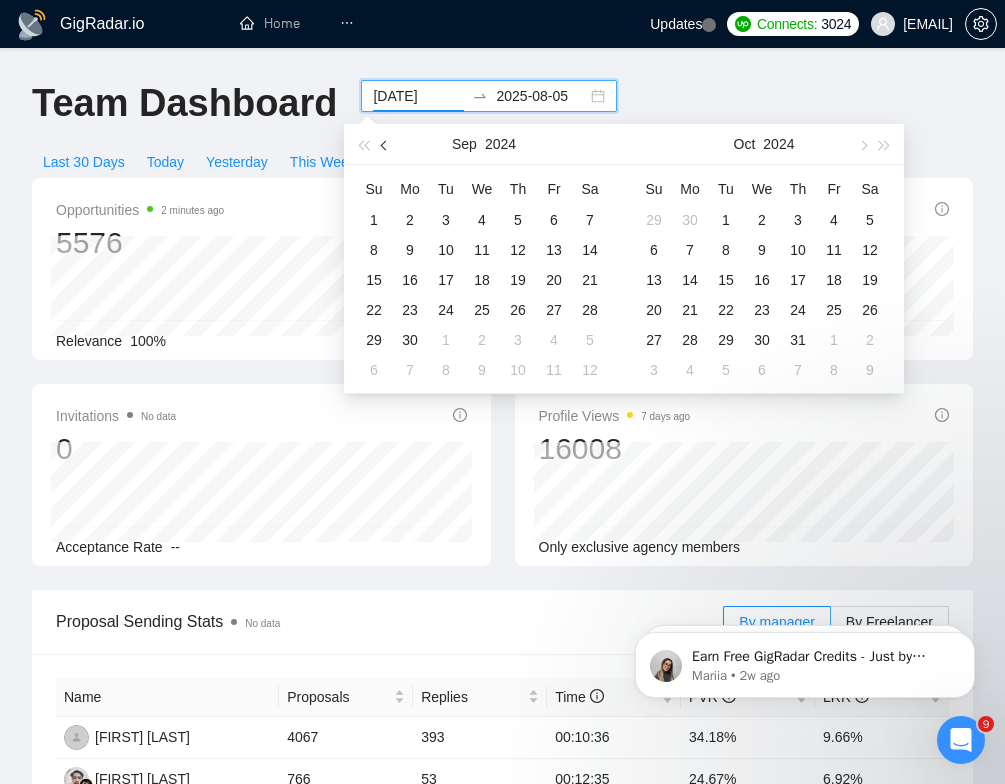 click at bounding box center (385, 144) 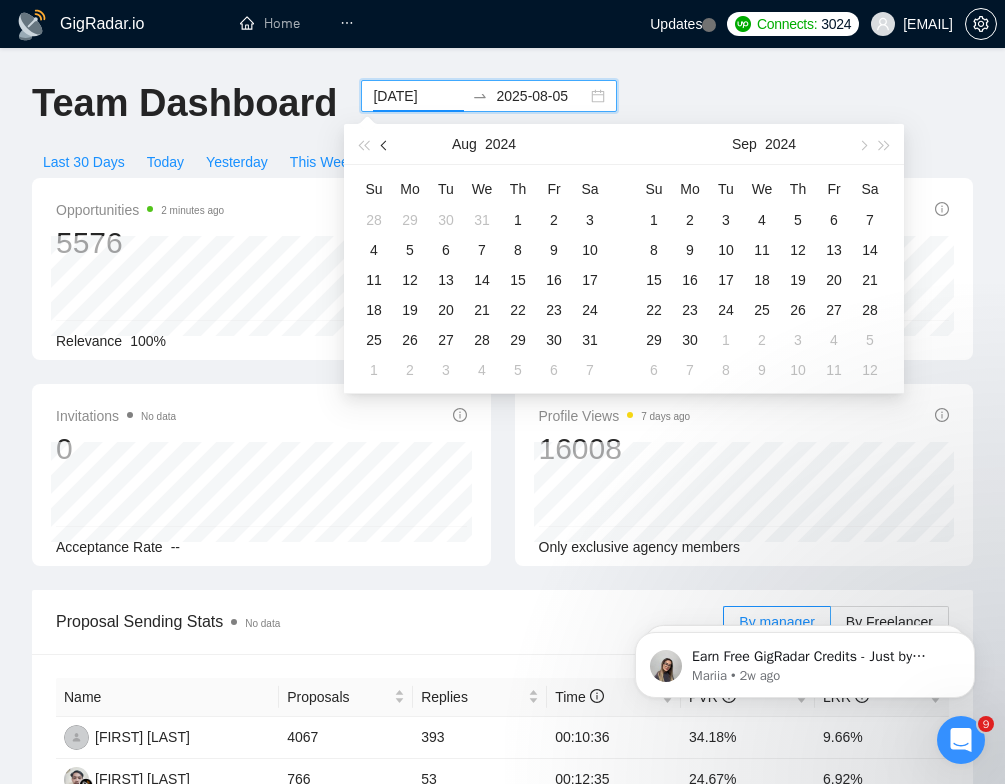 click at bounding box center [385, 144] 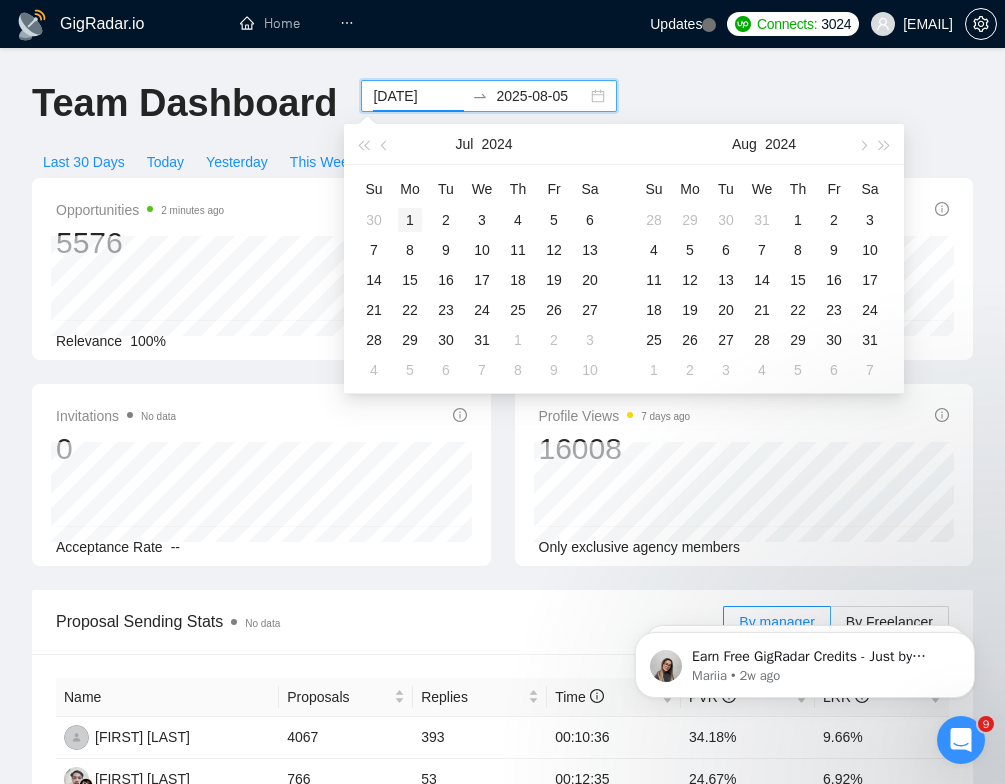 type on "2024-07-01" 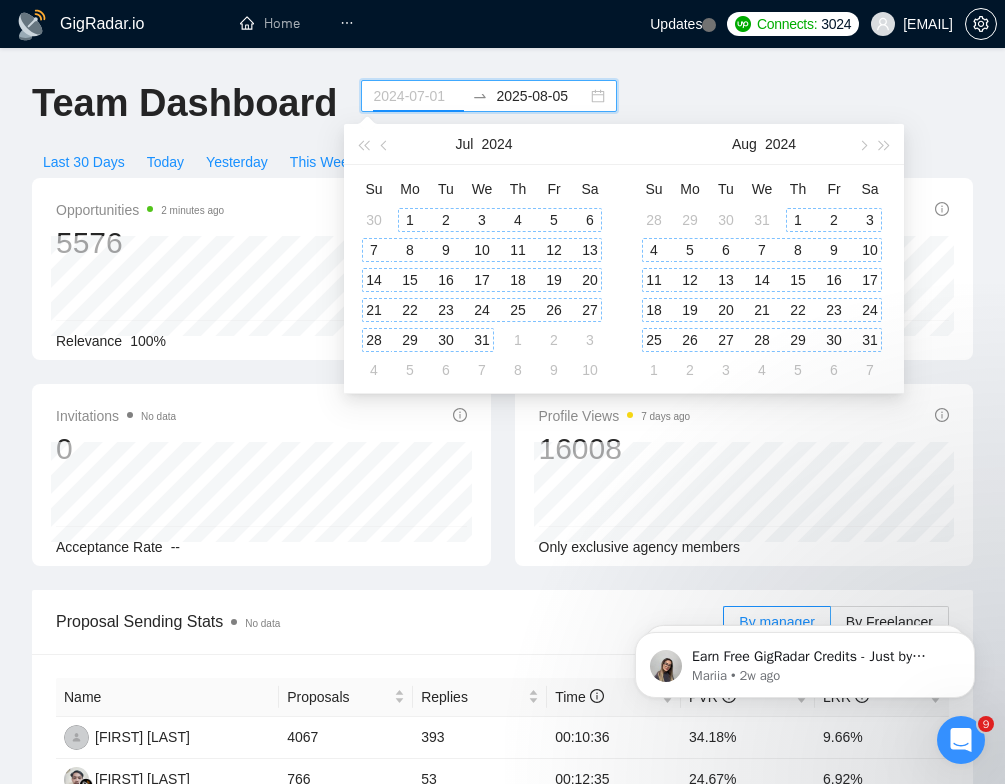 click on "1" at bounding box center [410, 220] 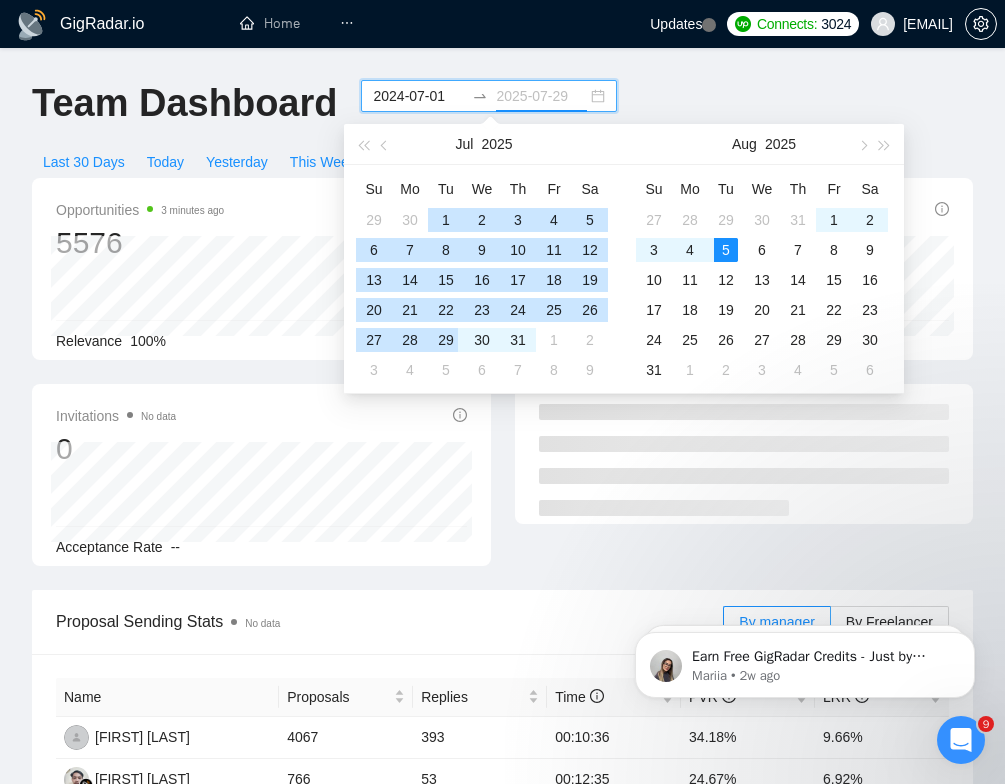 type on "2025-08-05" 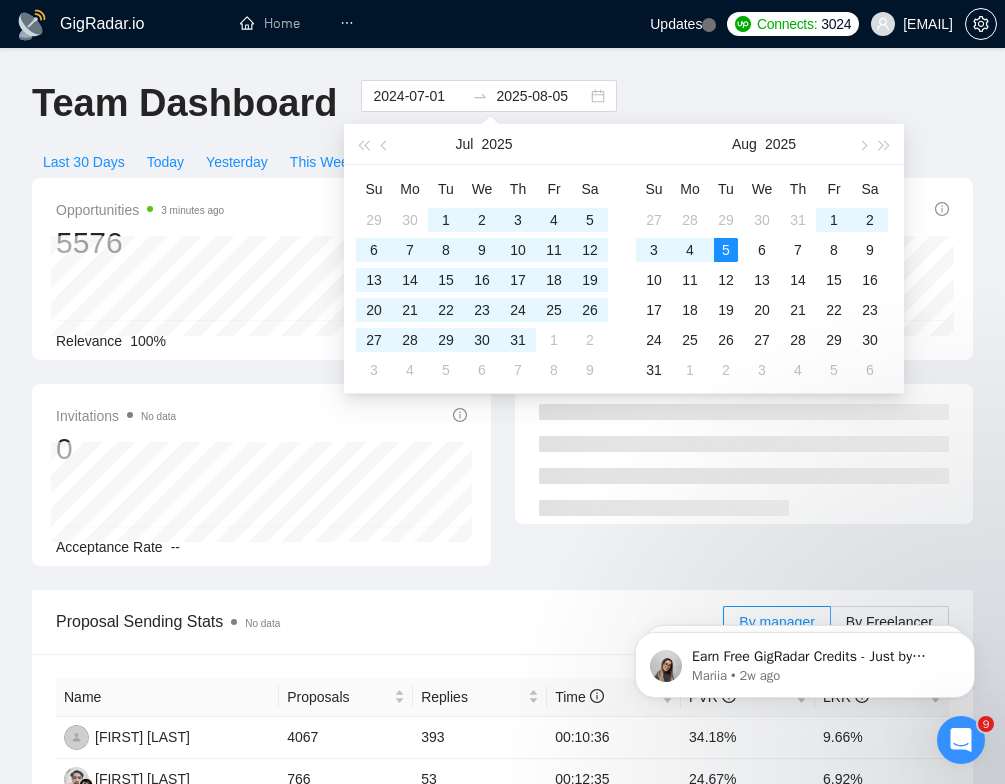 click on "Invitations No data 0   2025-07-17
2025-07-17 0 Acceptance Rate --" at bounding box center [261, 475] 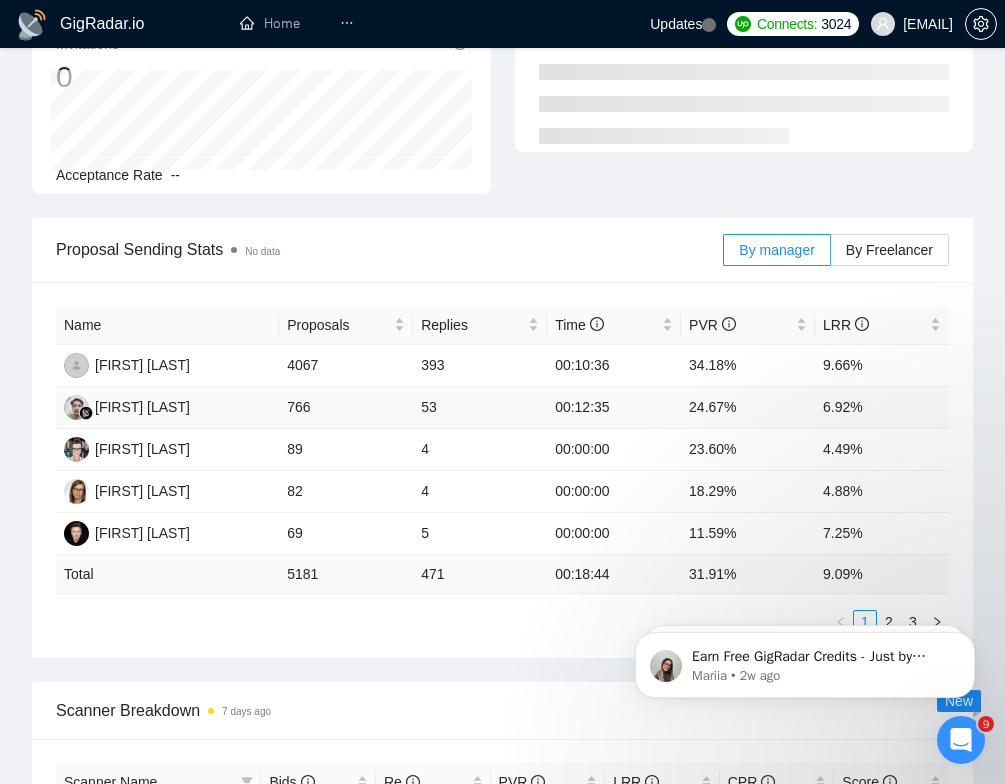 scroll, scrollTop: 371, scrollLeft: 0, axis: vertical 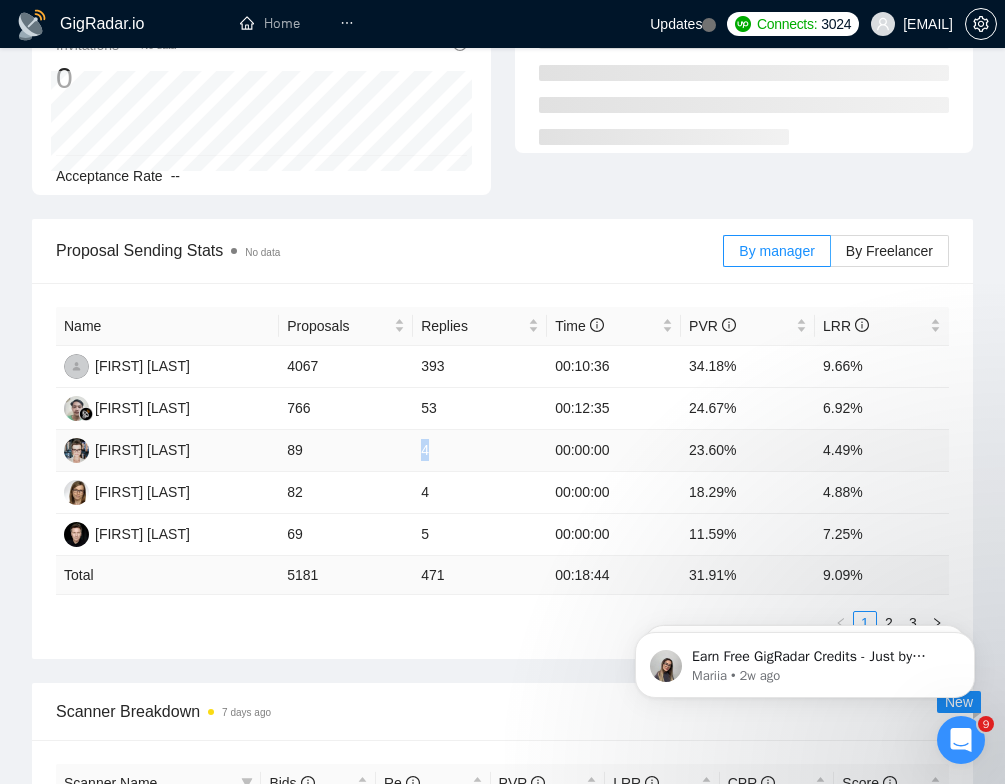 drag, startPoint x: 445, startPoint y: 449, endPoint x: 398, endPoint y: 449, distance: 47 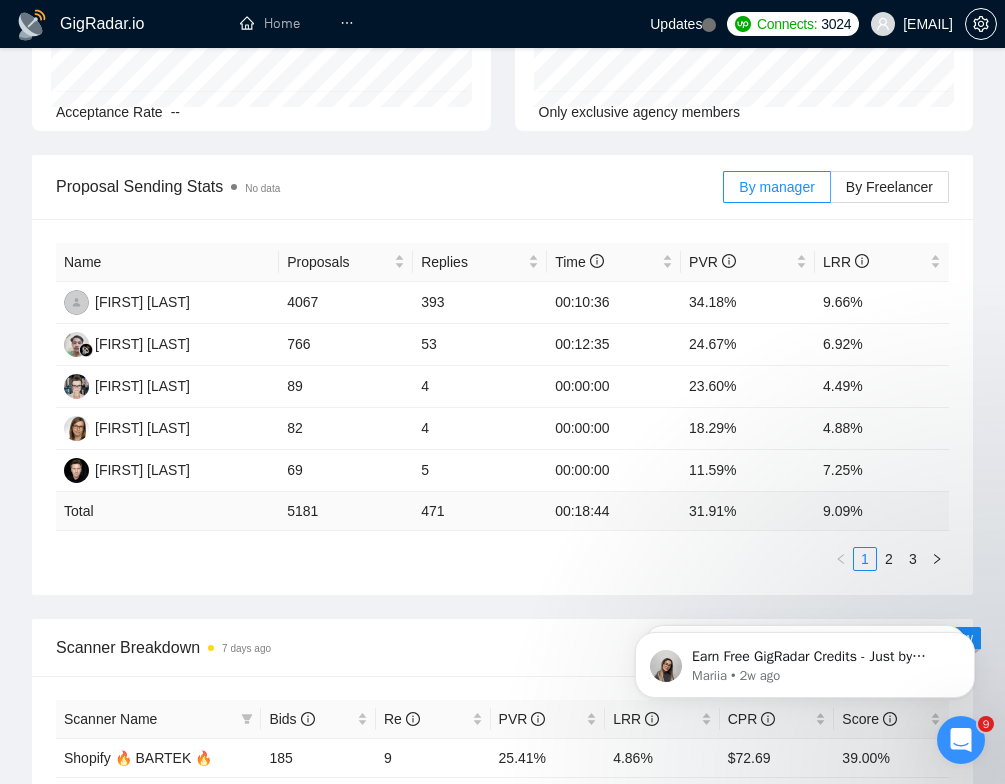 scroll, scrollTop: 436, scrollLeft: 0, axis: vertical 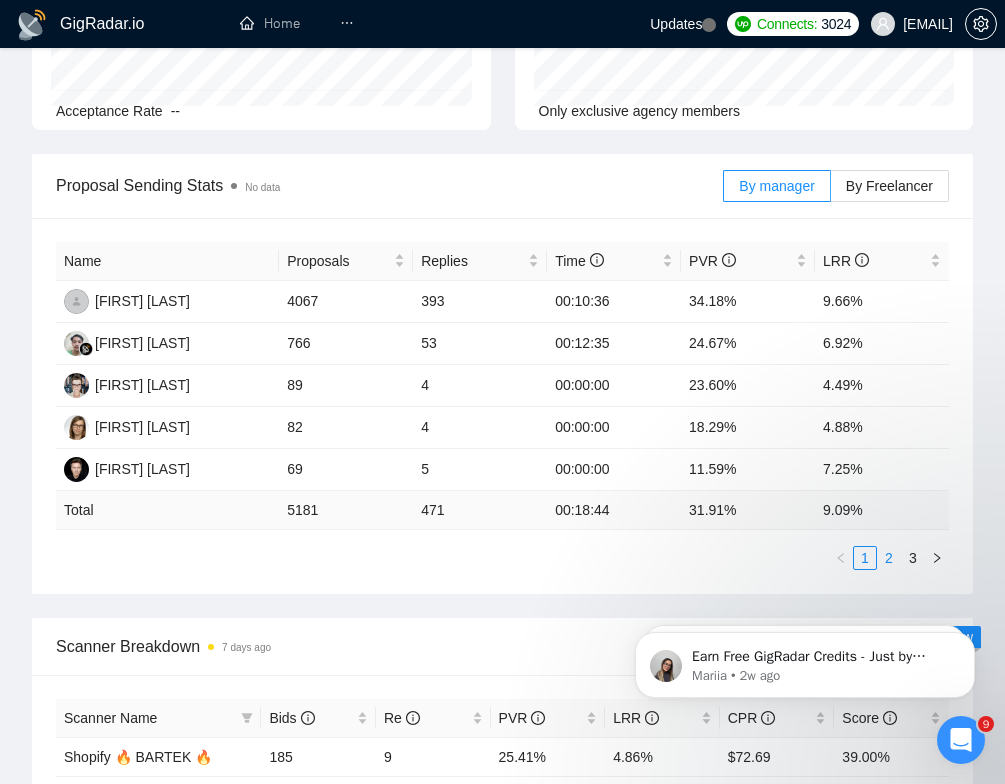 click on "2" at bounding box center [889, 558] 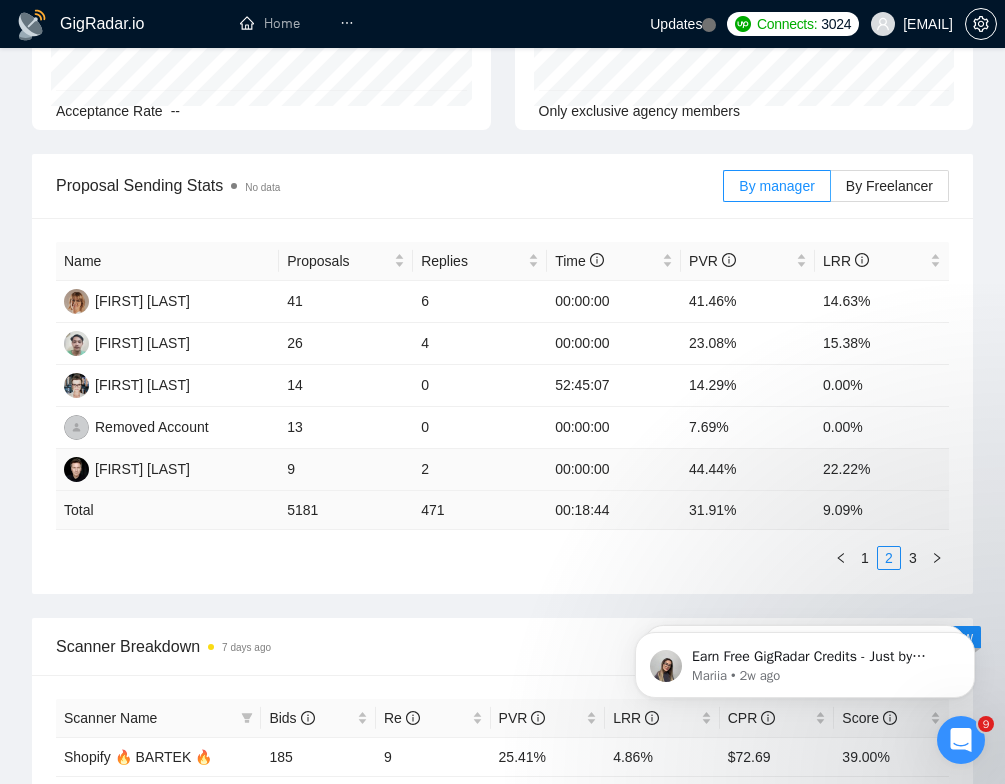 drag, startPoint x: 299, startPoint y: 472, endPoint x: 419, endPoint y: 473, distance: 120.004166 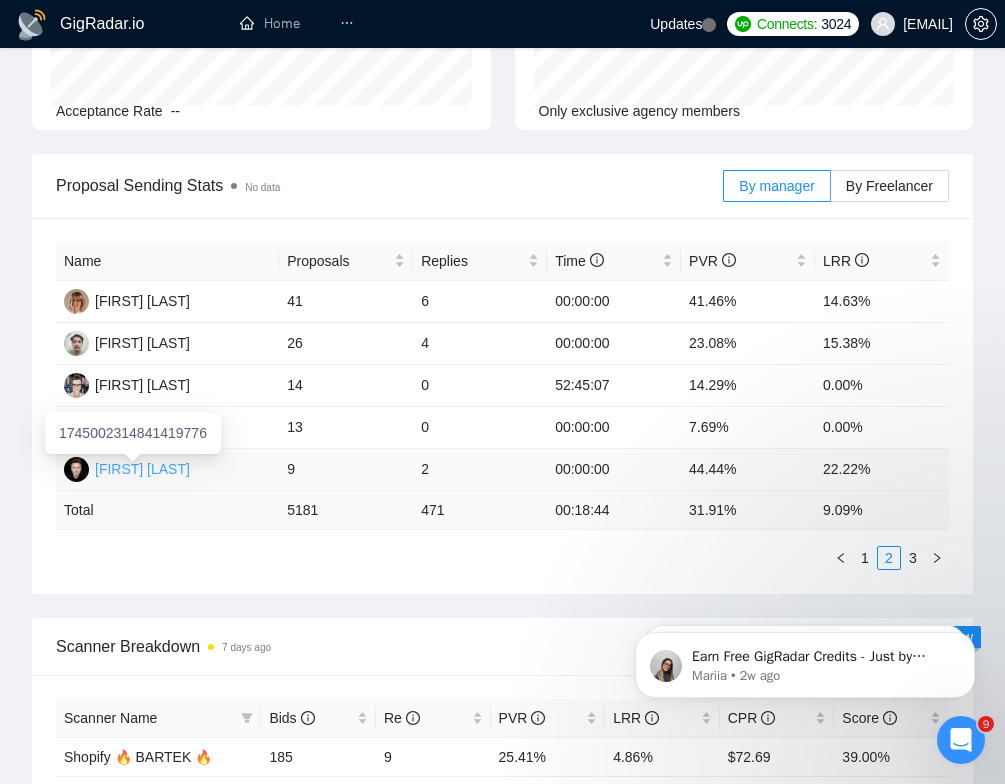 click on "Bartosz Malinowski" at bounding box center (142, 469) 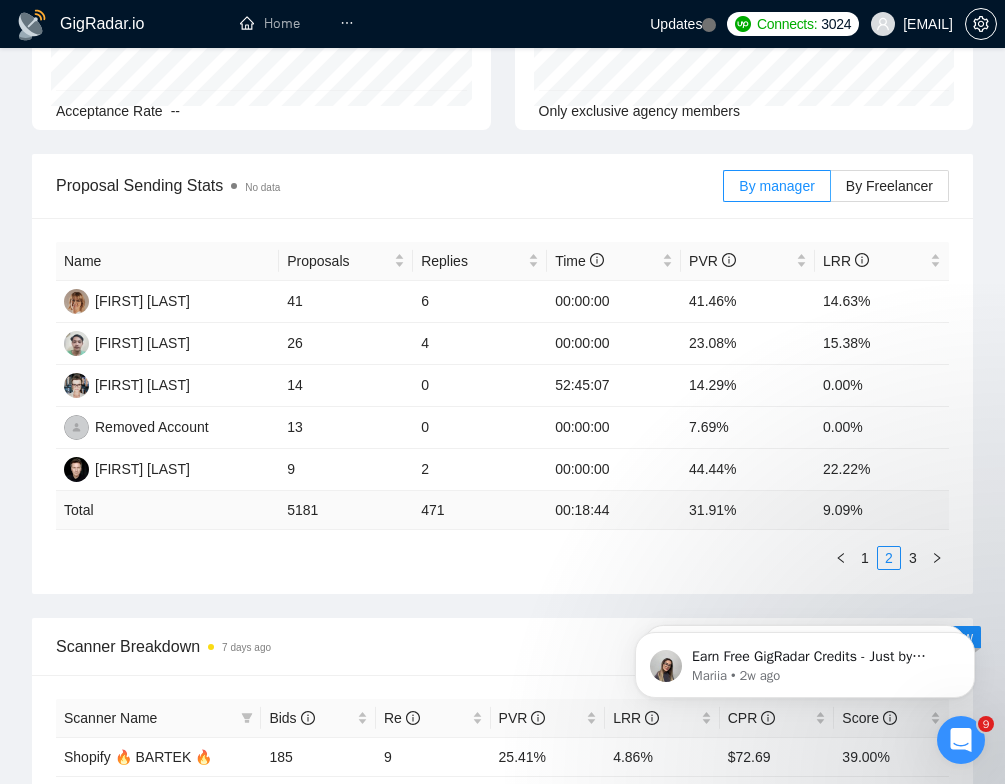 click on "Name Proposals Replies Time   PVR   LRR   Anna Maslisz 41 6 00:00:00 41.46% 14.63% Katarzyna Zaleska 26 4 00:00:00 23.08% 15.38% Joanna Brzezinska-Wajda 14 0 52:45:07 14.29% 0.00% Removed Account 13 0 00:00:00 7.69% 0.00% Bartosz Malinowski 9 2 00:00:00 44.44% 22.22% Total 5181 471 00:18:44 31.91 % 9.09 % 1 2 3" at bounding box center [502, 406] 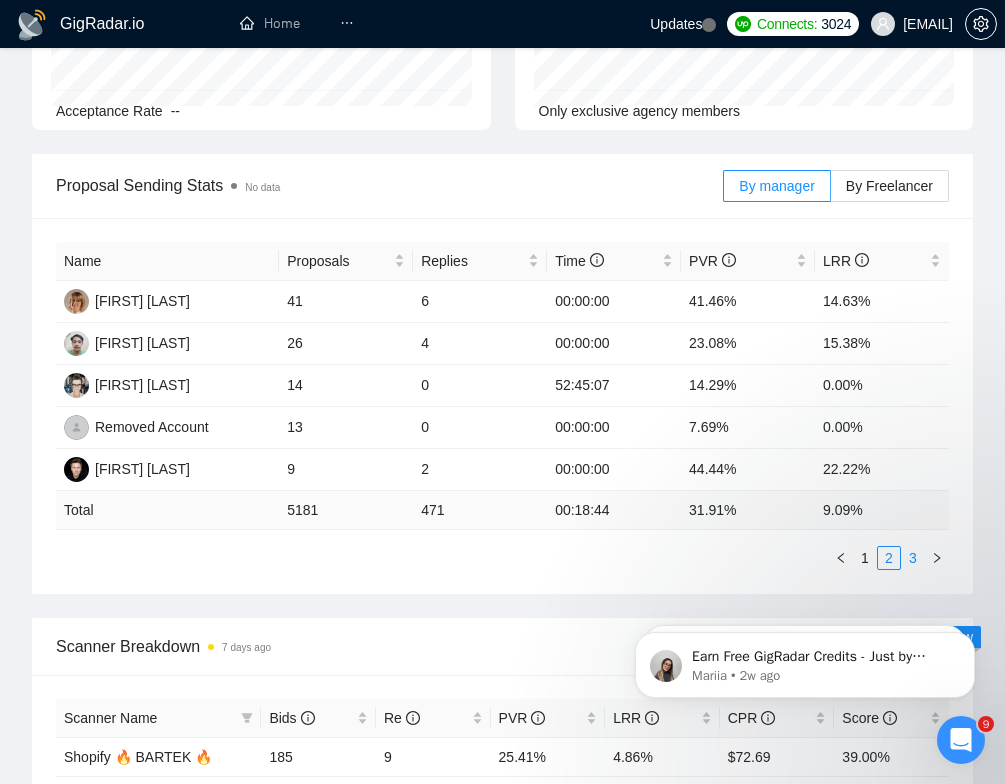 click on "3" at bounding box center (913, 558) 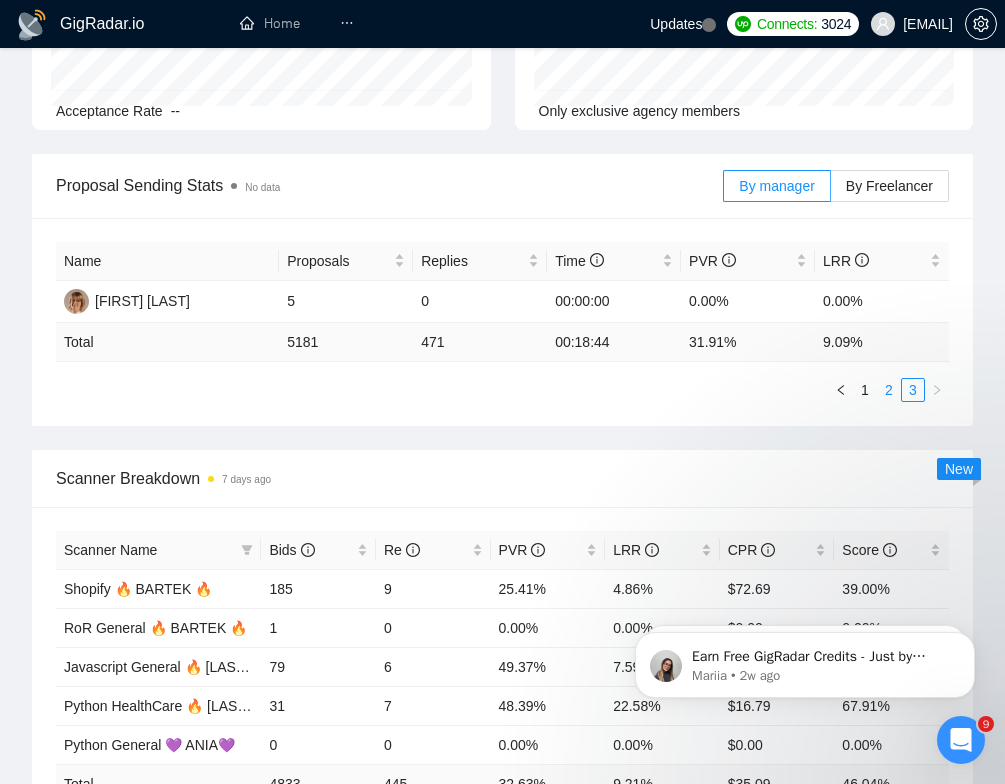 click on "2" at bounding box center (889, 390) 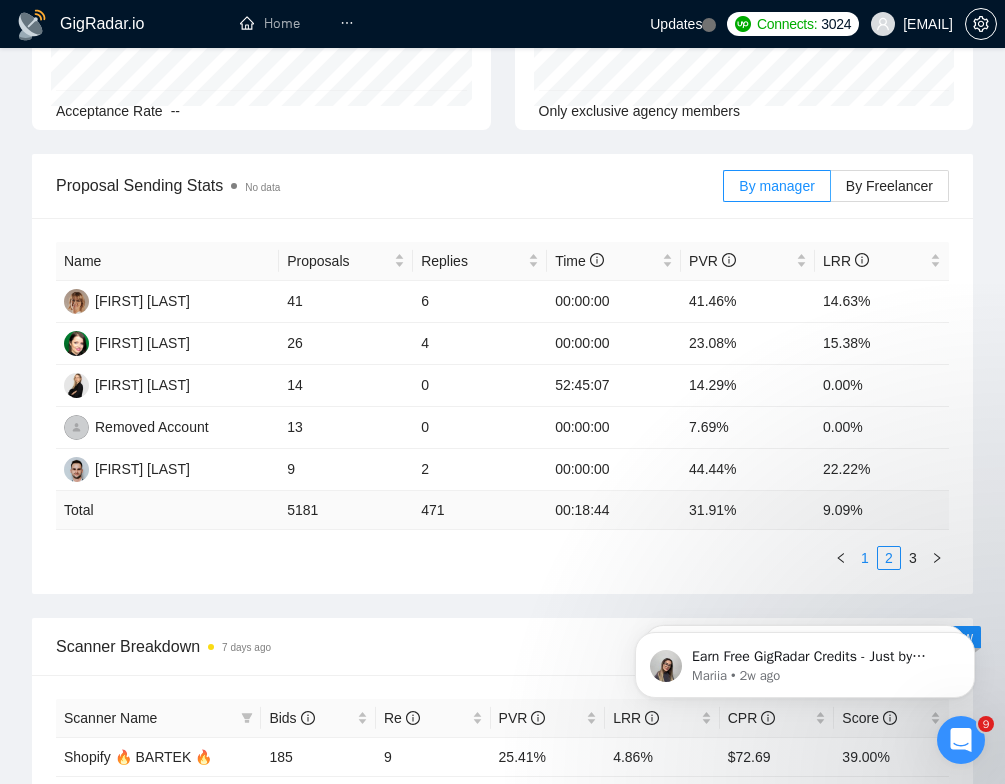 click on "1" at bounding box center [865, 558] 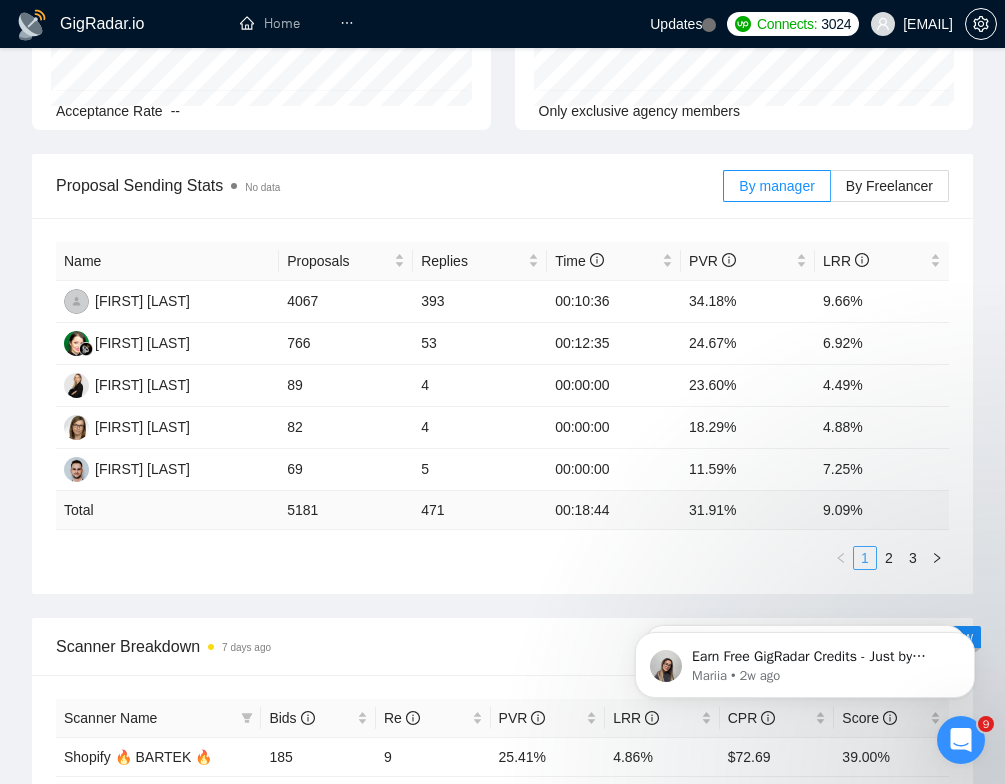 click on "1" at bounding box center [865, 558] 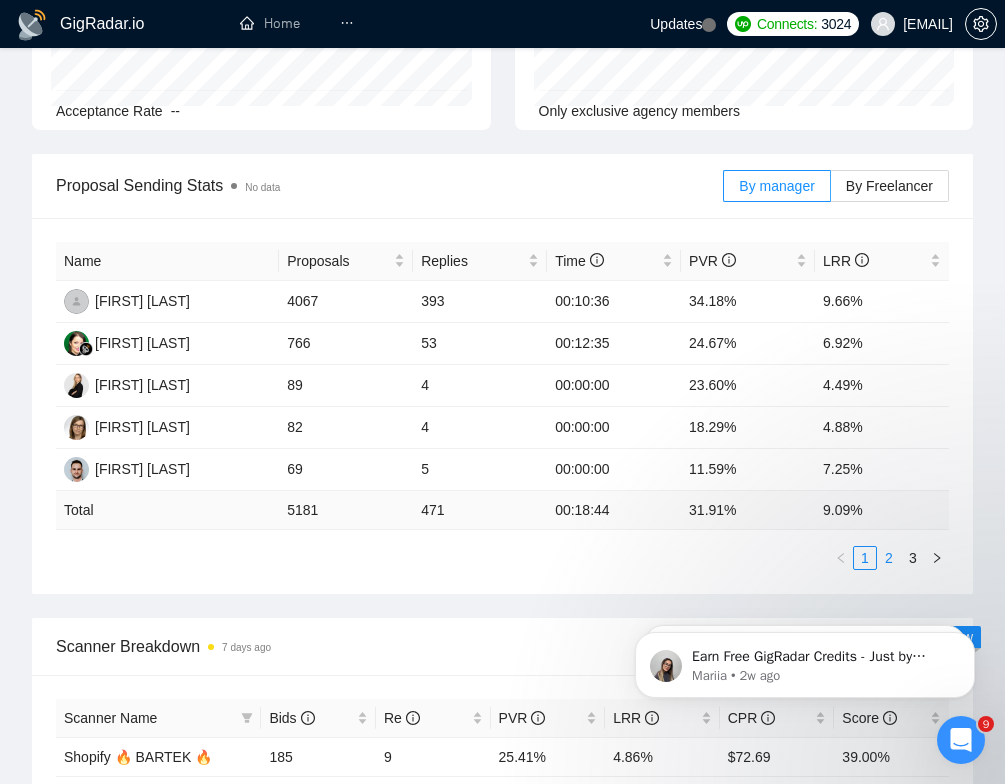 click on "2" at bounding box center [889, 558] 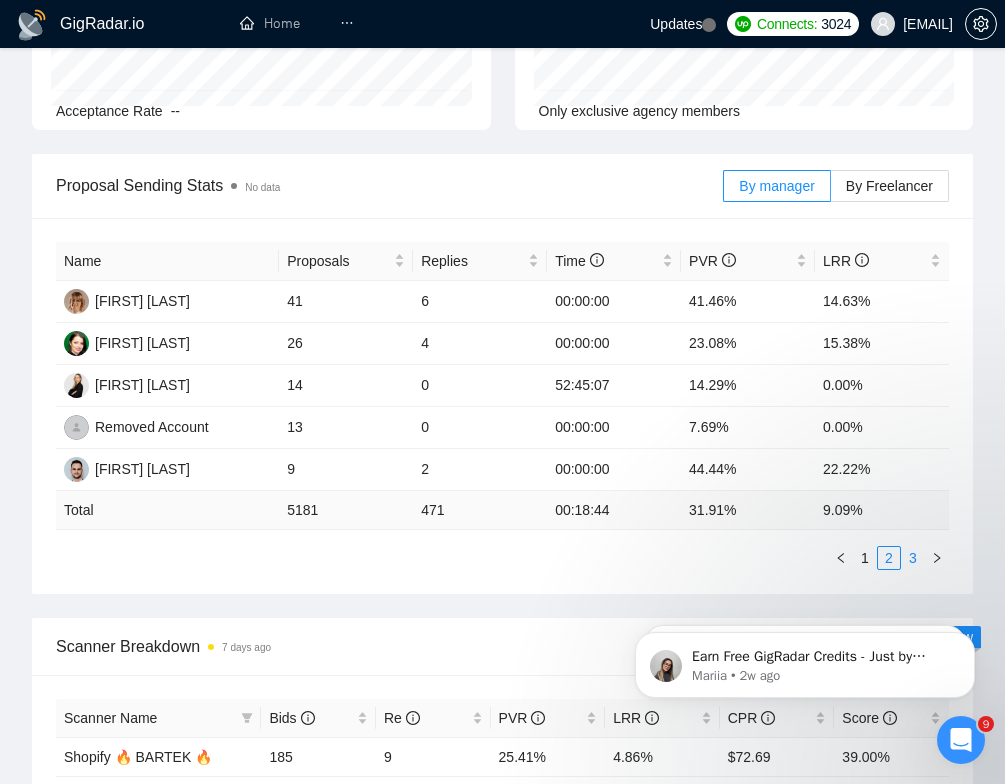 click on "3" at bounding box center [913, 558] 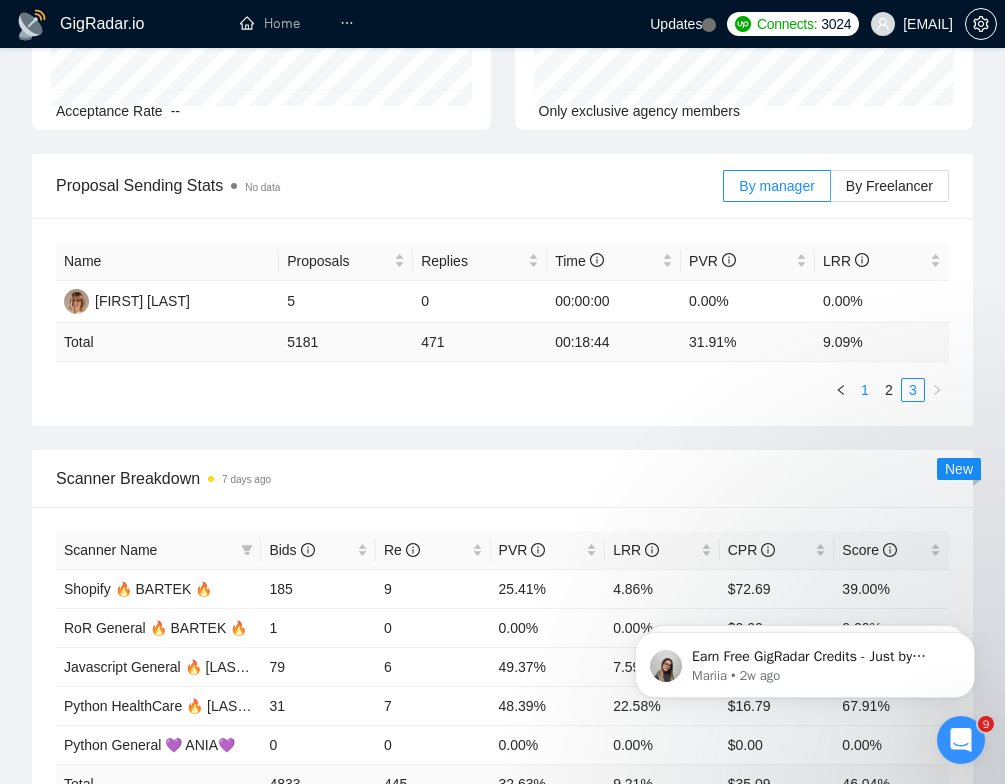 click on "1" at bounding box center (865, 390) 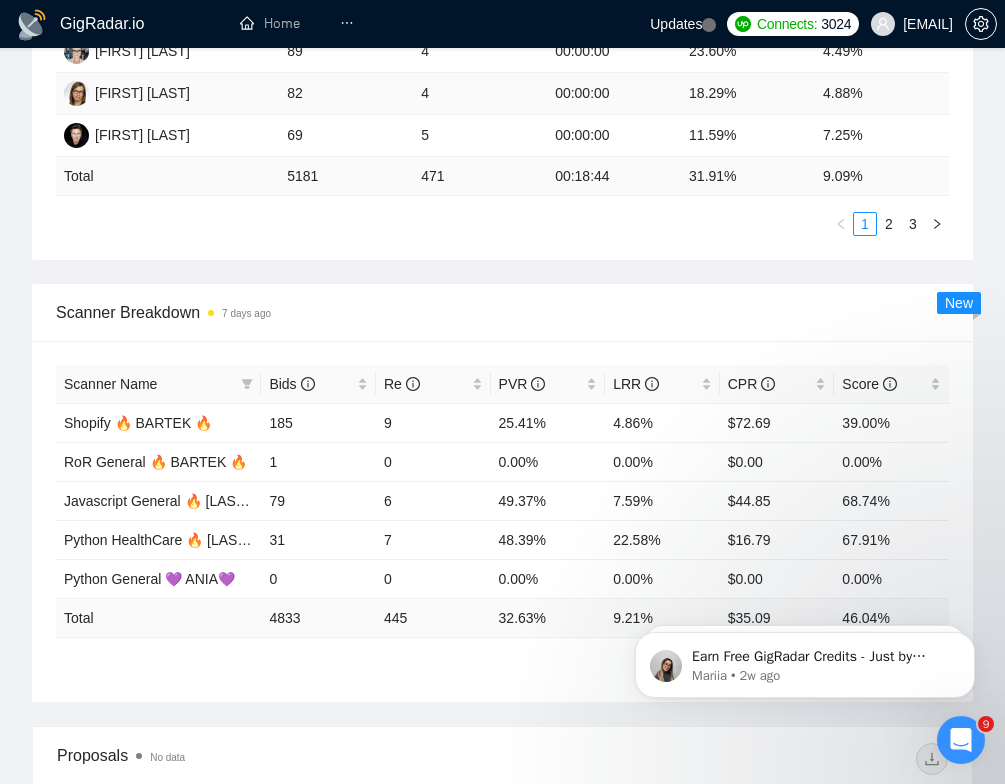 scroll, scrollTop: 870, scrollLeft: 0, axis: vertical 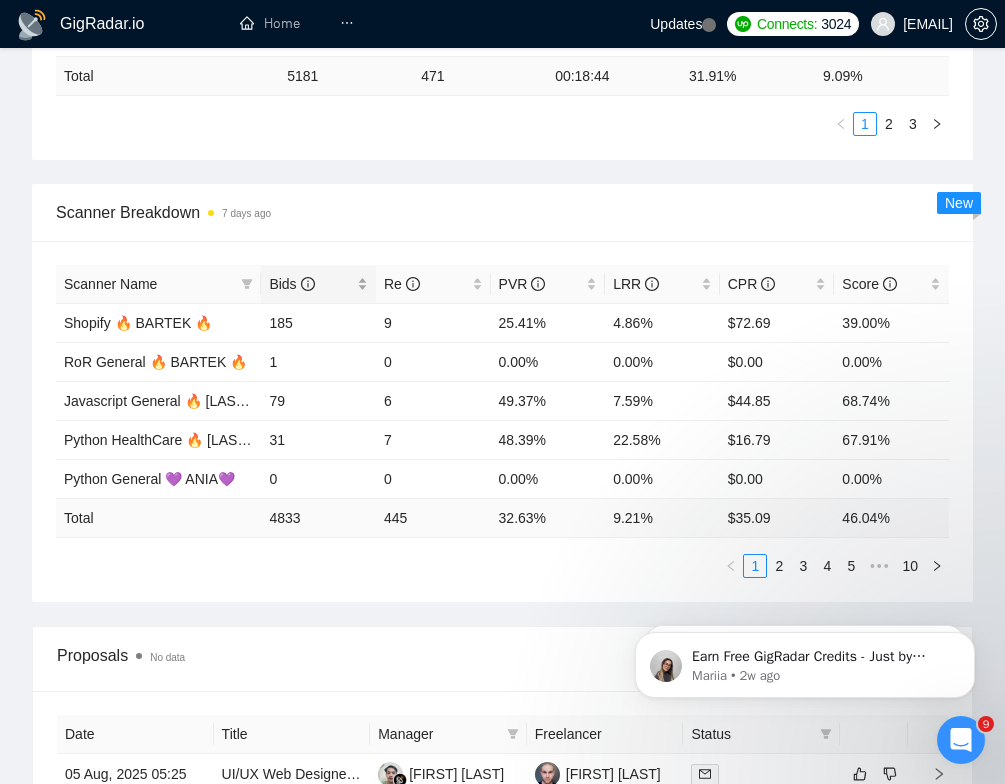 click on "Bids" at bounding box center [291, 284] 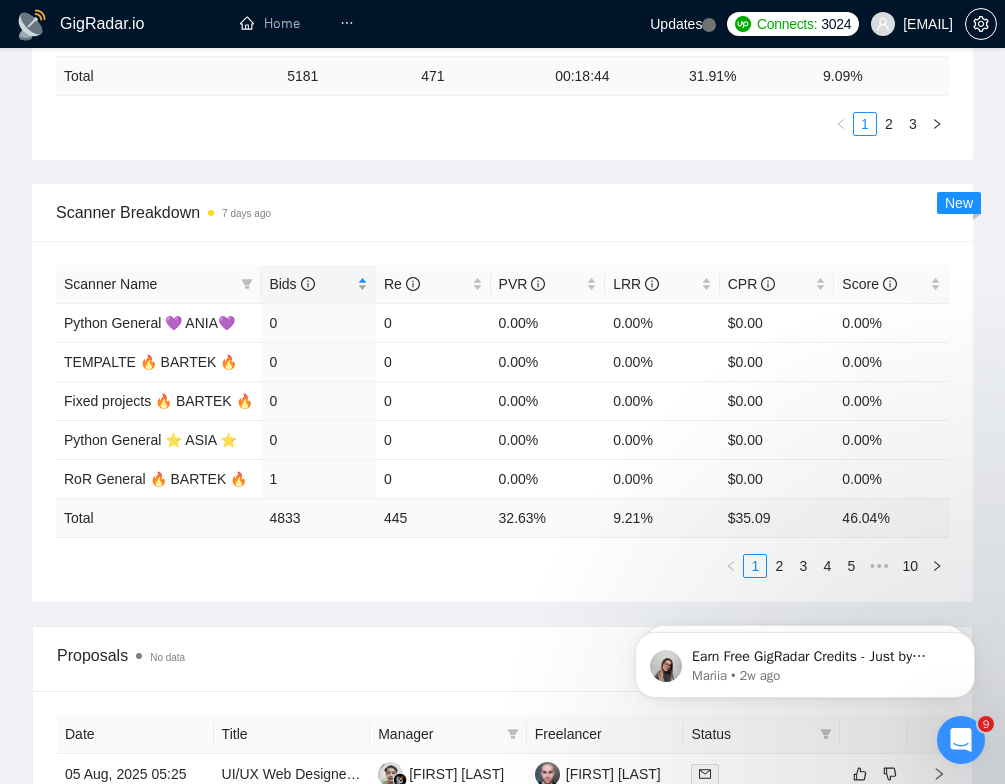 click on "Bids" at bounding box center (291, 284) 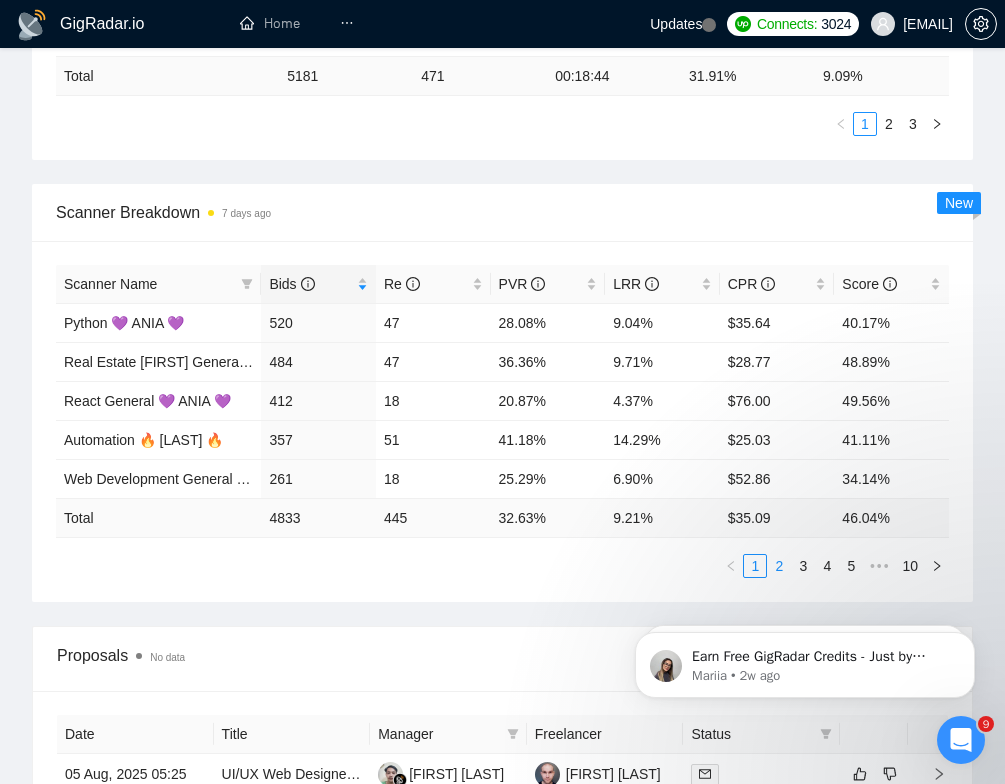 click on "2" at bounding box center [779, 566] 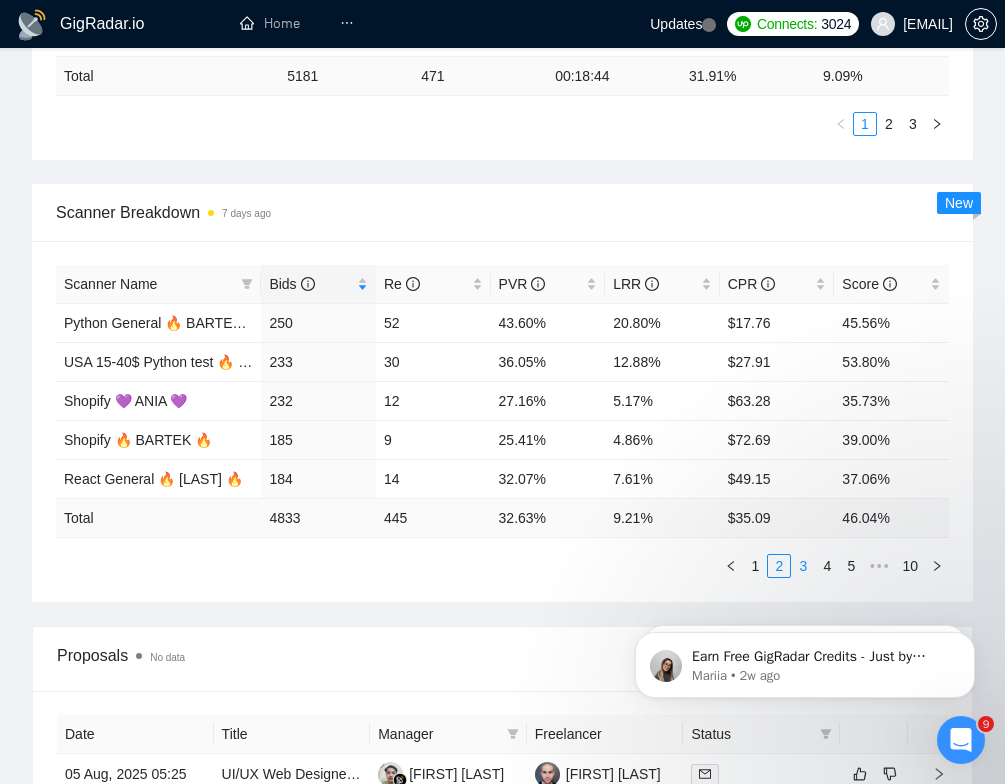 click on "3" at bounding box center [803, 566] 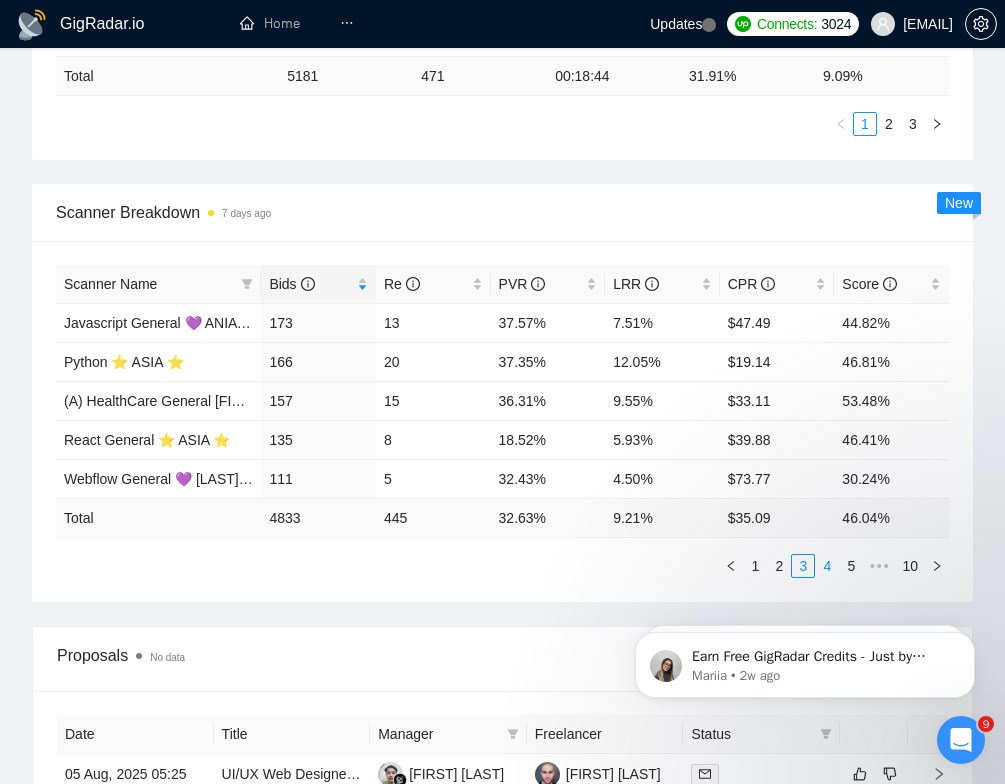 click on "4" at bounding box center (827, 566) 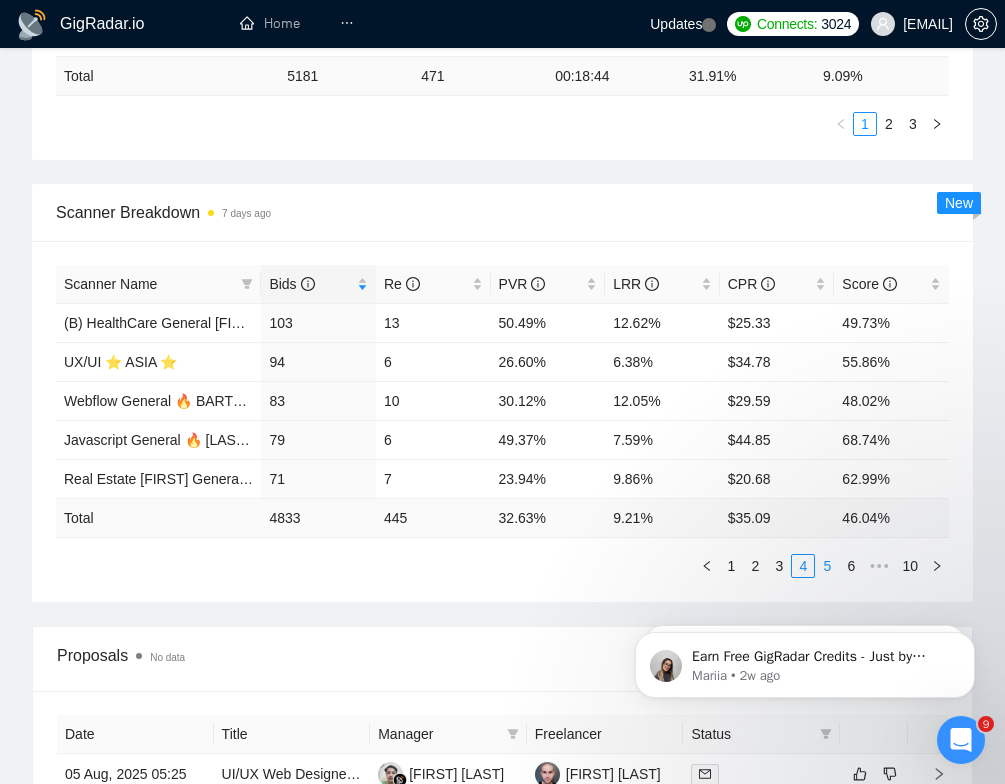 click on "5" at bounding box center (827, 566) 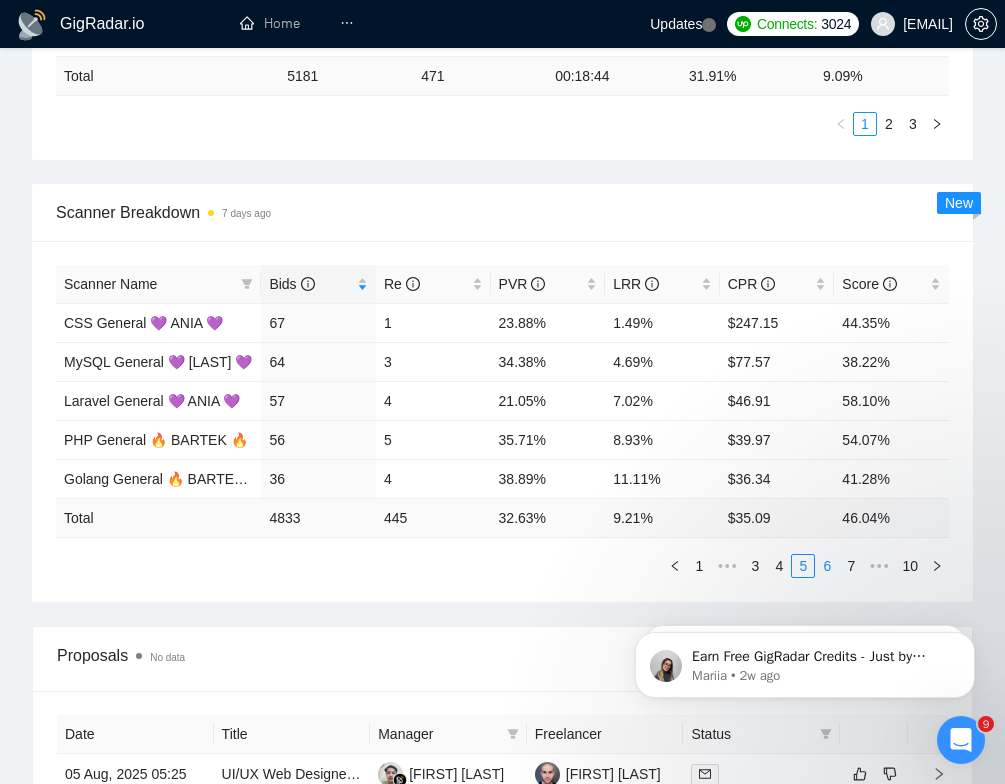 click on "6" at bounding box center (827, 566) 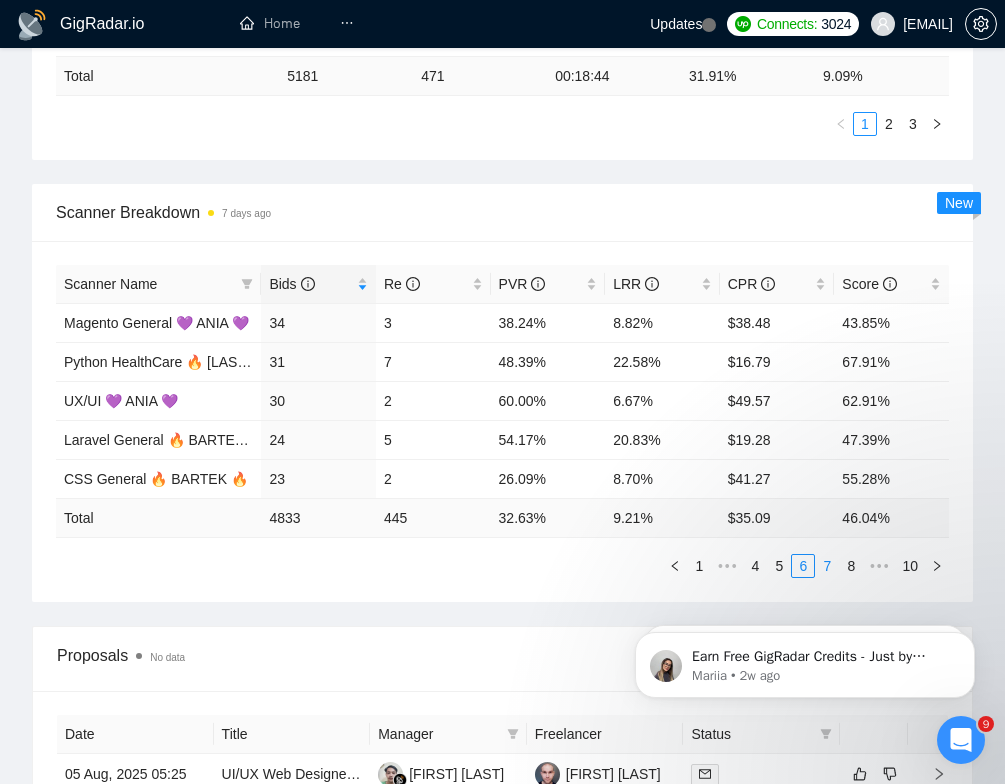 click on "7" at bounding box center [827, 566] 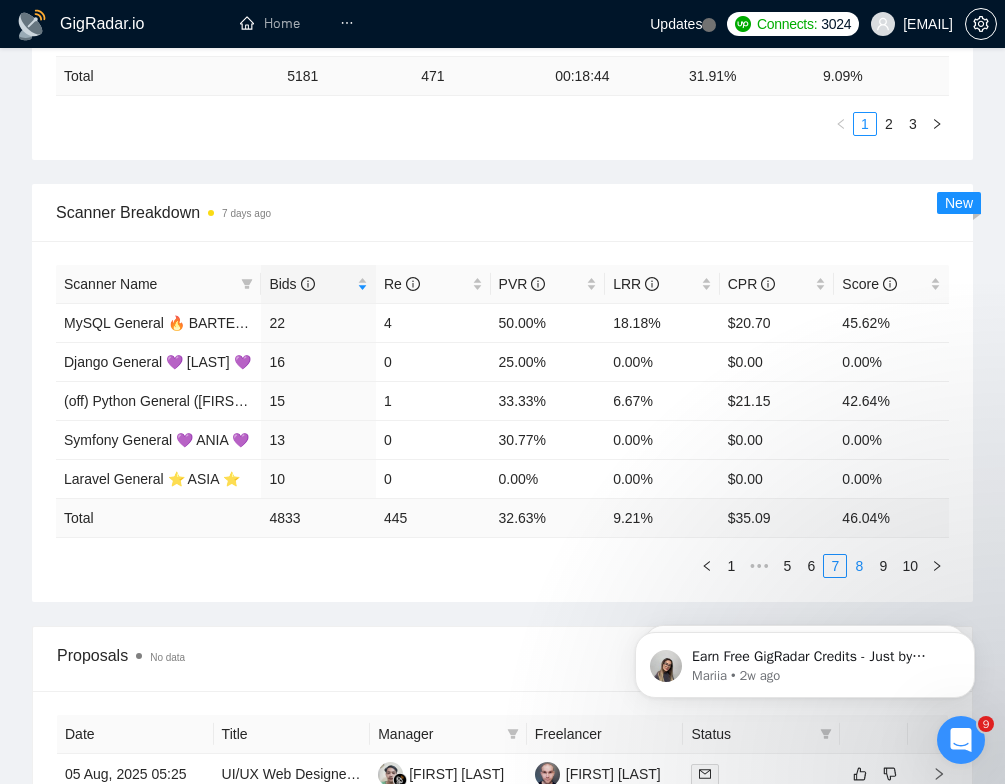 click on "8" at bounding box center (859, 566) 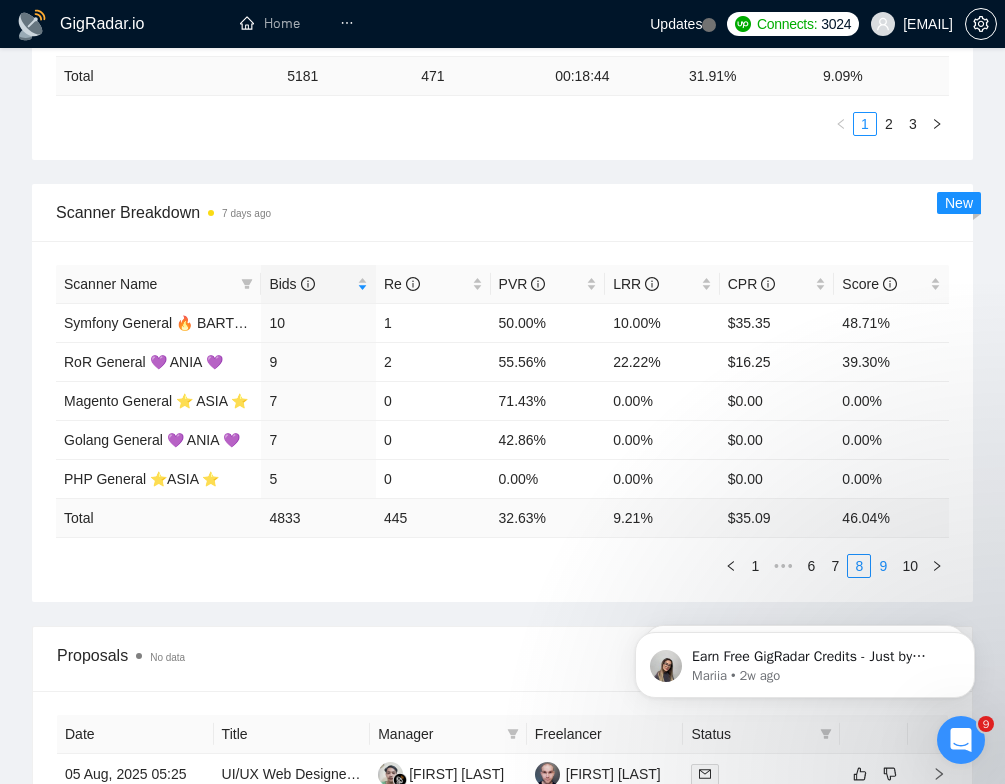 click on "9" at bounding box center [883, 566] 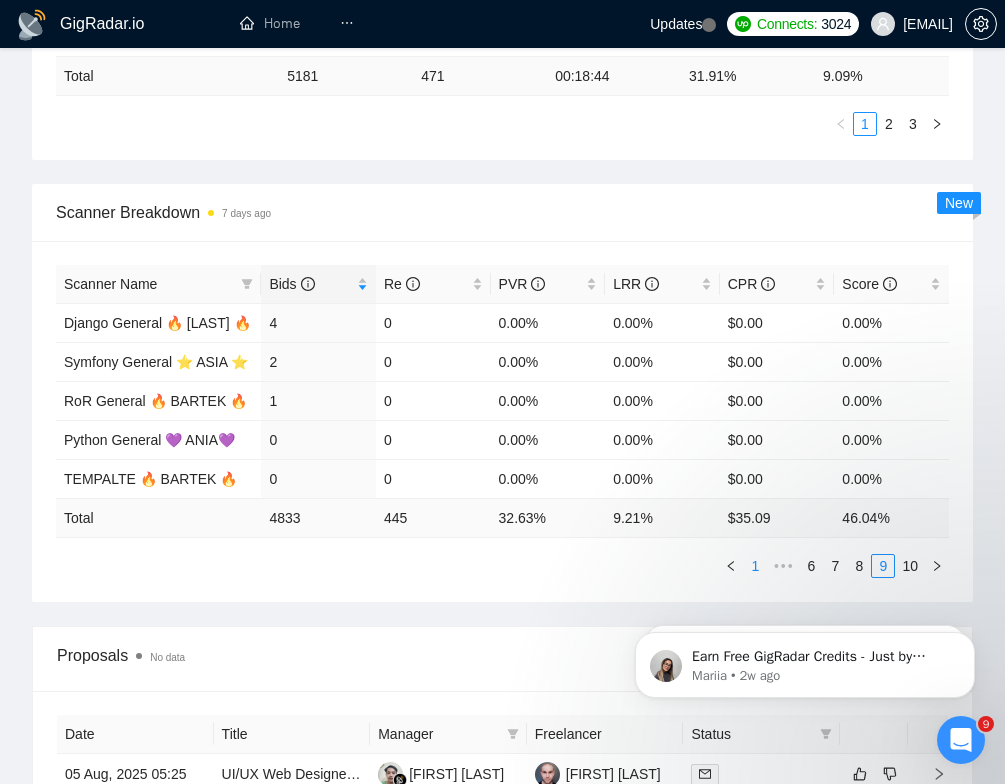 click on "1" at bounding box center [755, 566] 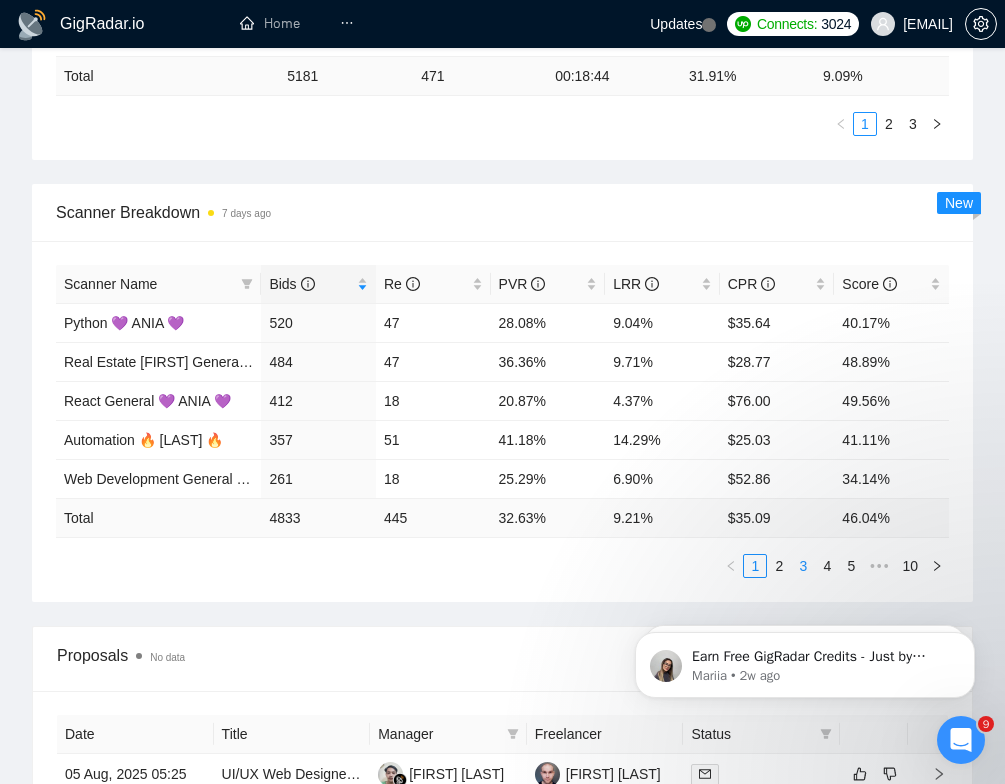 click on "3" at bounding box center (803, 566) 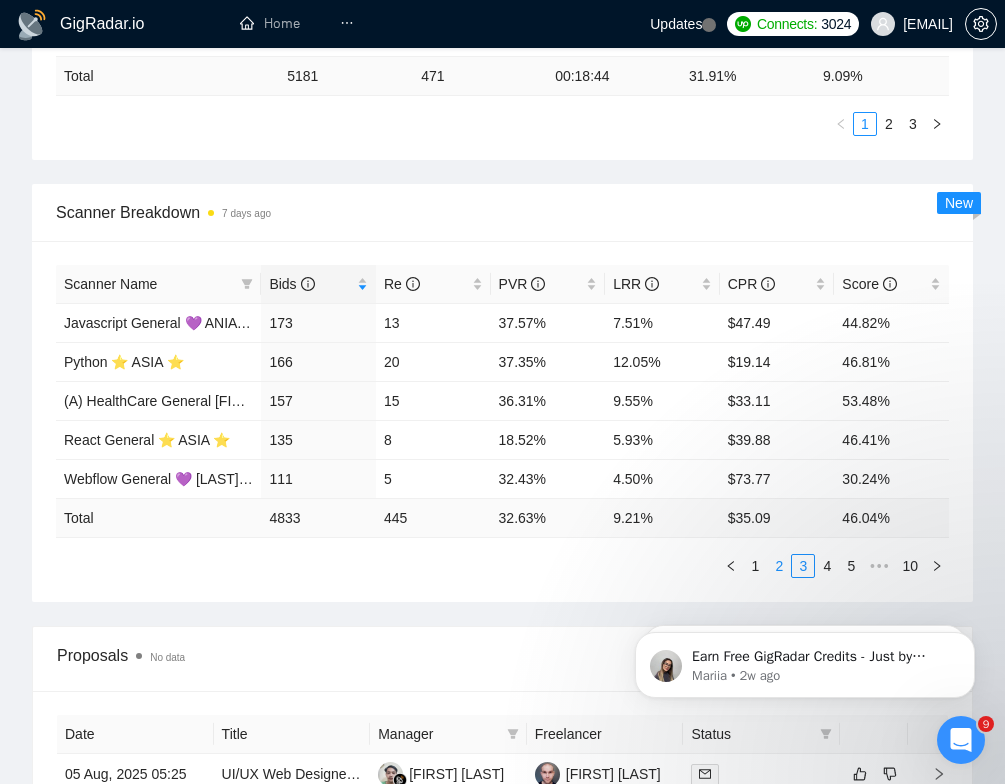 click on "2" at bounding box center (779, 566) 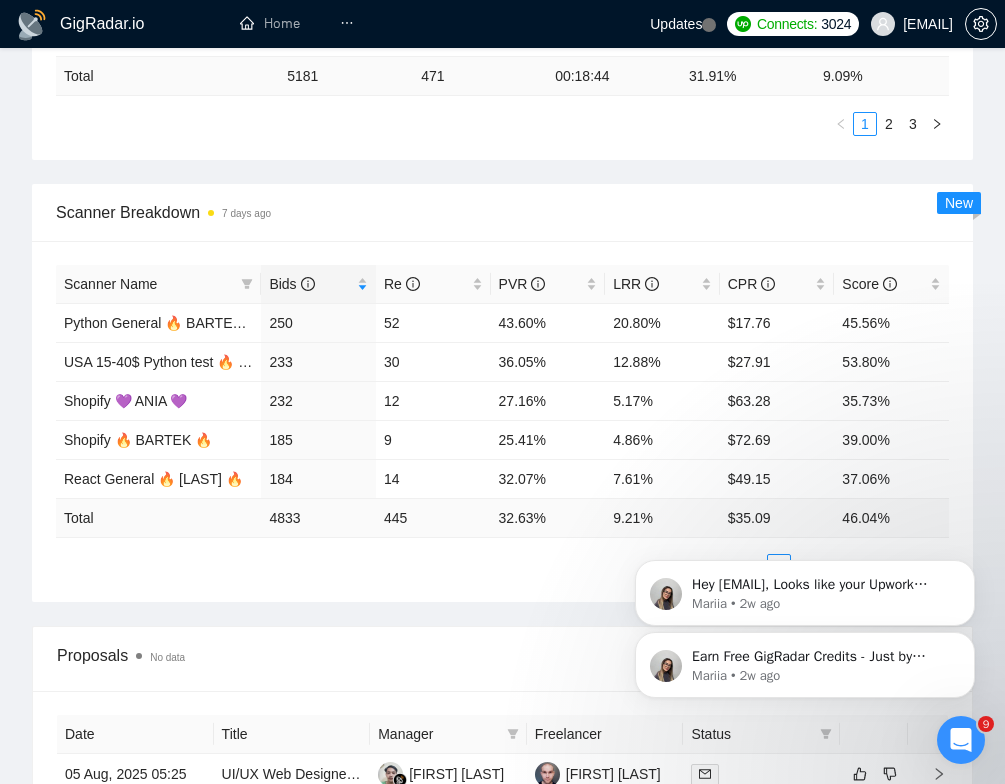 click on "Earn Free GigRadar Credits - Just by Sharing Your Story! 💬 Want more credits for sending proposals? It’s simple - share, inspire, and get rewarded! 🤫 Here’s how you can earn free credits: Introduce yourself in the #intros channel of the GigRadar Upwork Community and grab +20 credits for sending bids., Post your success story (closed projects, high LRR, etc.) in the #general channel and claim +50 credits for sending bids. Why? GigRadar is building a powerful network of freelancers and agencies. We want you to make valuable connections, showcase your wins, and inspire others while getting rewarded! 🚀 Not a member yet? Join our Slack community now 👉 Join Slack Community Claiming your credits is easy: Reply to this message with a screenshot of your post, and our Tech Support Team will instantly top up your credits! 💸 Mariia • 2w ago Mariia • 2w ago" at bounding box center [805, 573] 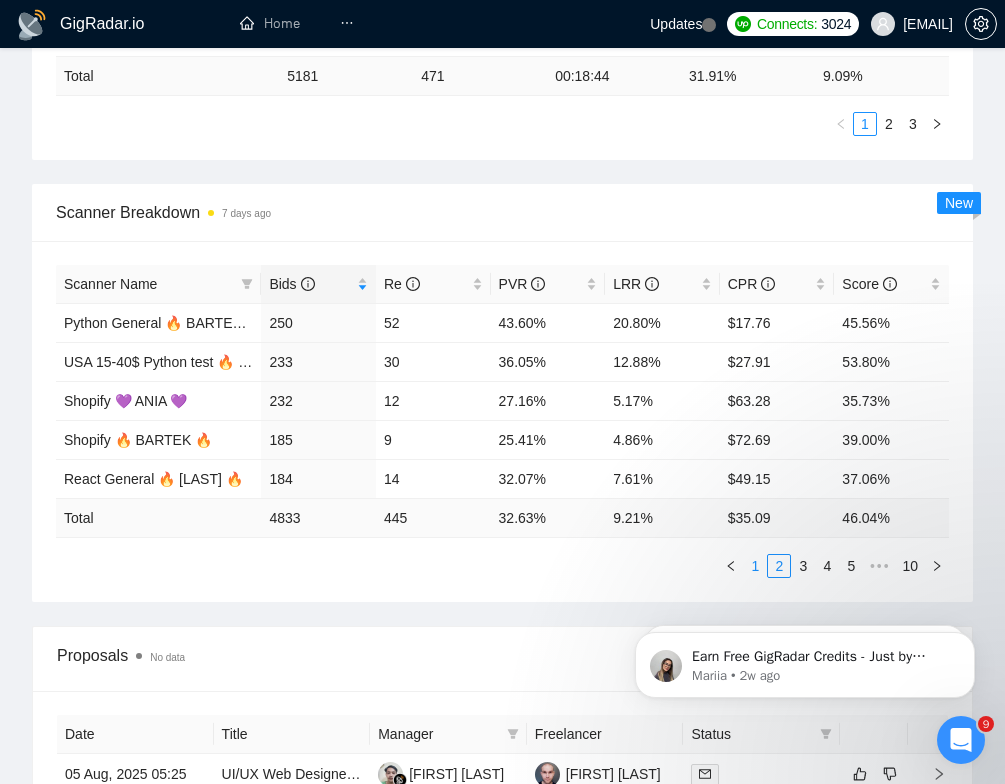 click on "1" at bounding box center [755, 566] 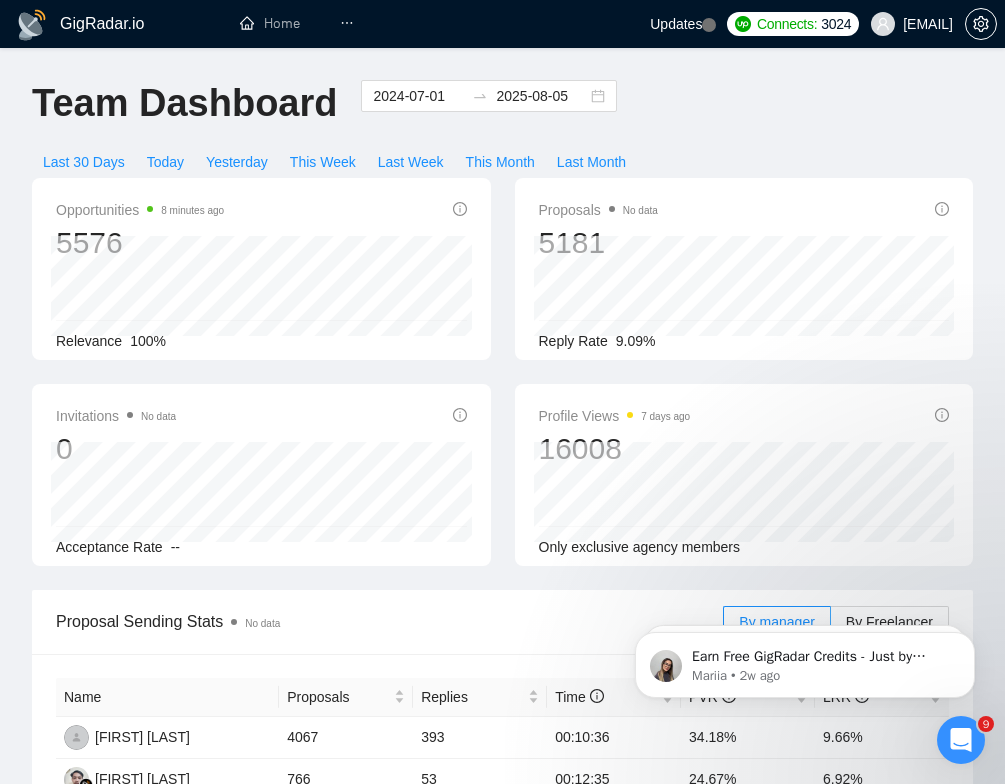 scroll, scrollTop: 0, scrollLeft: 0, axis: both 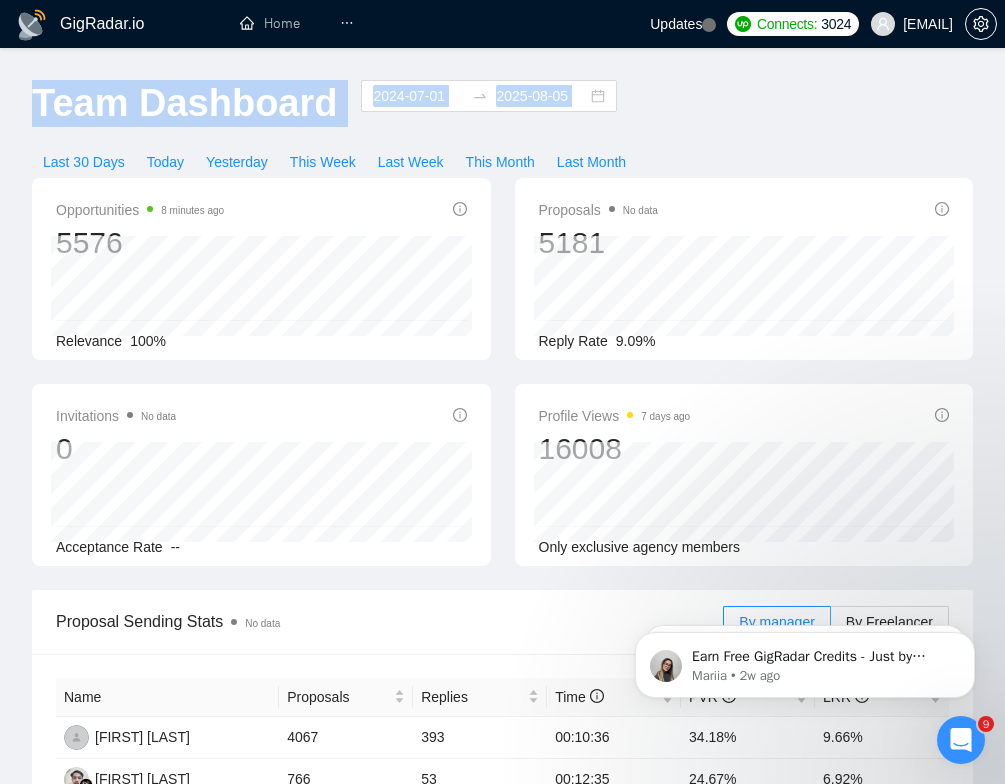 drag, startPoint x: 663, startPoint y: 114, endPoint x: 314, endPoint y: 71, distance: 351.639 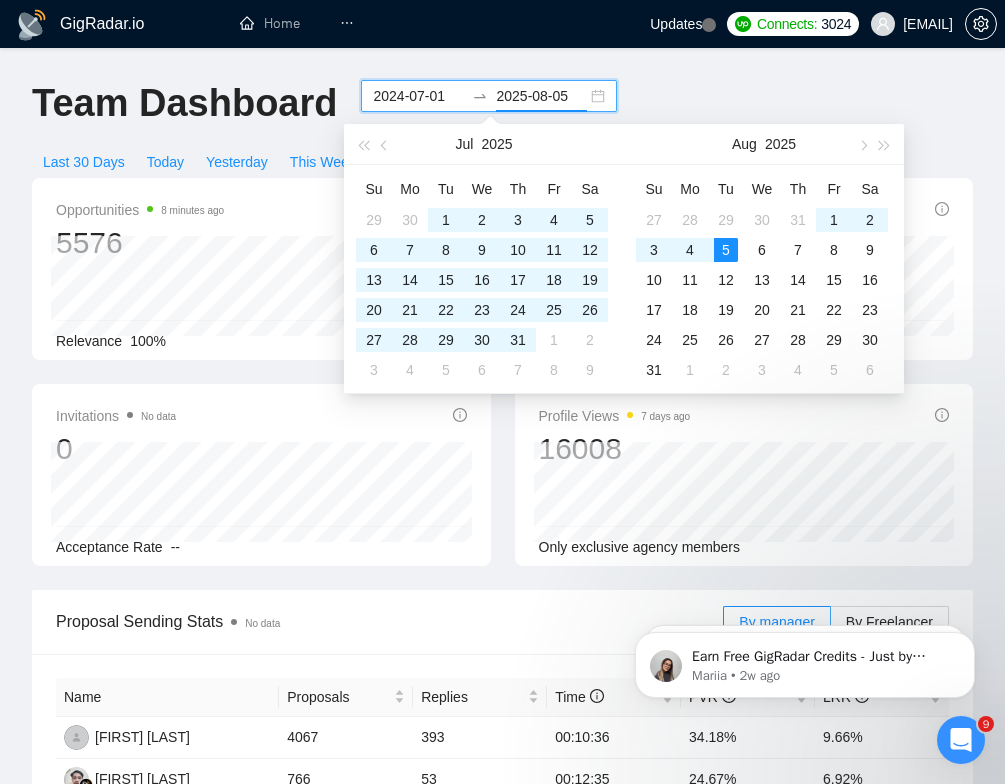 drag, startPoint x: 562, startPoint y: 100, endPoint x: 334, endPoint y: 100, distance: 228 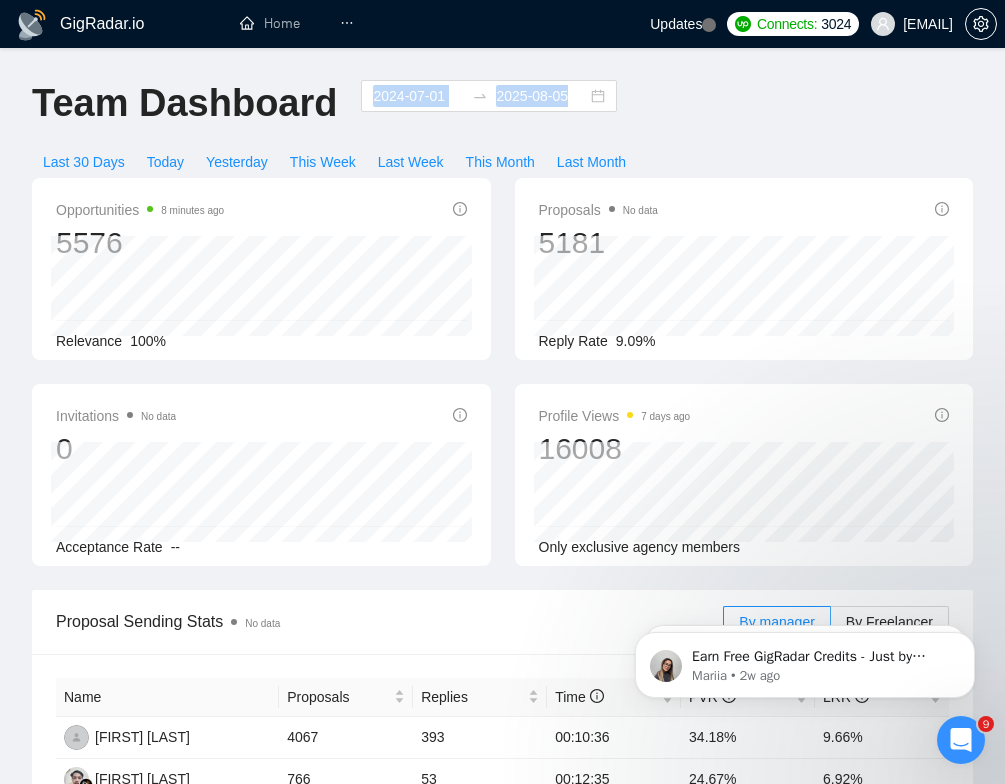 drag, startPoint x: 337, startPoint y: 96, endPoint x: 601, endPoint y: 103, distance: 264.09277 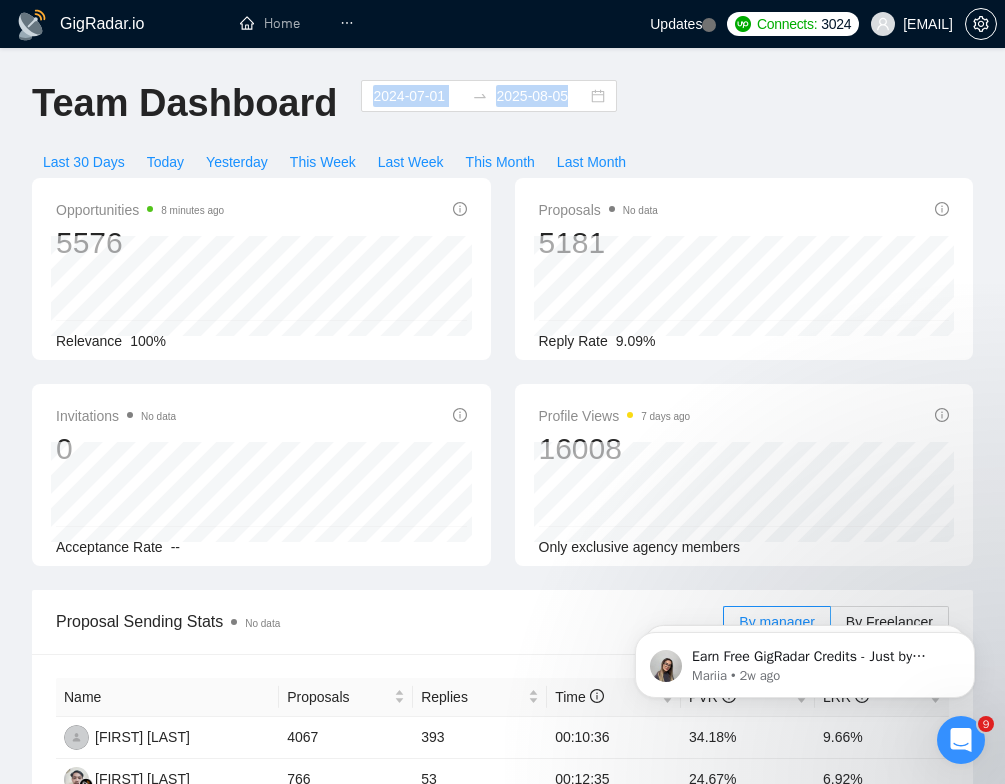 copy 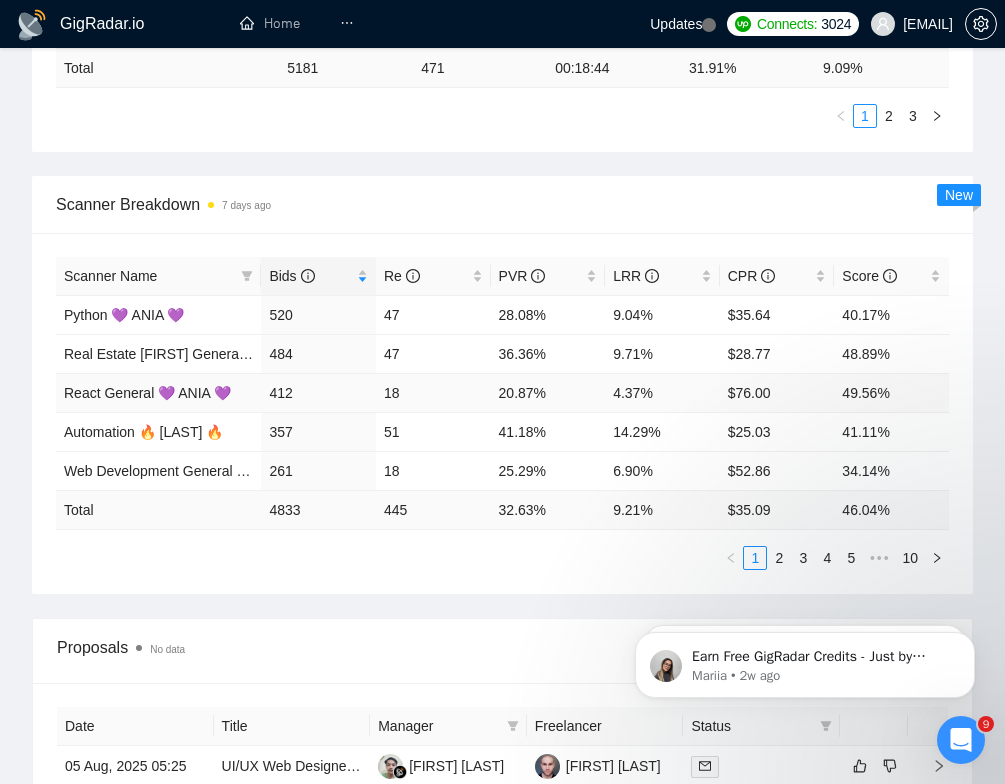 scroll, scrollTop: 900, scrollLeft: 0, axis: vertical 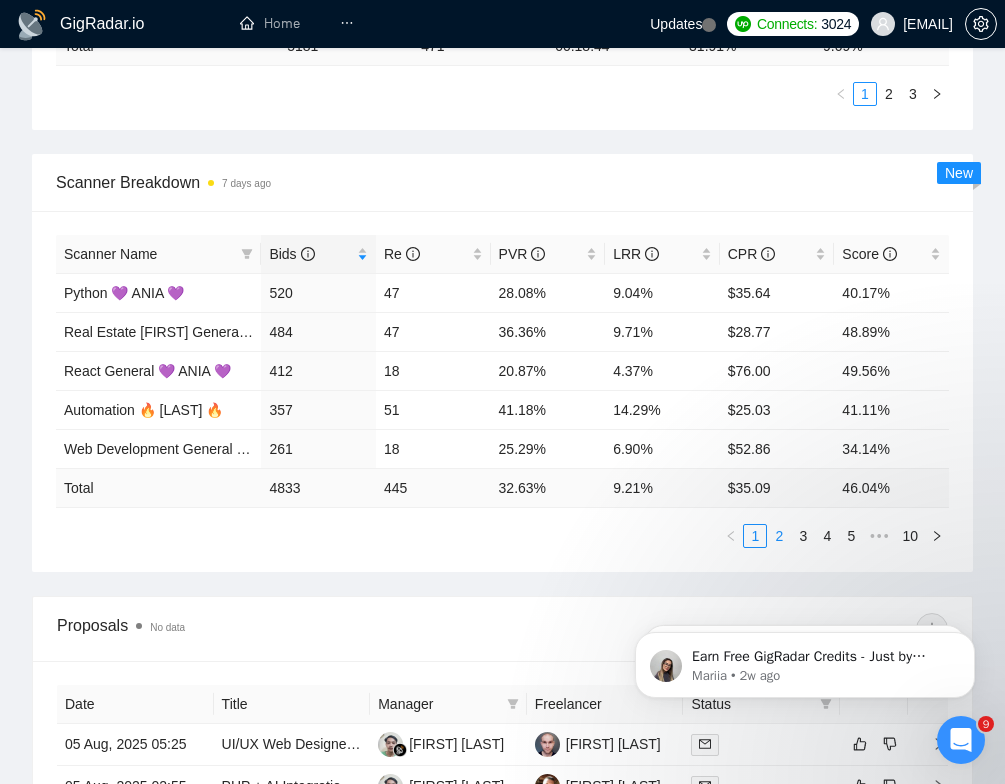 click on "2" at bounding box center [779, 536] 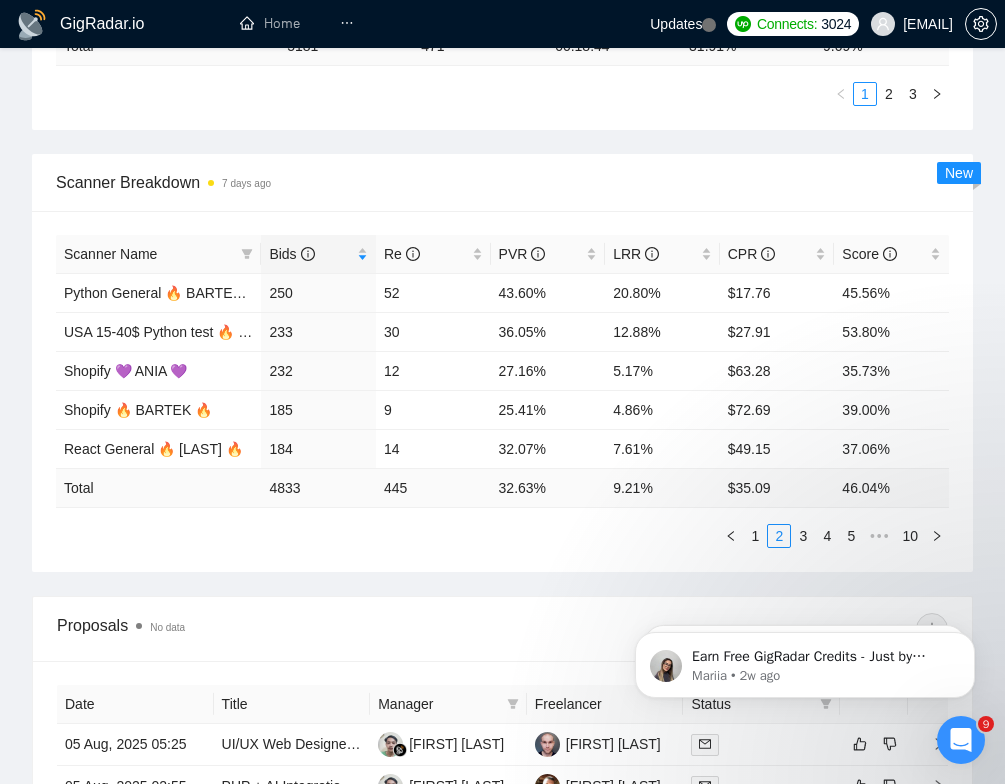 type 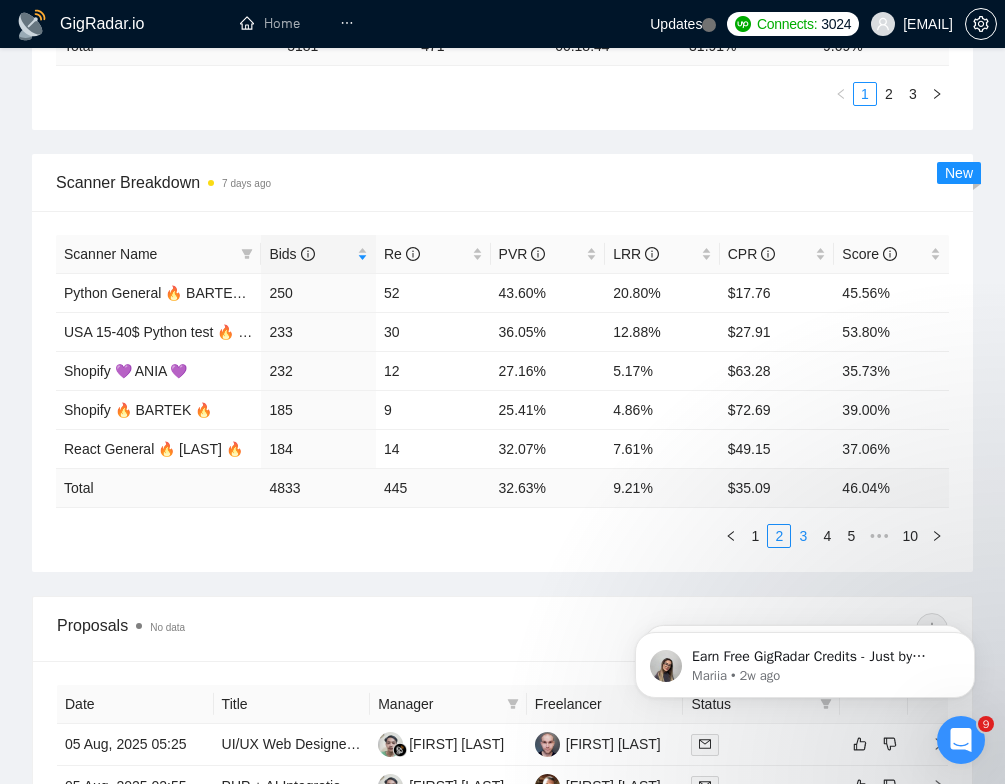click on "3" at bounding box center (803, 536) 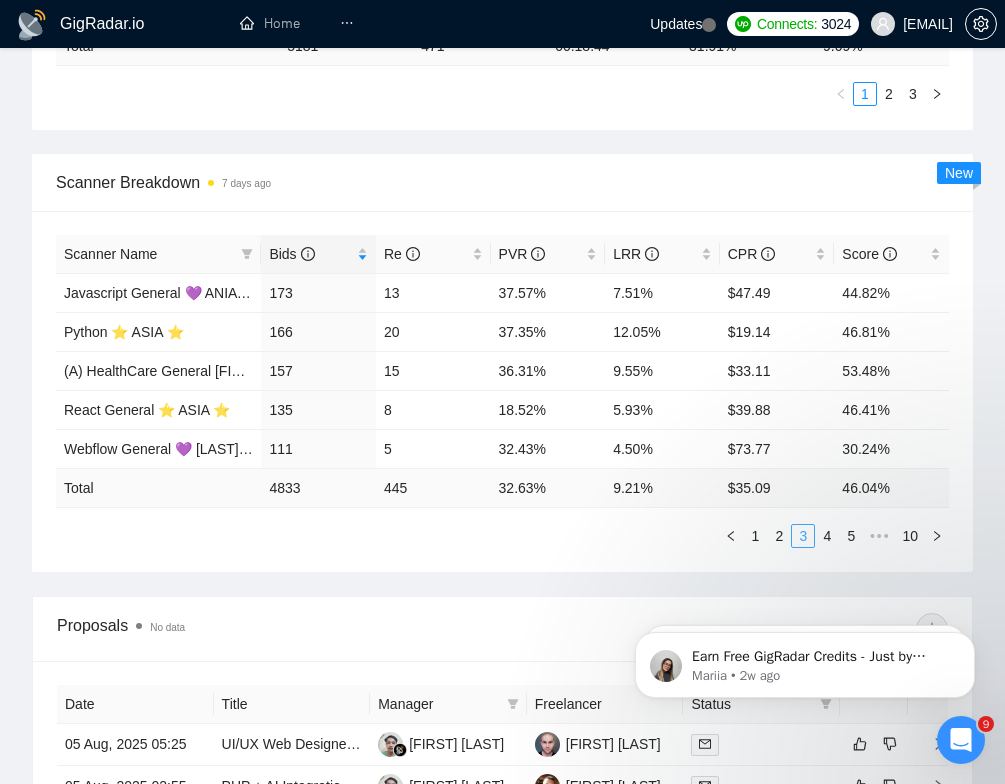 type 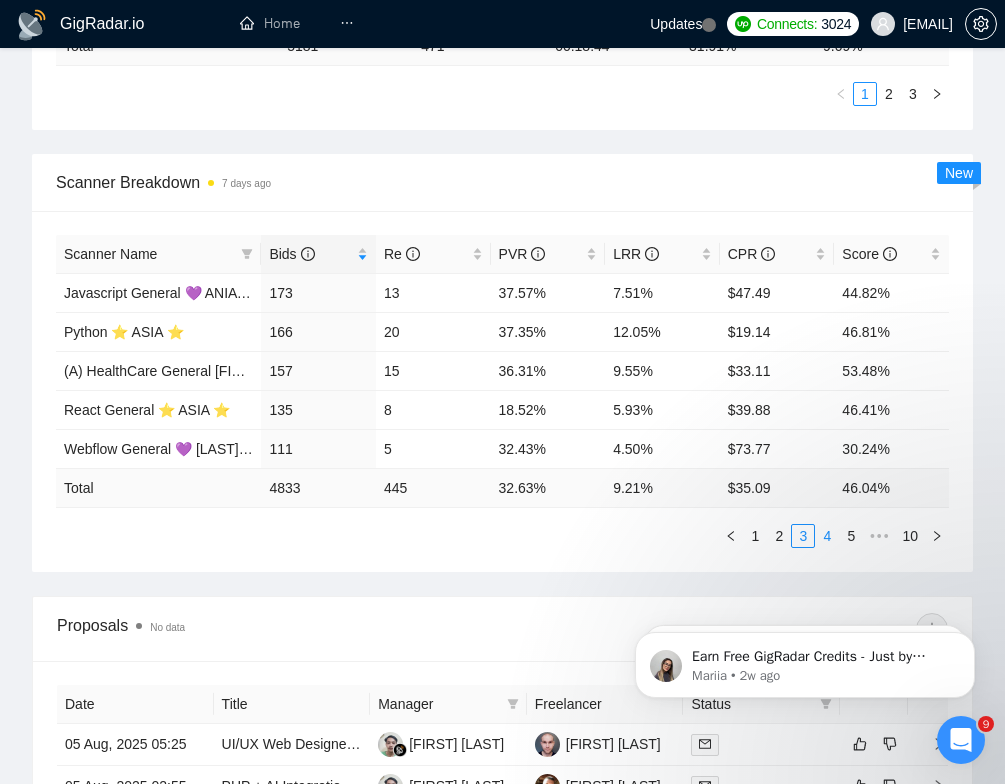 click on "4" at bounding box center [827, 536] 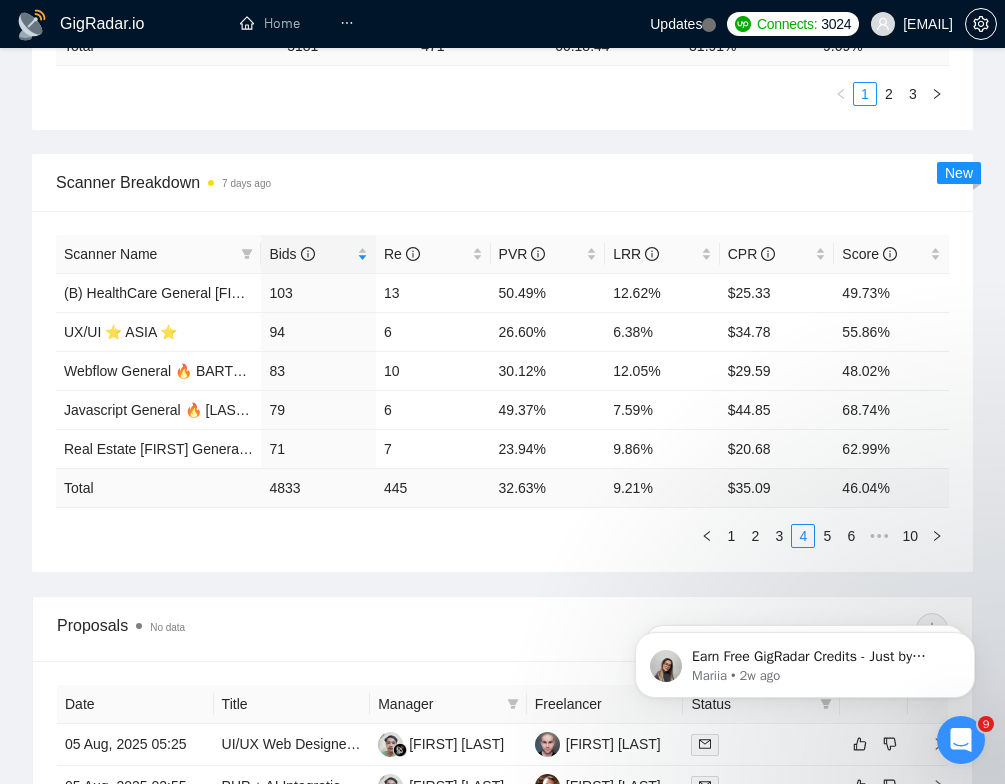 type 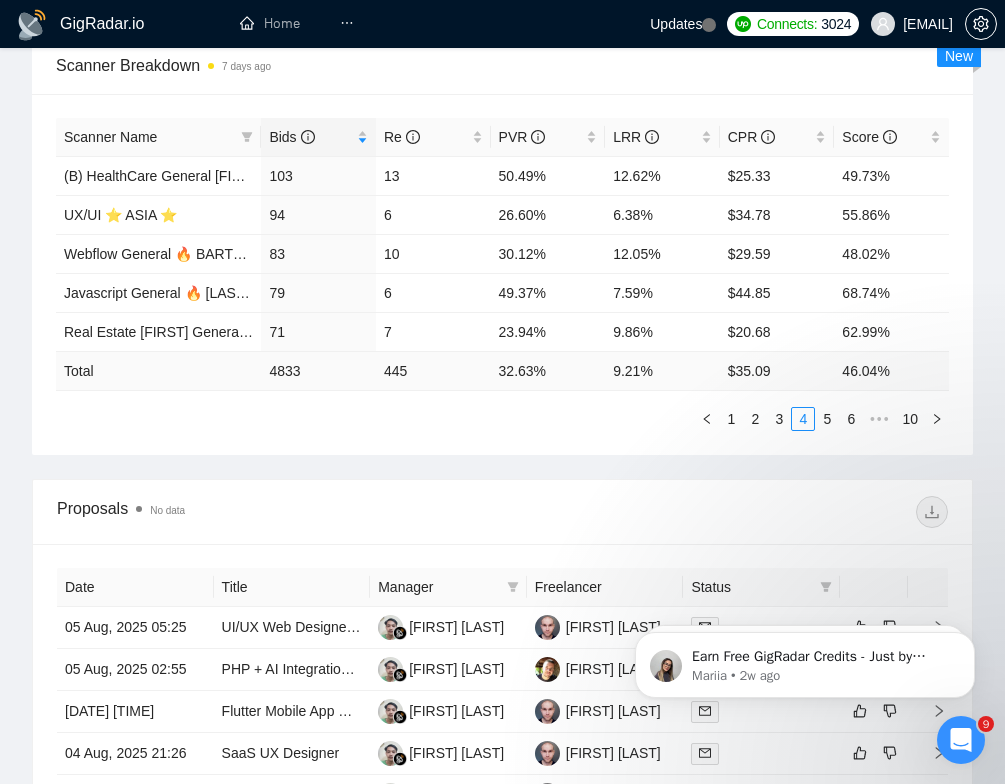 scroll, scrollTop: 1021, scrollLeft: 0, axis: vertical 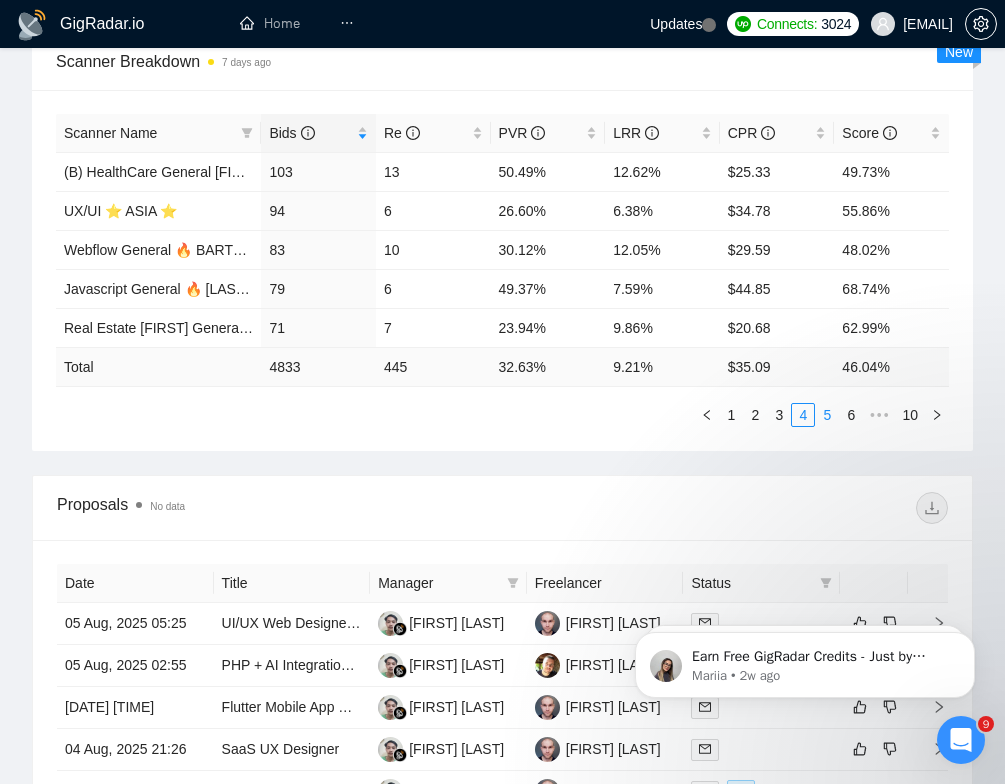click on "5" at bounding box center [827, 415] 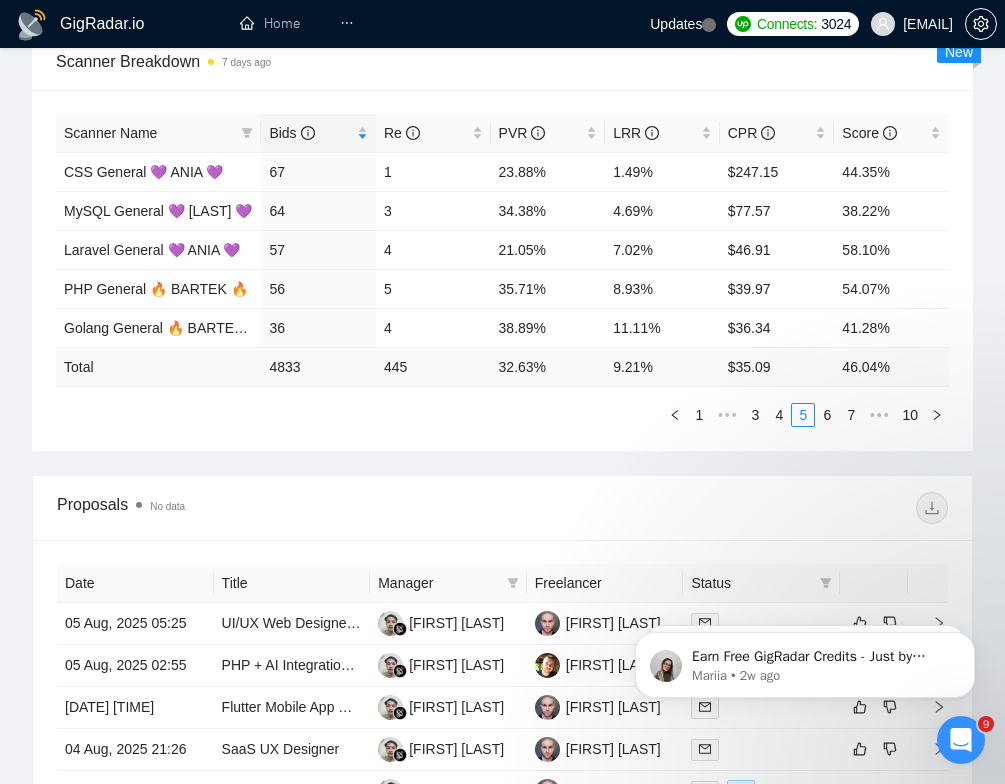 type 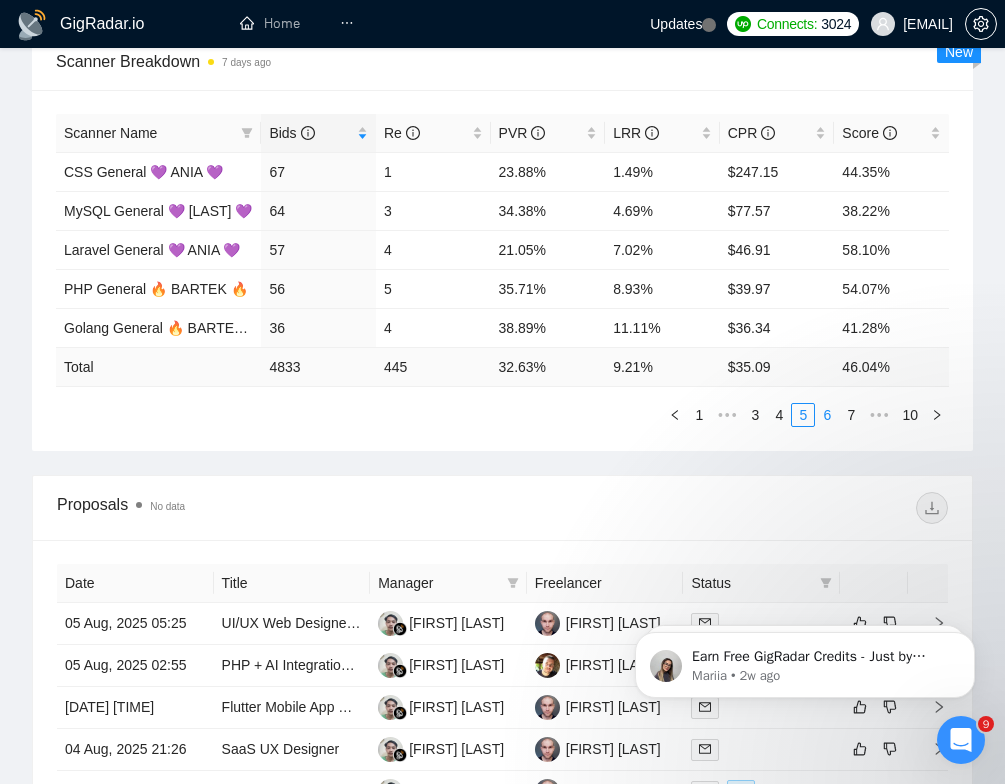 click on "6" at bounding box center (827, 415) 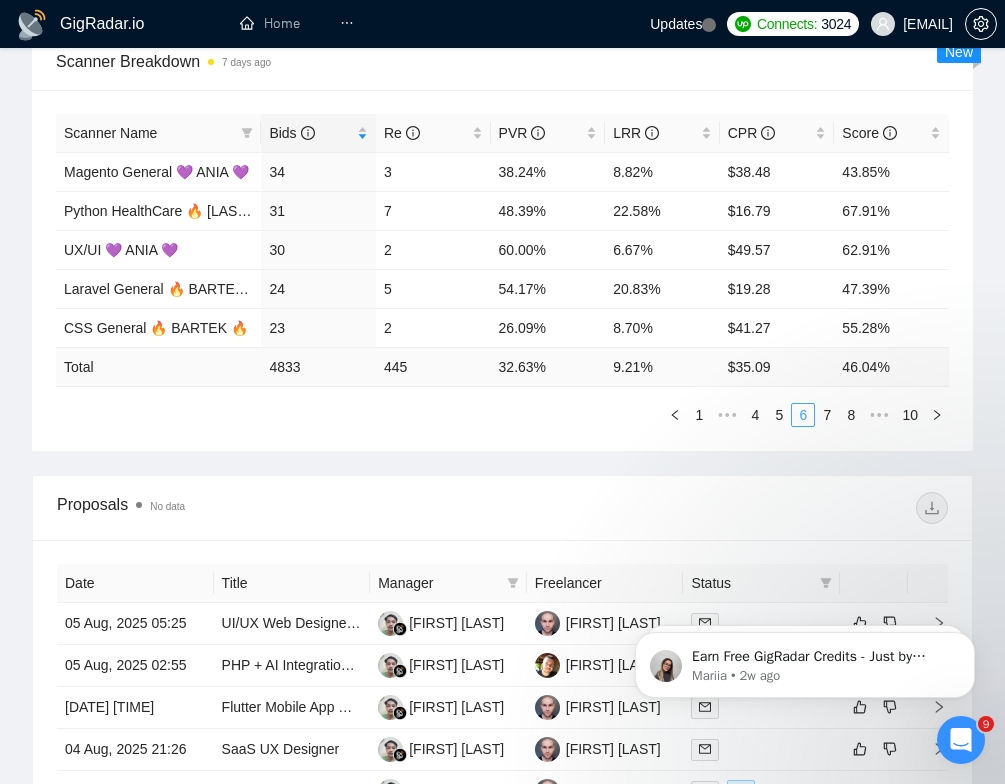type 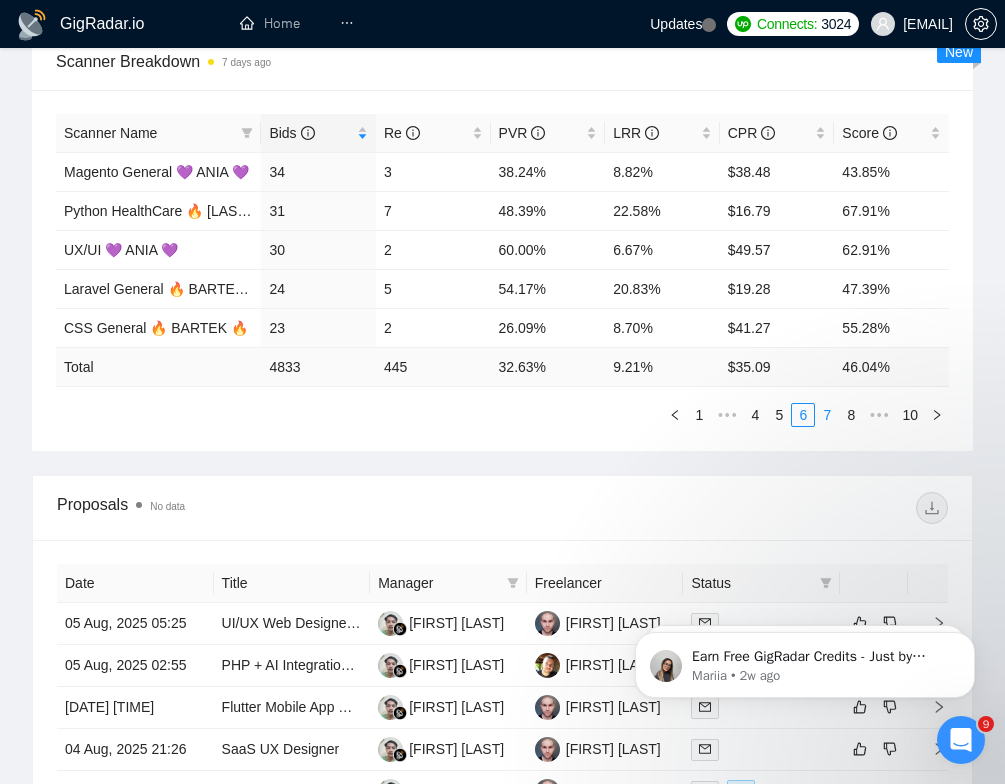 click on "7" at bounding box center [827, 415] 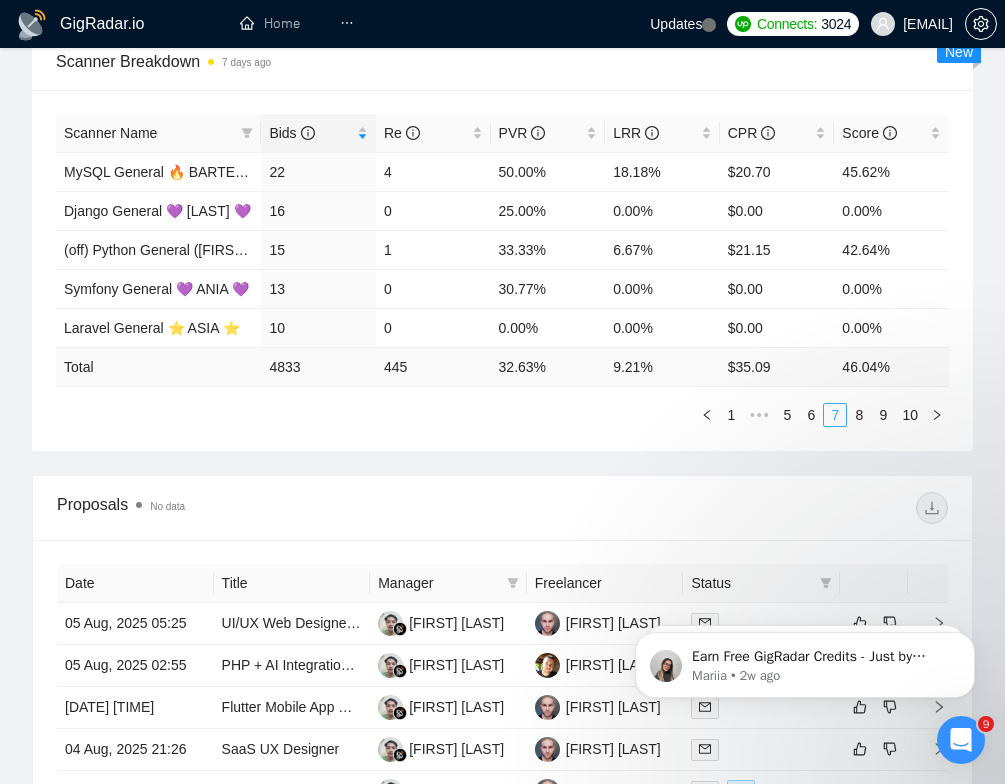 type 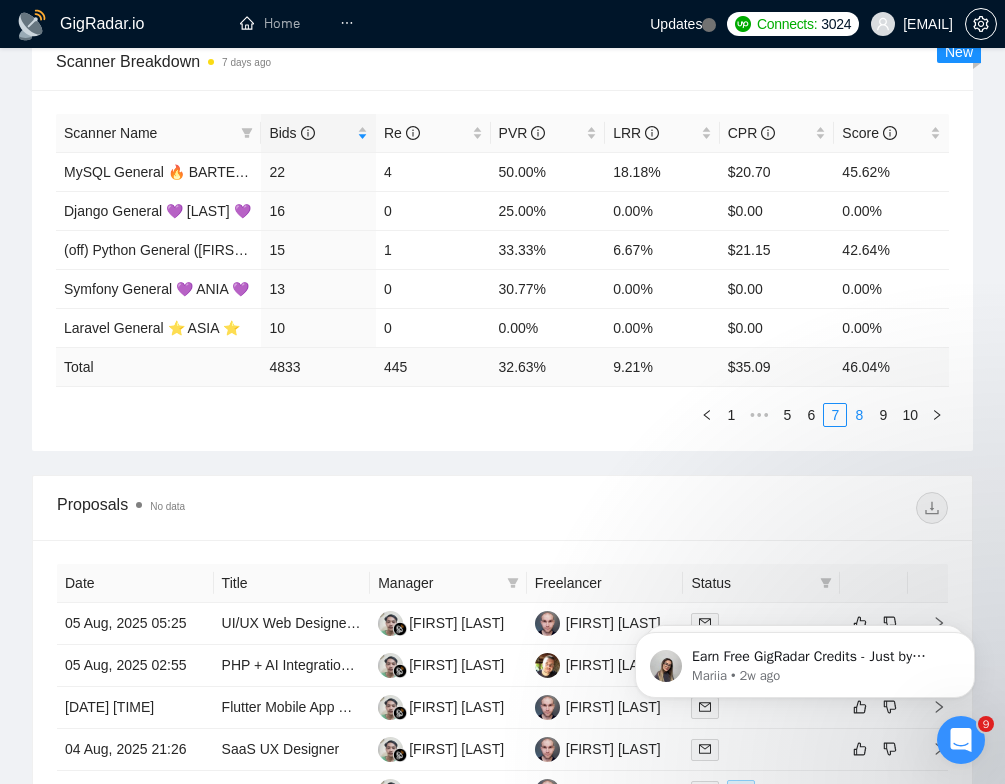 click on "8" at bounding box center (859, 415) 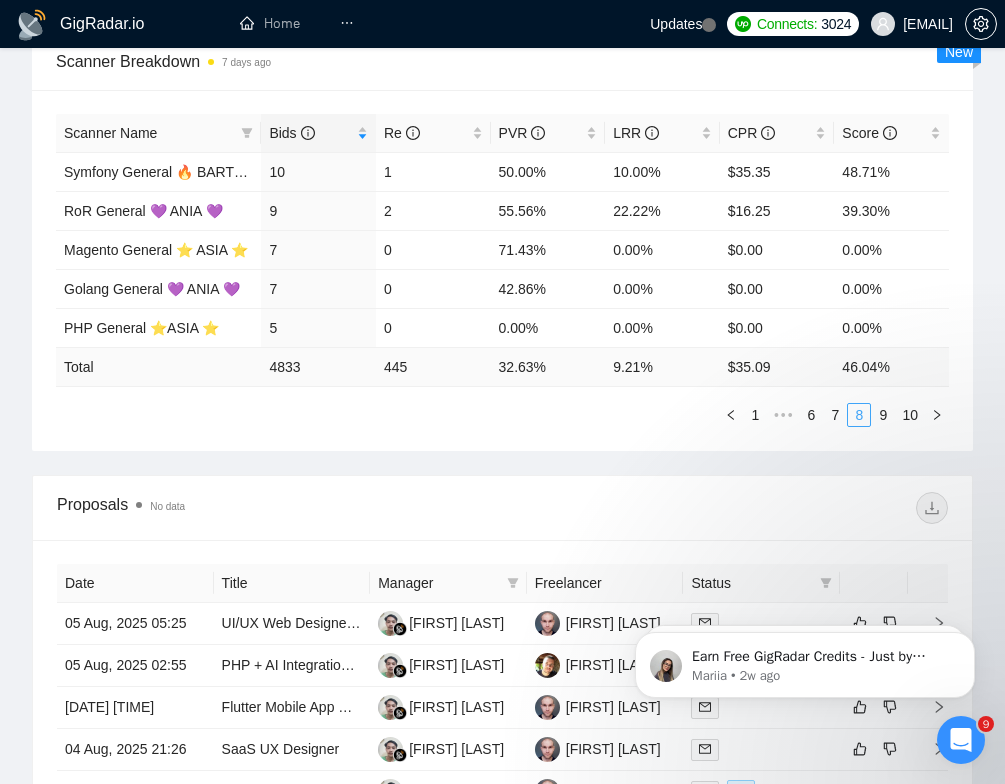type 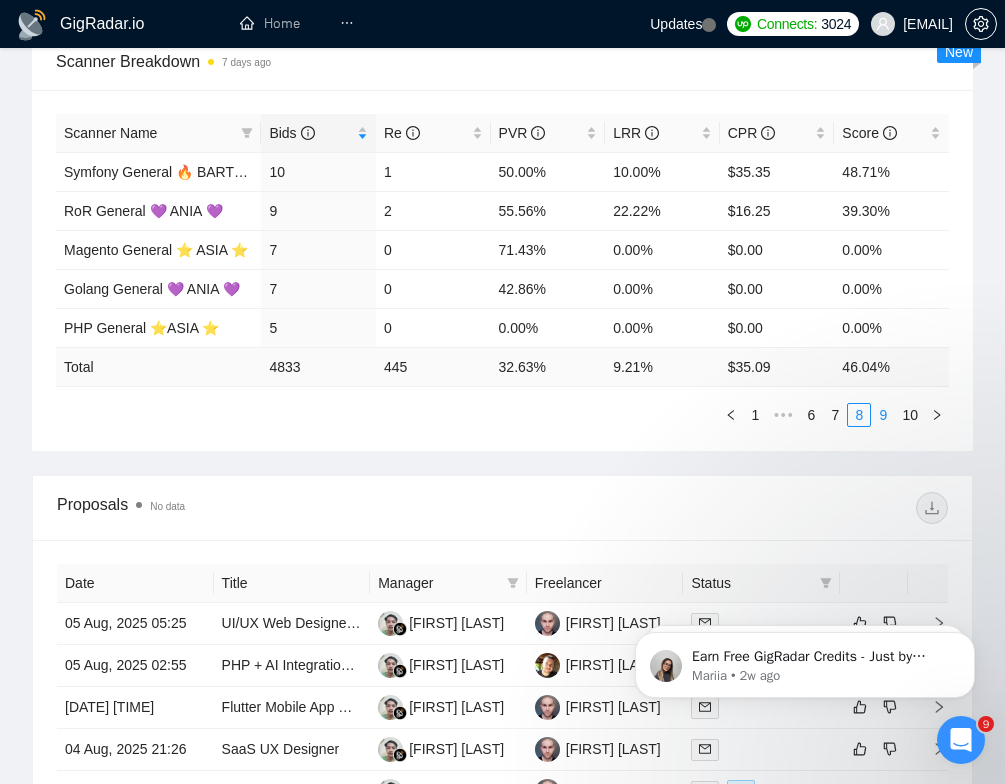 click on "9" at bounding box center [883, 415] 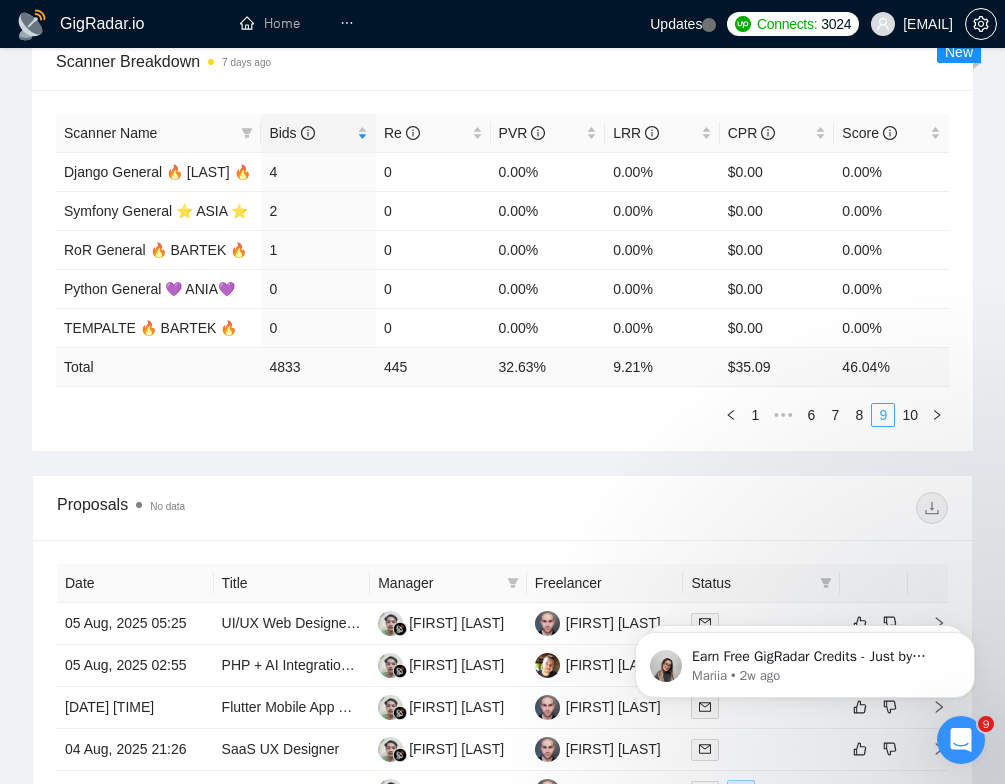 type 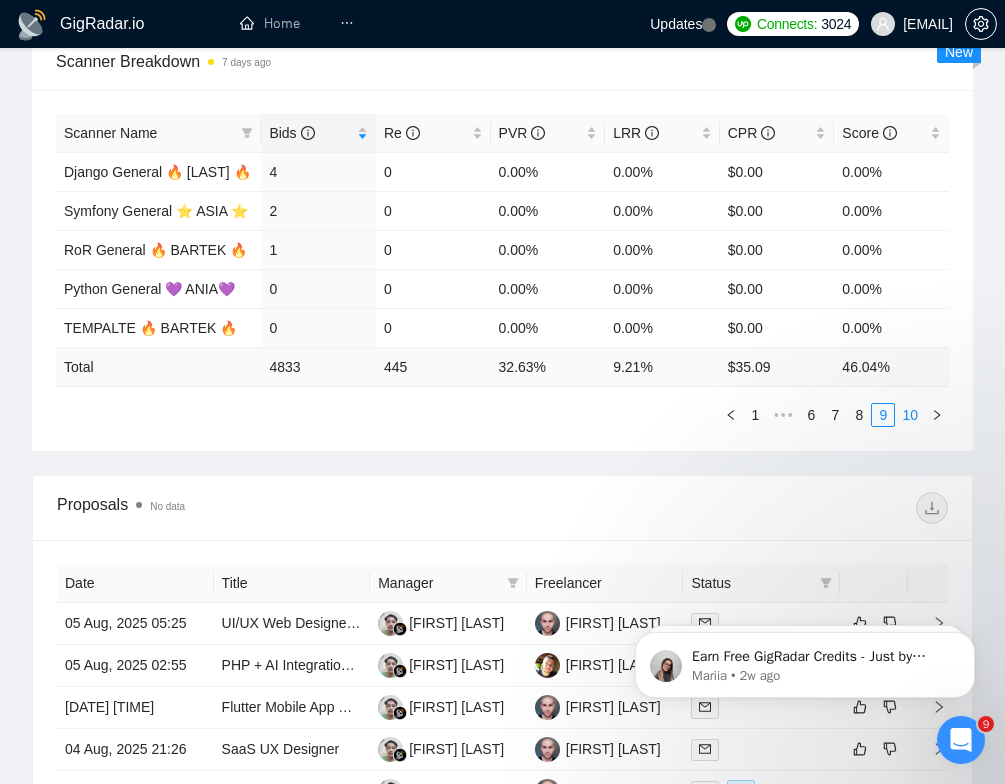 click on "10" at bounding box center (910, 415) 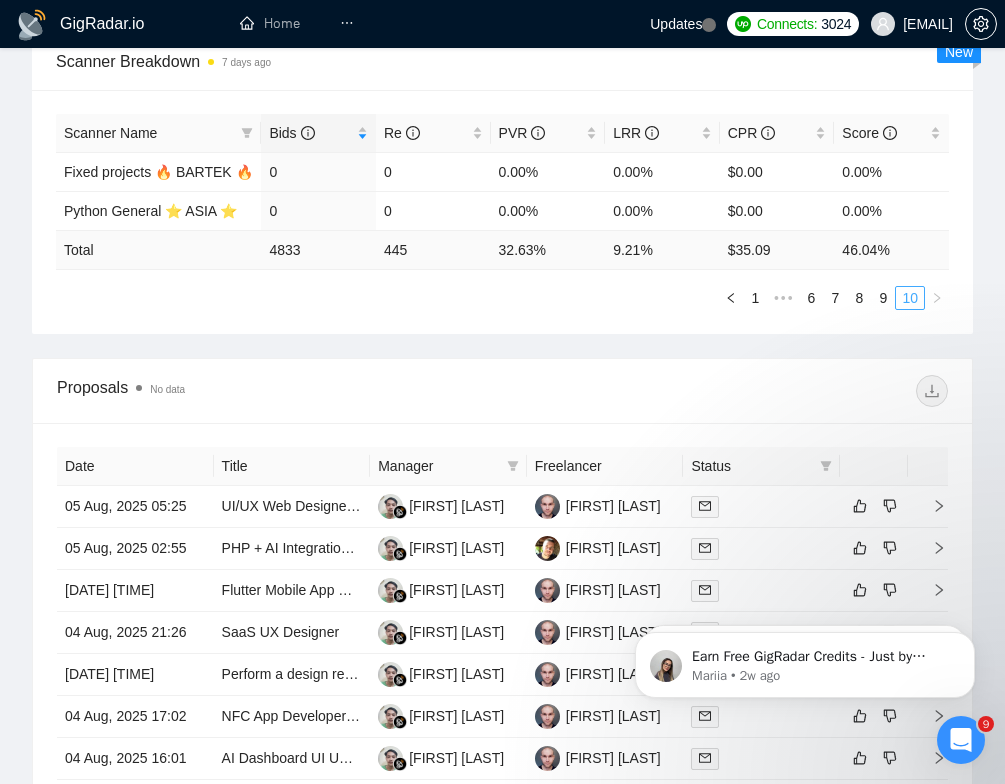 type 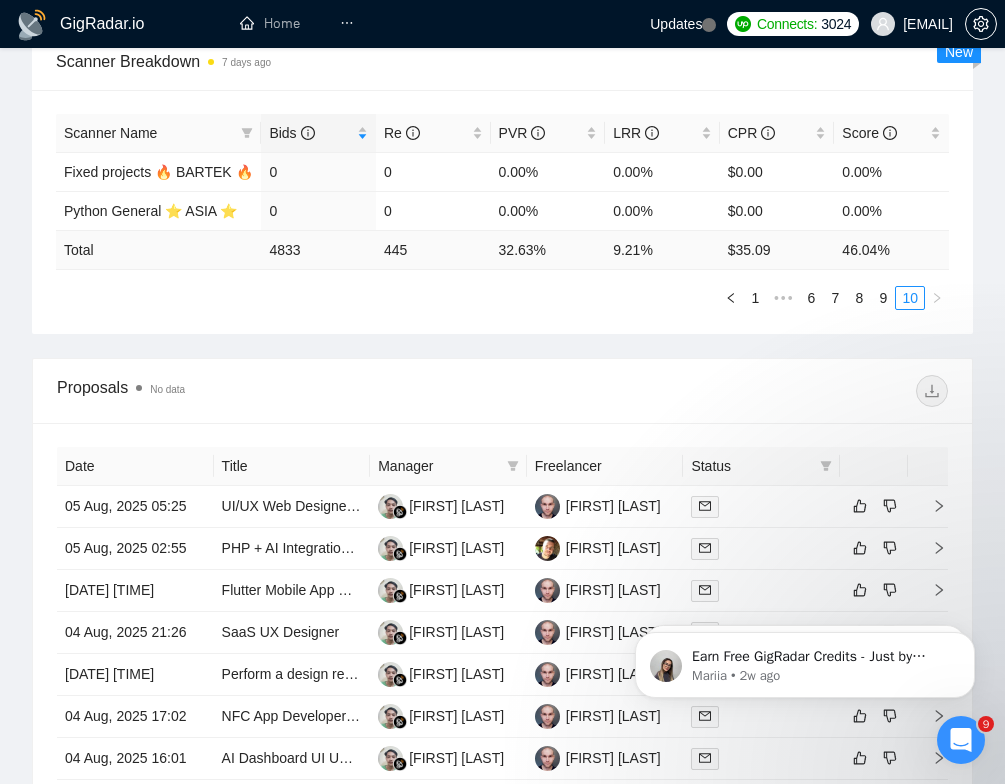 click on "Scanner Name" at bounding box center (148, 133) 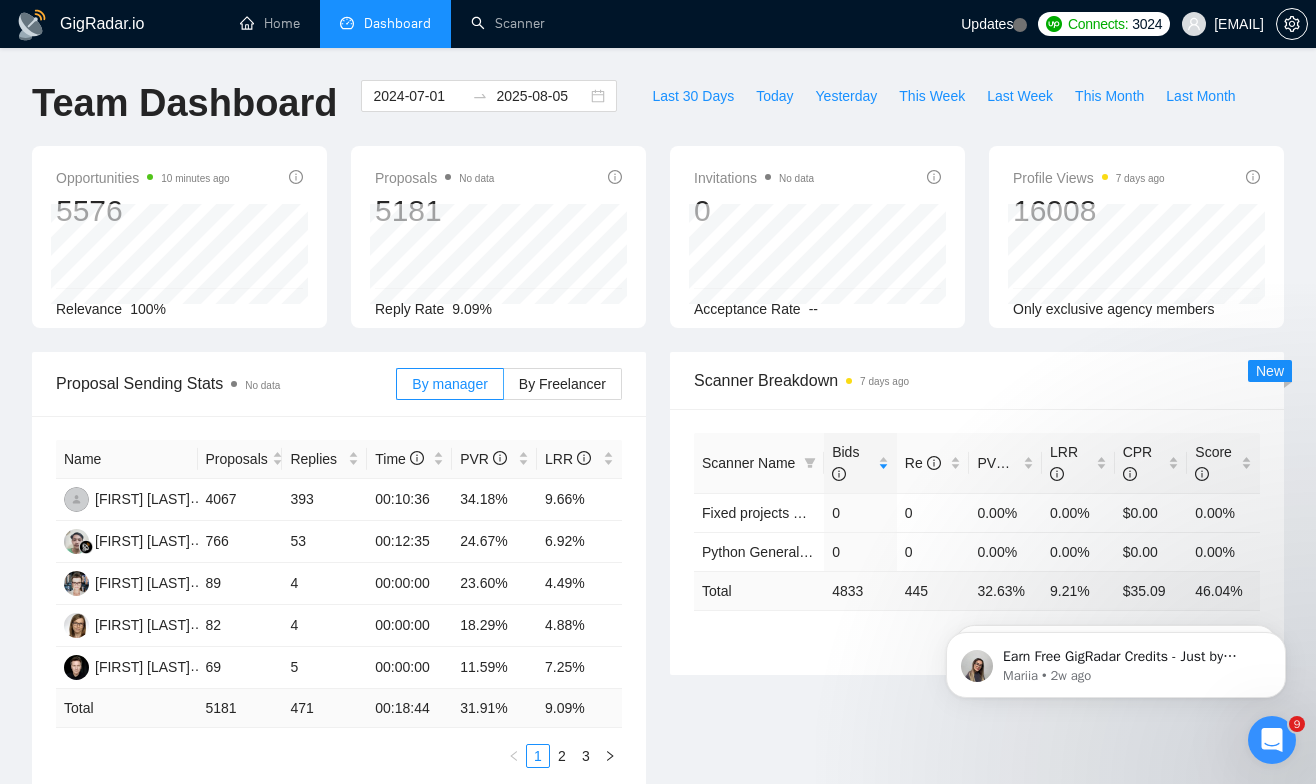 scroll, scrollTop: 3, scrollLeft: 0, axis: vertical 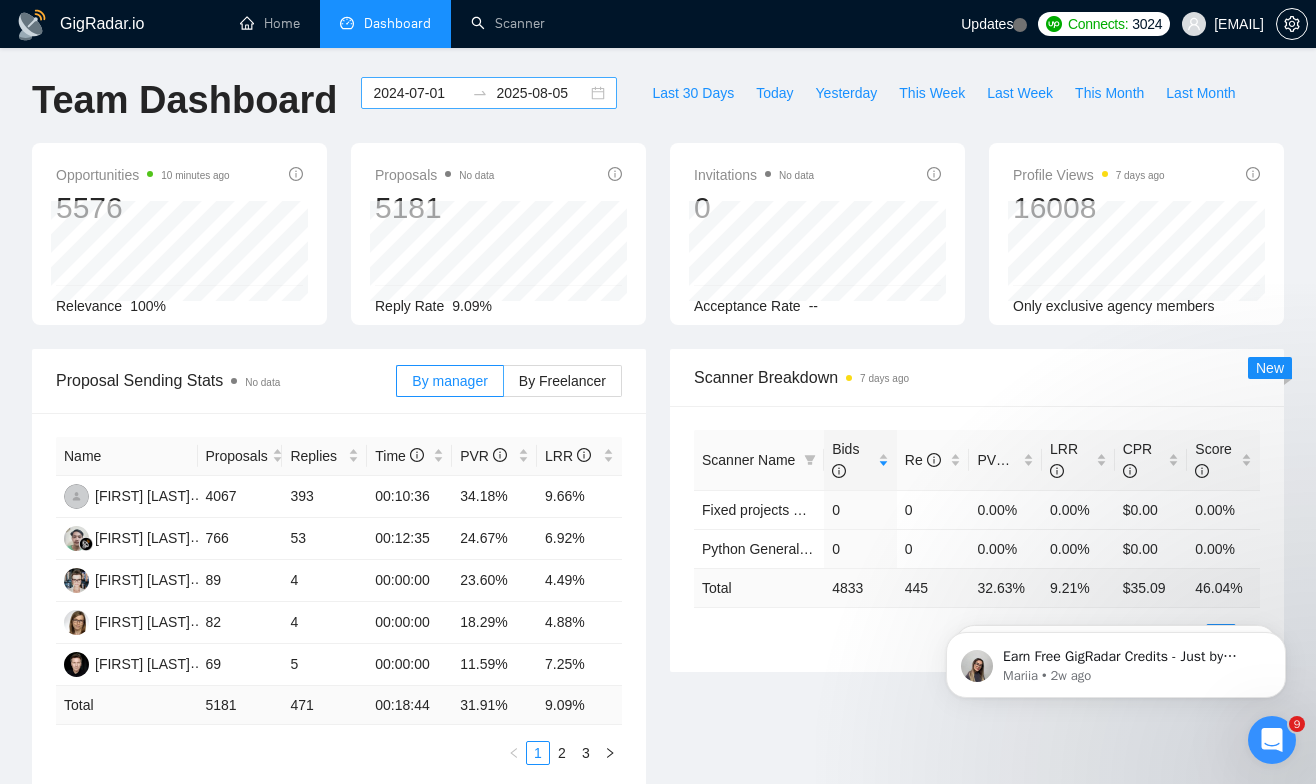 click on "2024-07-01" at bounding box center (418, 93) 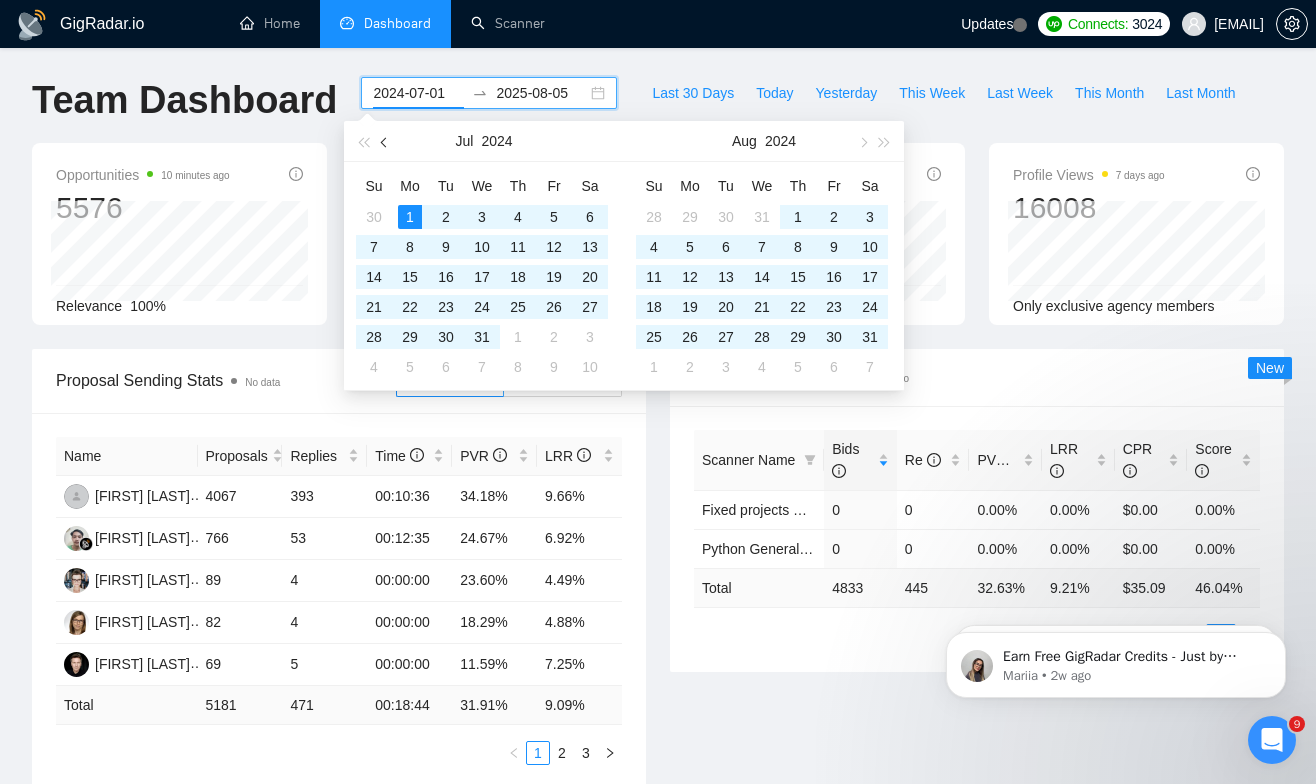 click at bounding box center (385, 141) 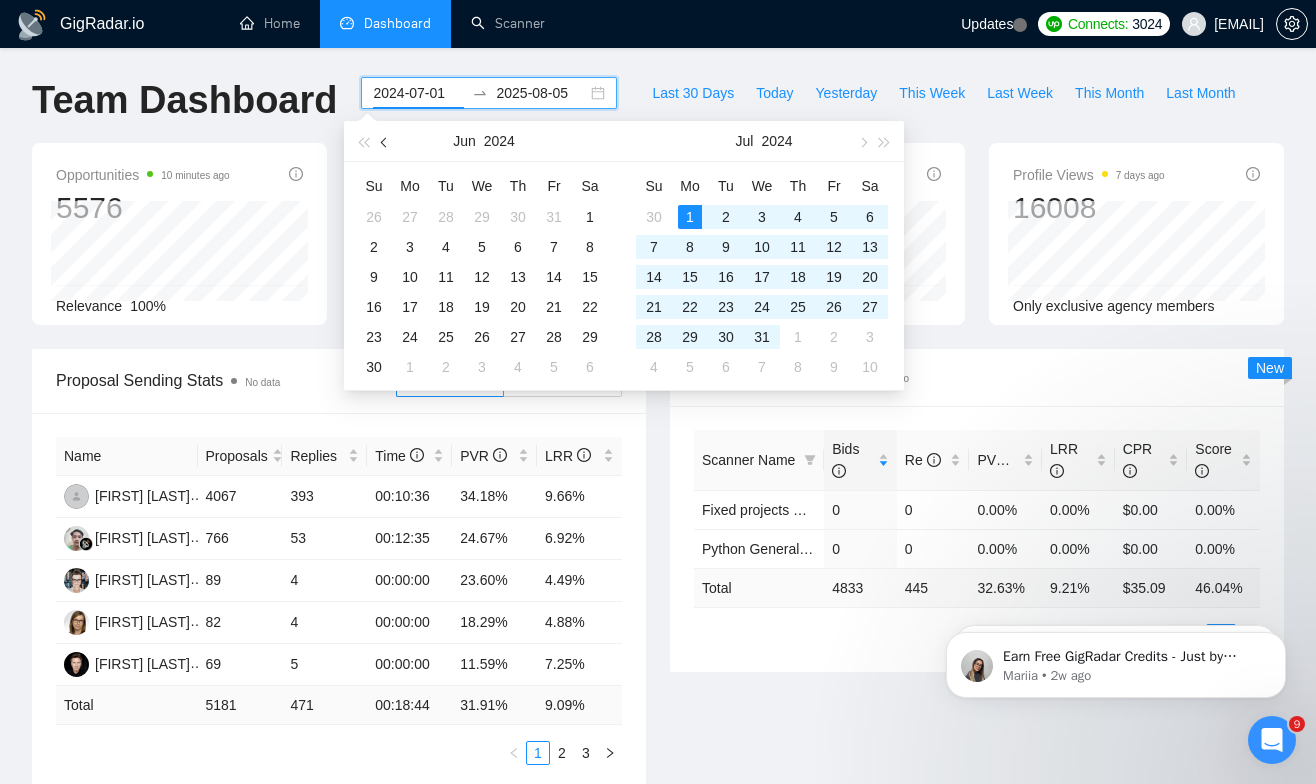 click at bounding box center [385, 141] 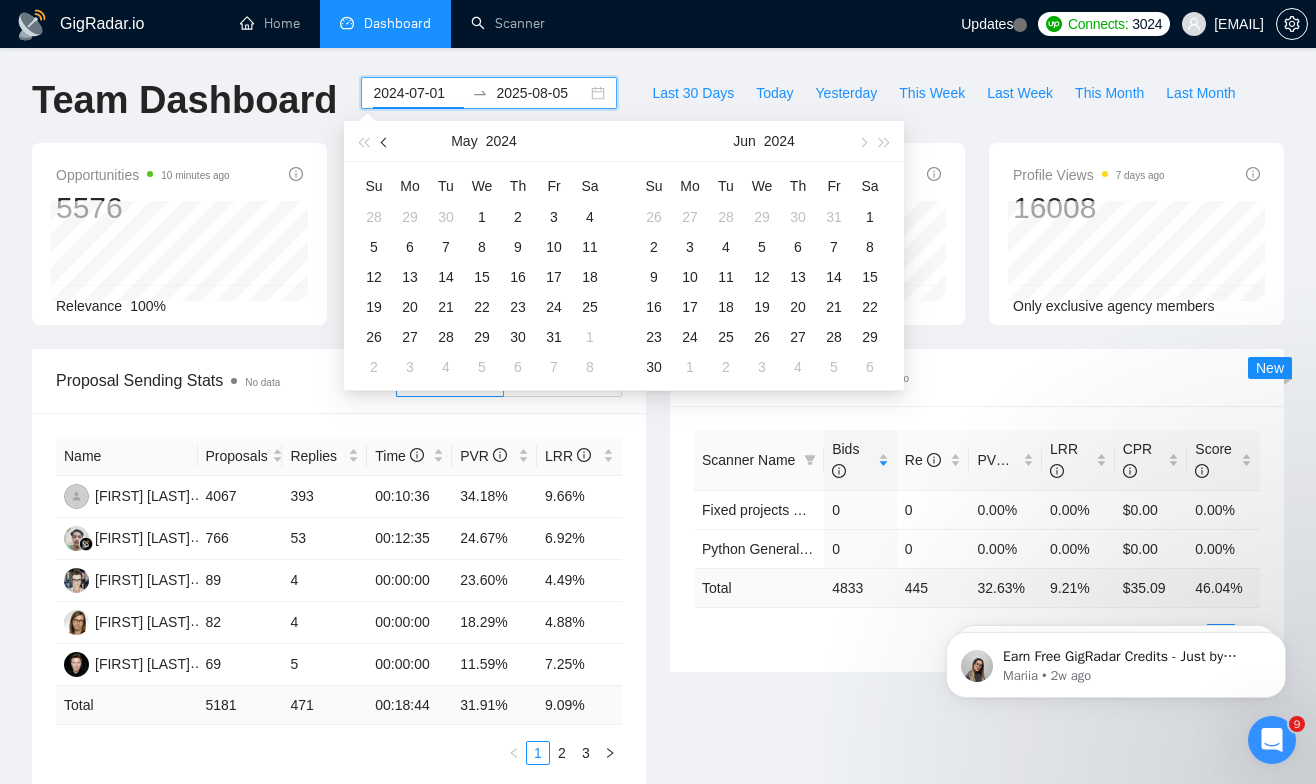 click at bounding box center [385, 141] 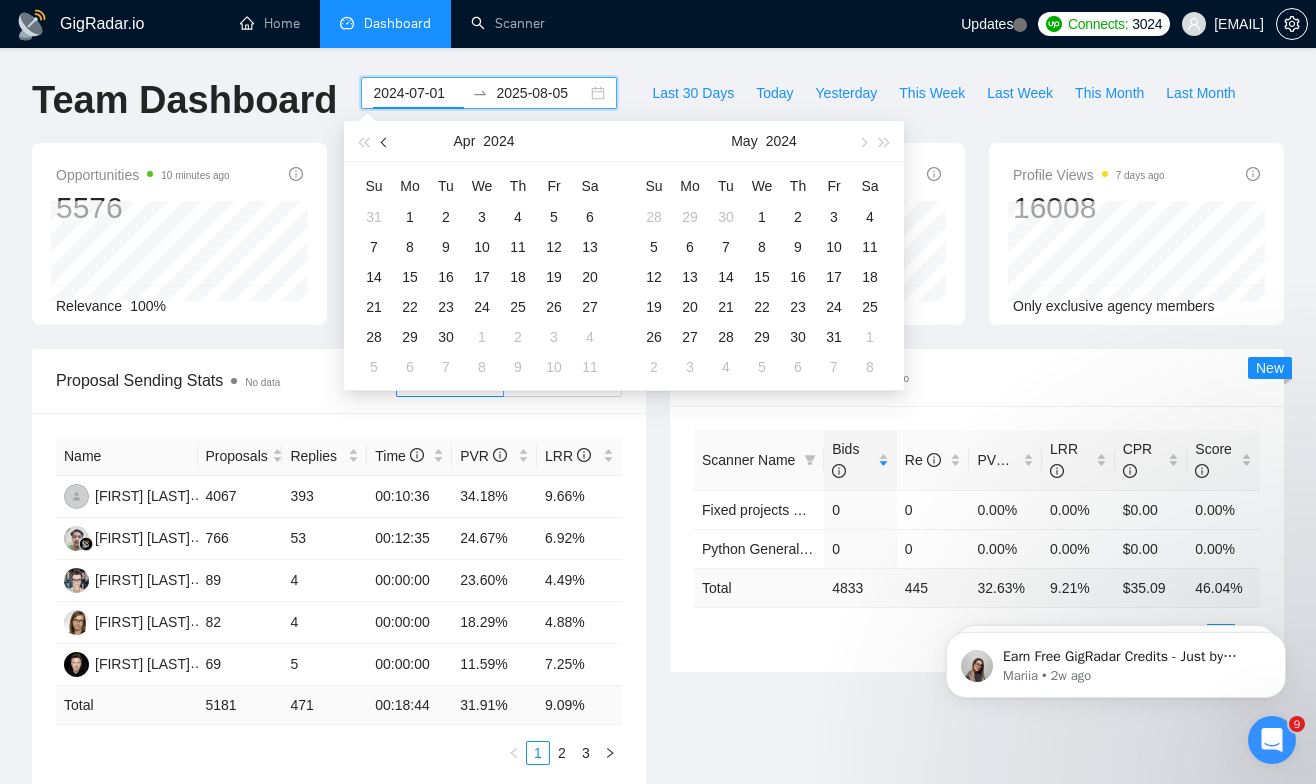 click at bounding box center [385, 141] 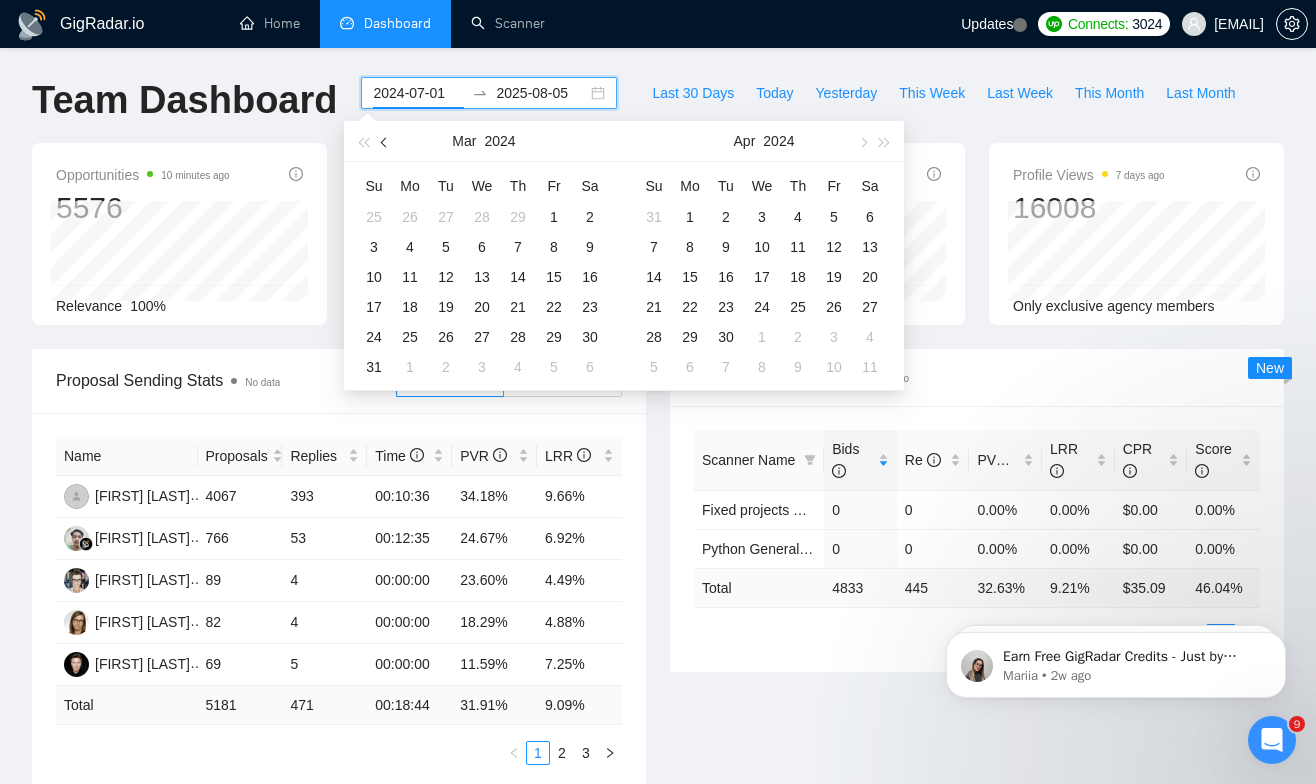 click at bounding box center (385, 141) 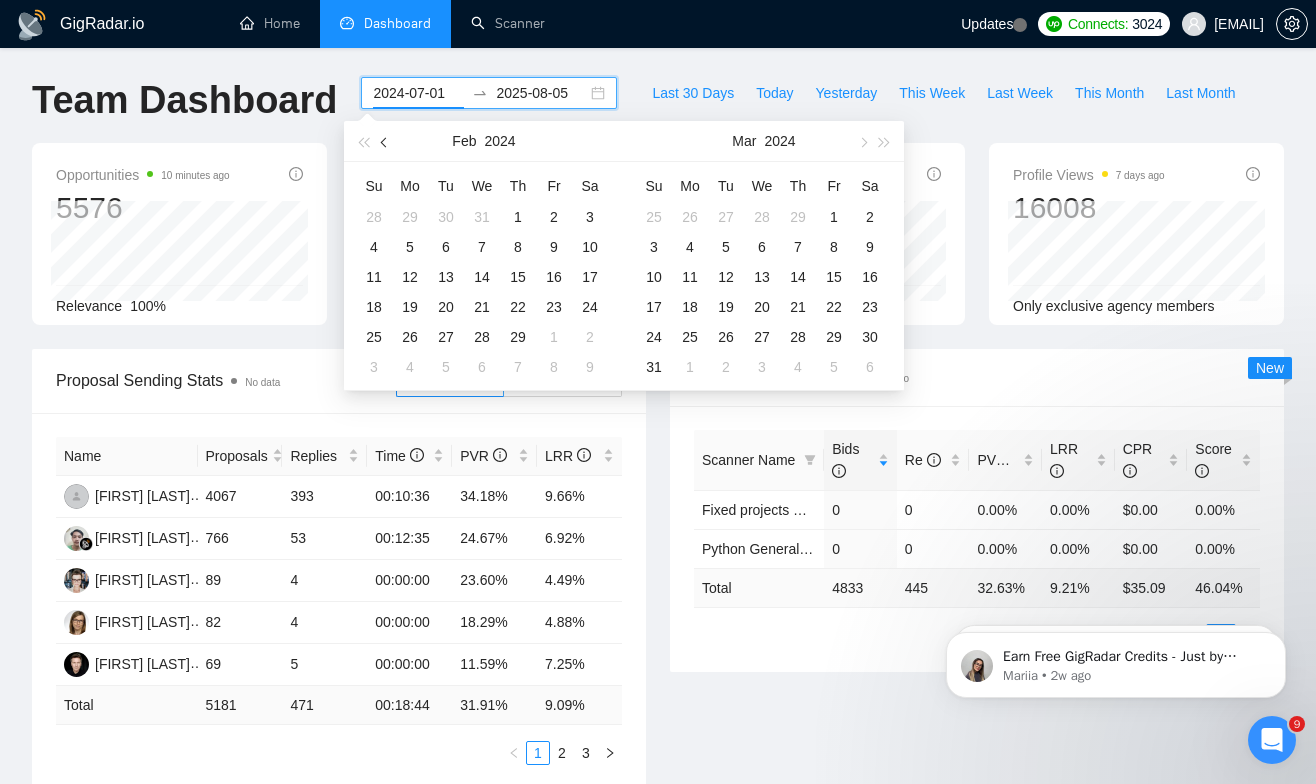 click at bounding box center (385, 141) 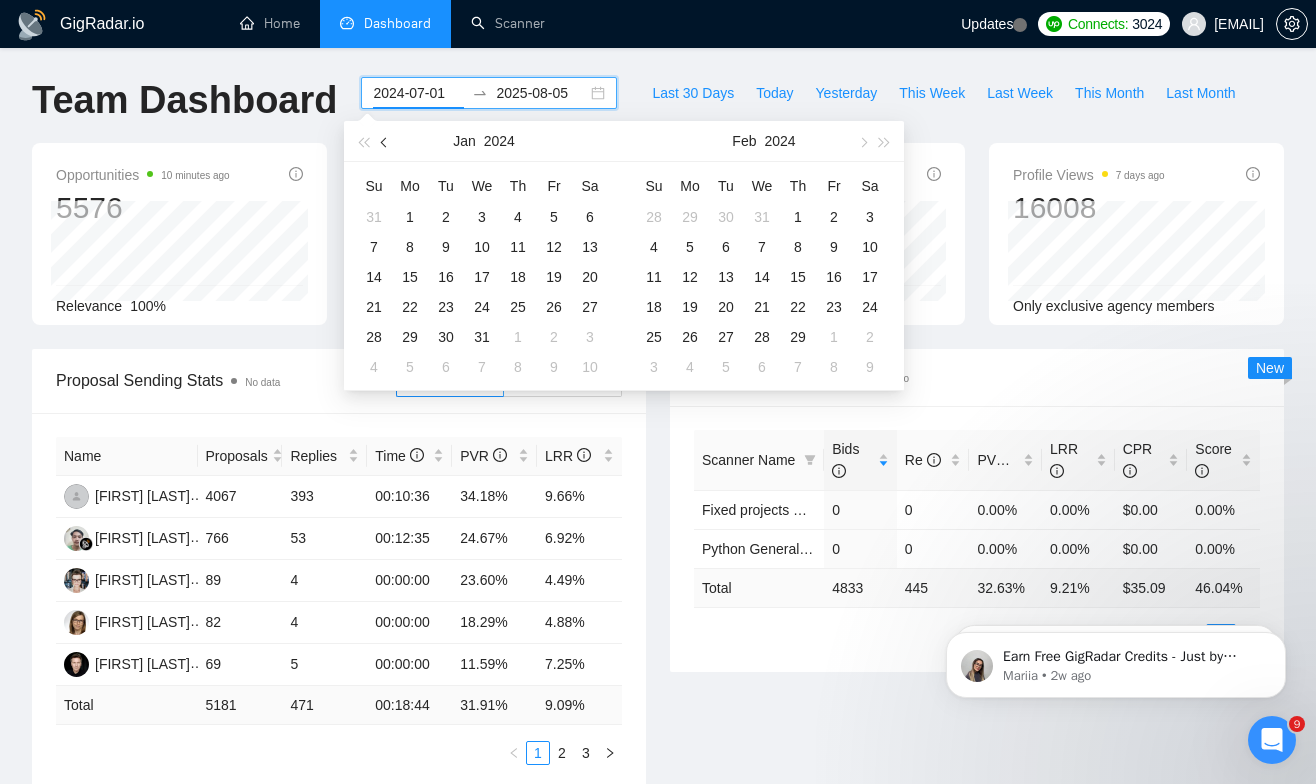 click at bounding box center [385, 141] 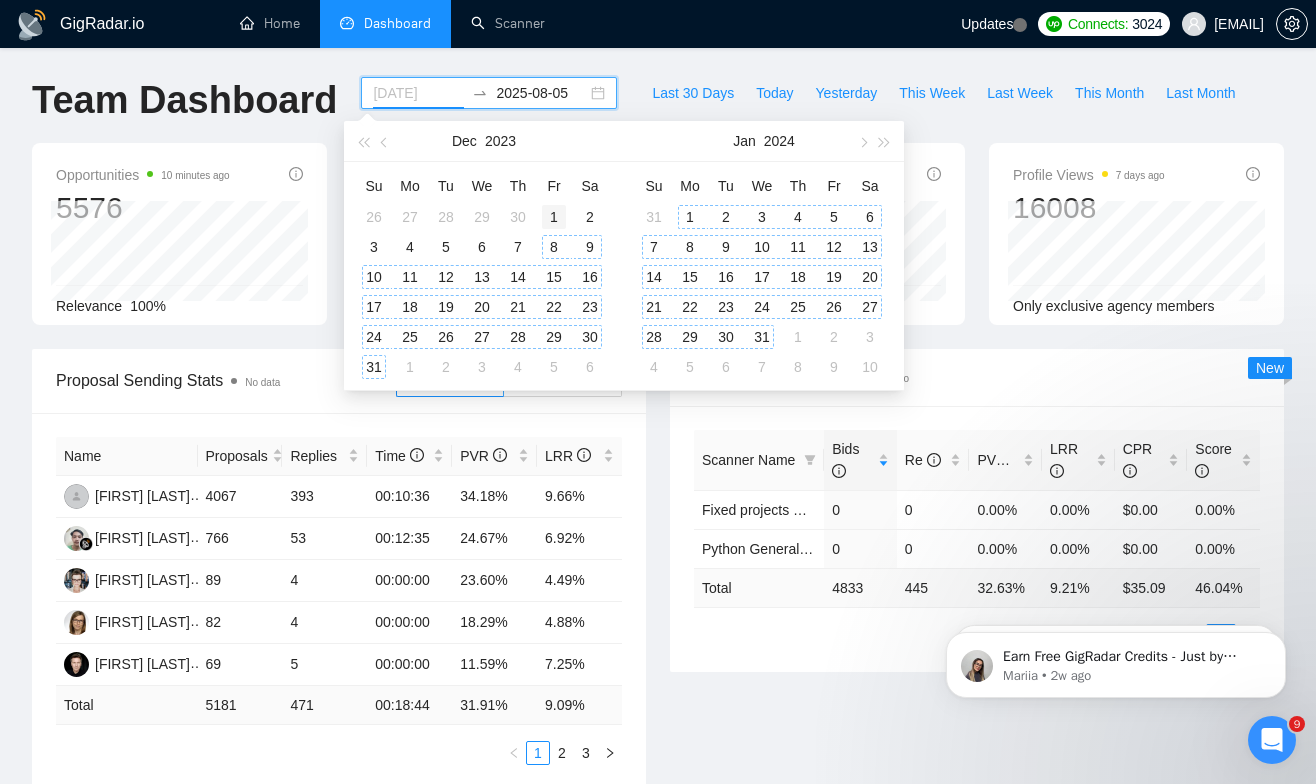 type on "2023-12-01" 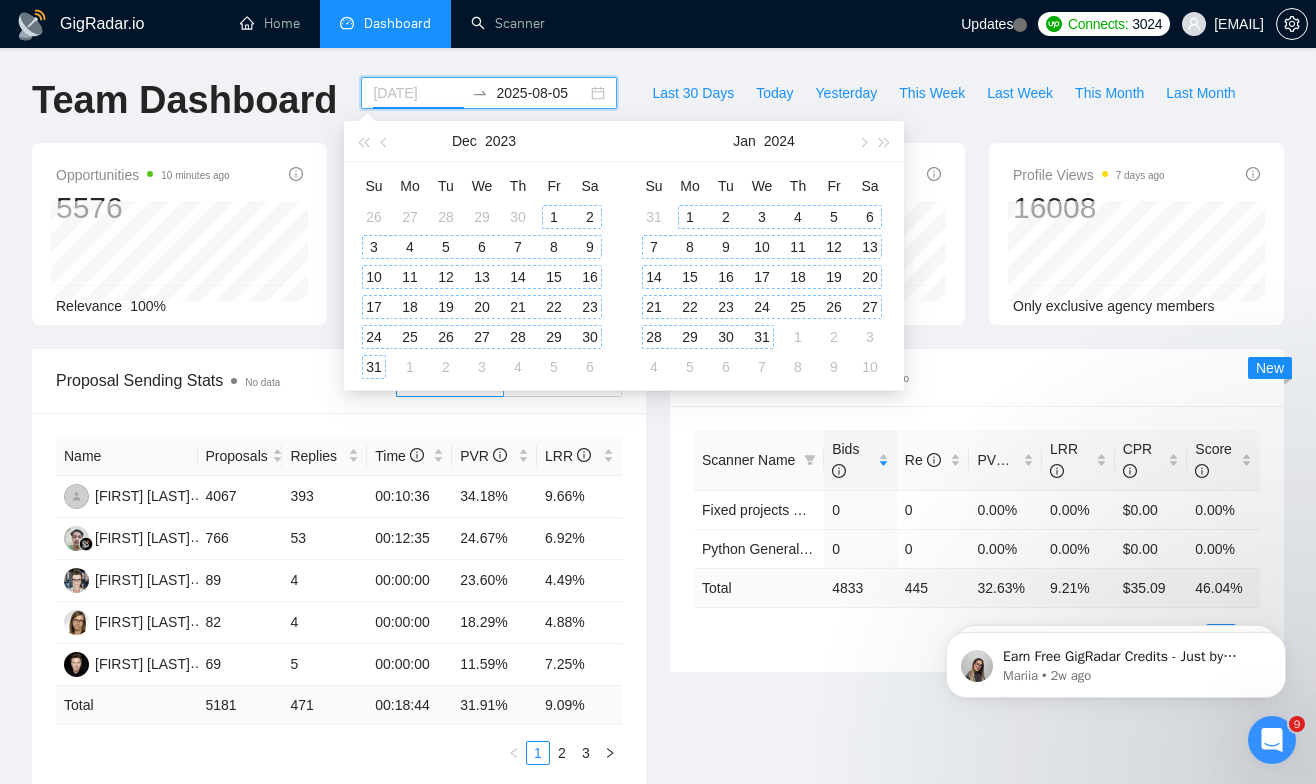 click on "1" at bounding box center [554, 217] 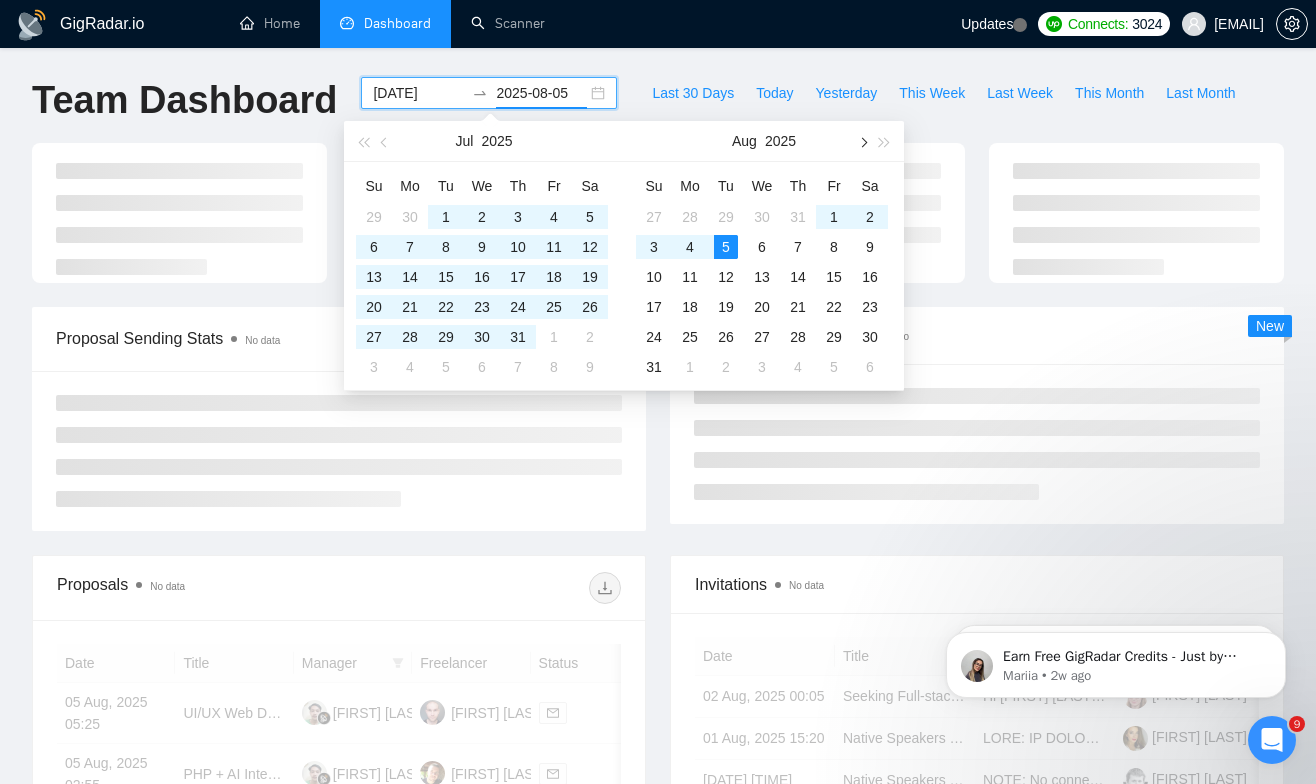 click at bounding box center [862, 141] 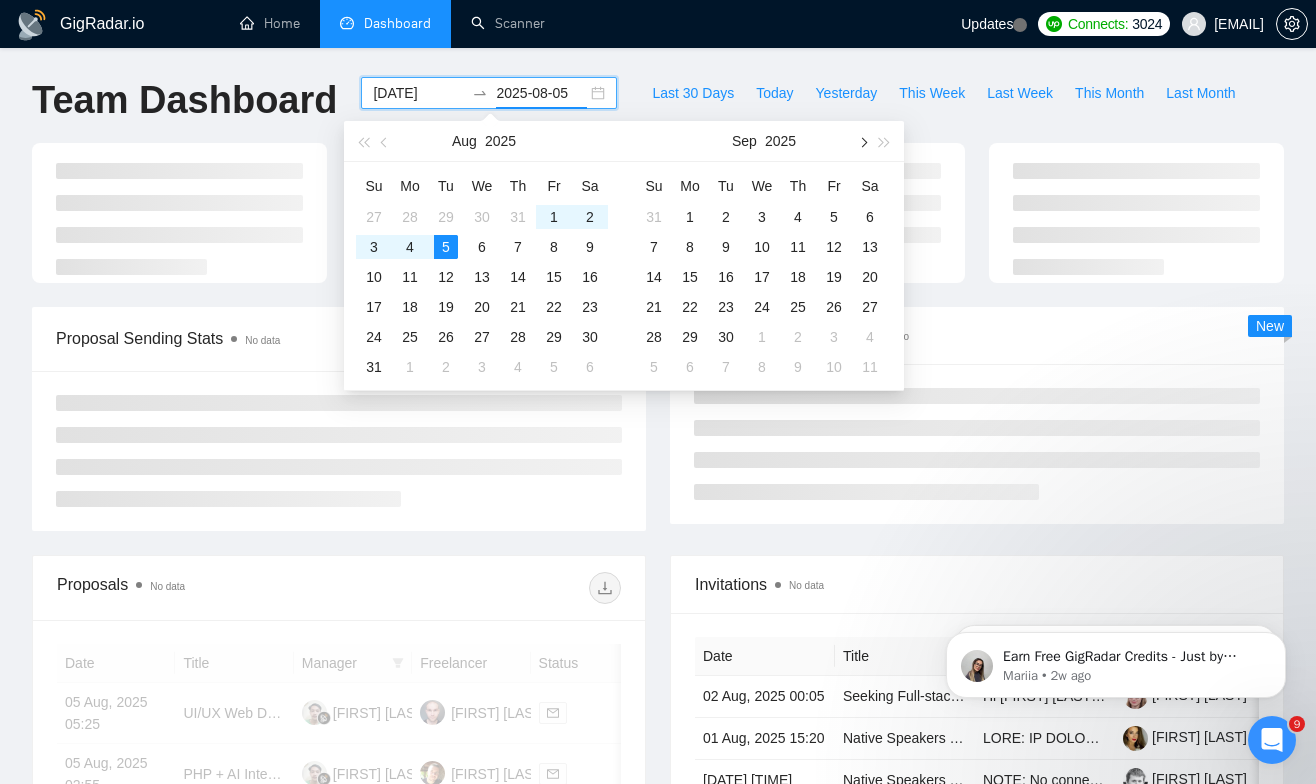 click at bounding box center (862, 141) 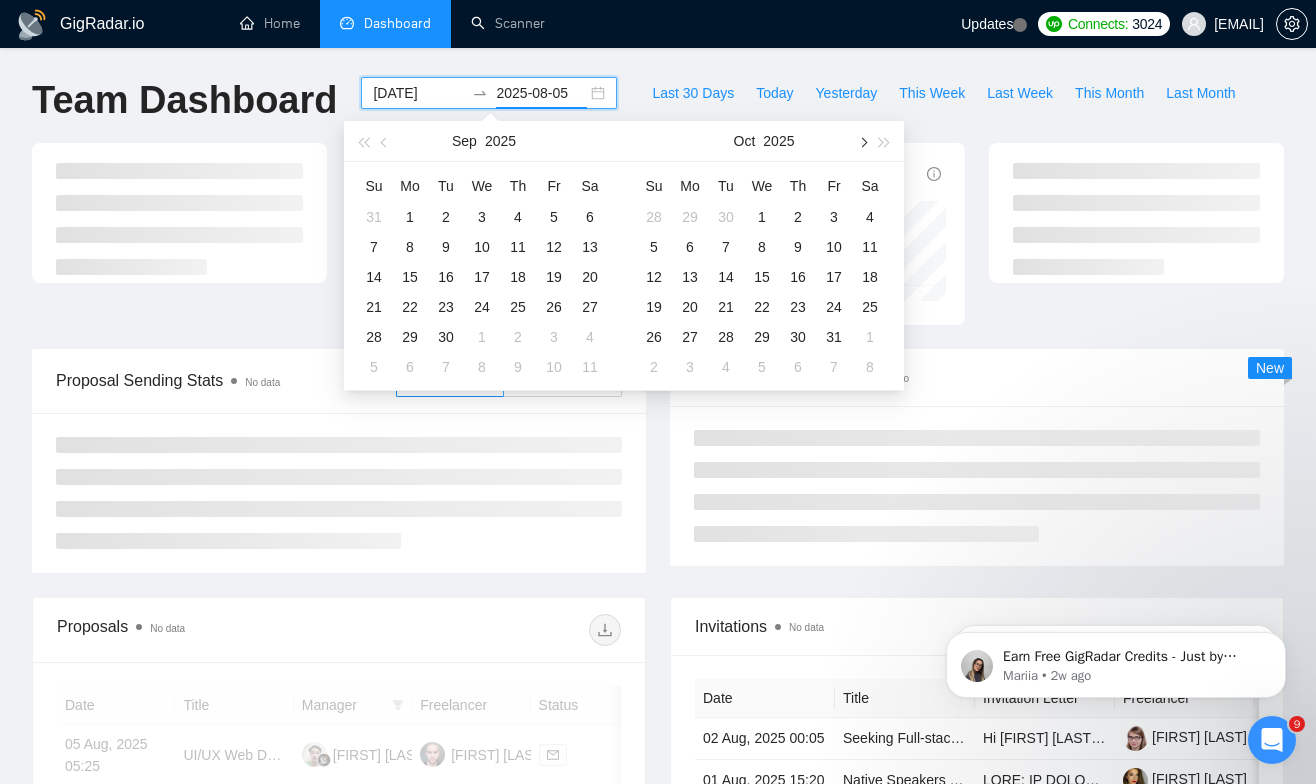 click at bounding box center (862, 141) 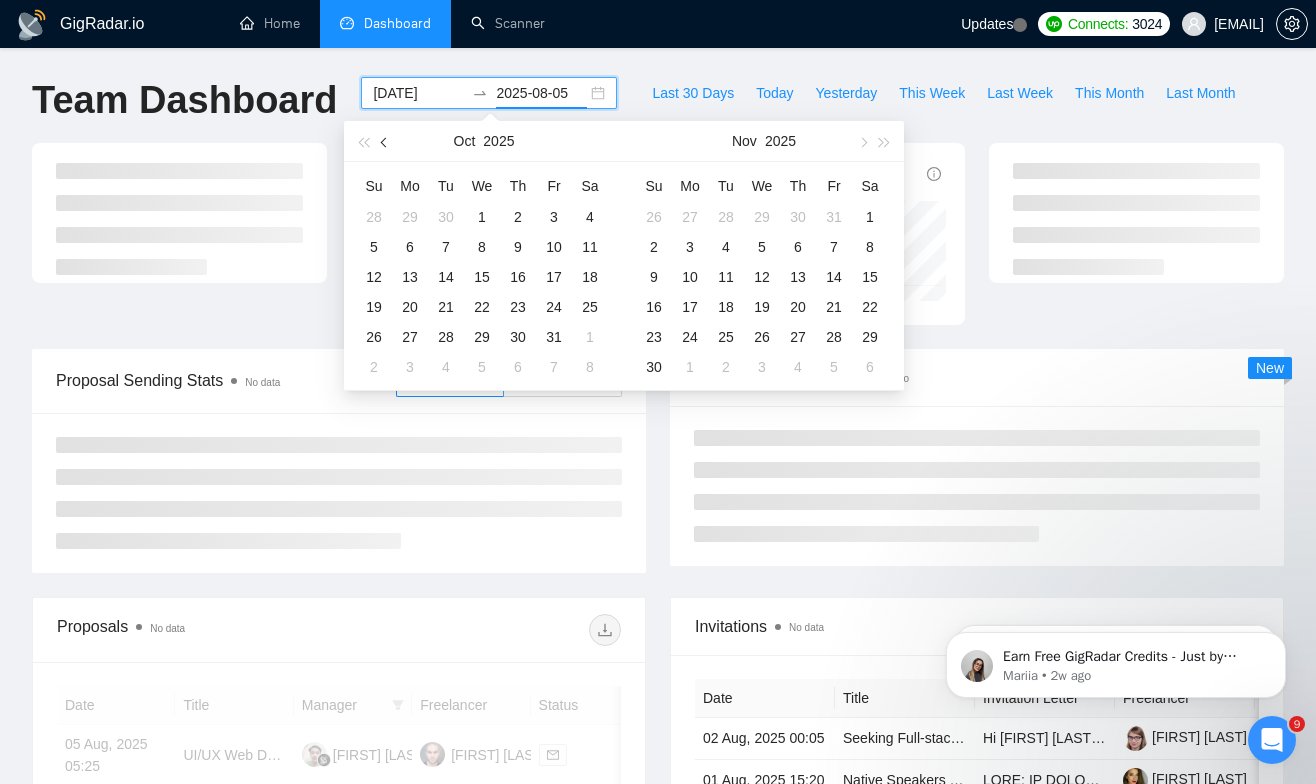 click at bounding box center (385, 141) 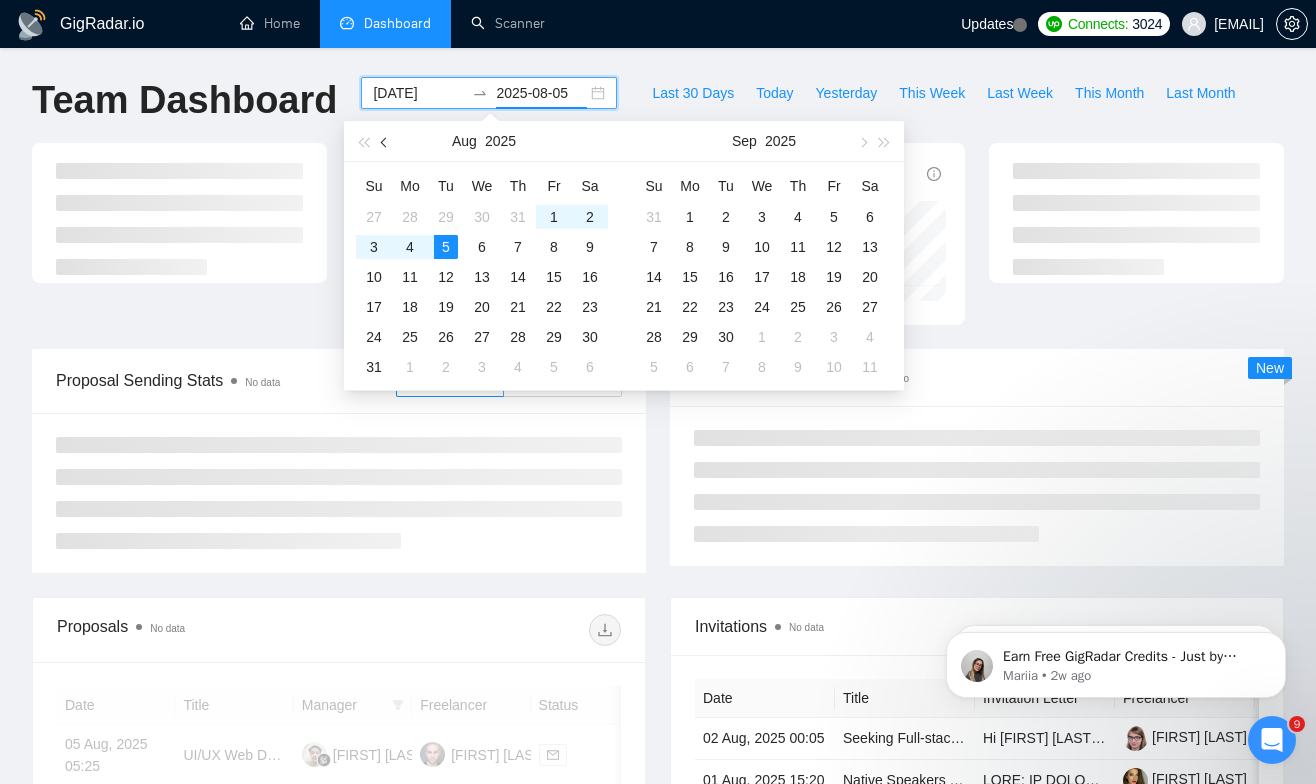 click at bounding box center [385, 141] 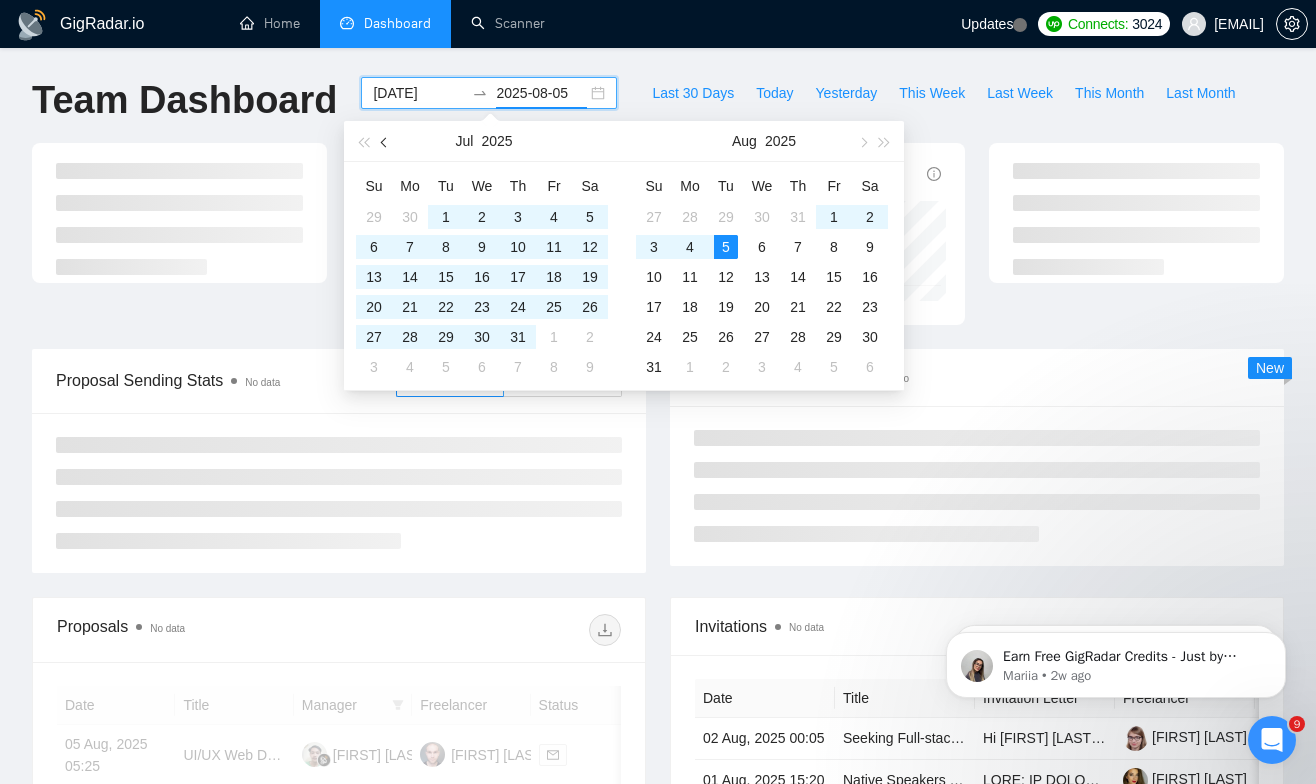 click at bounding box center [385, 141] 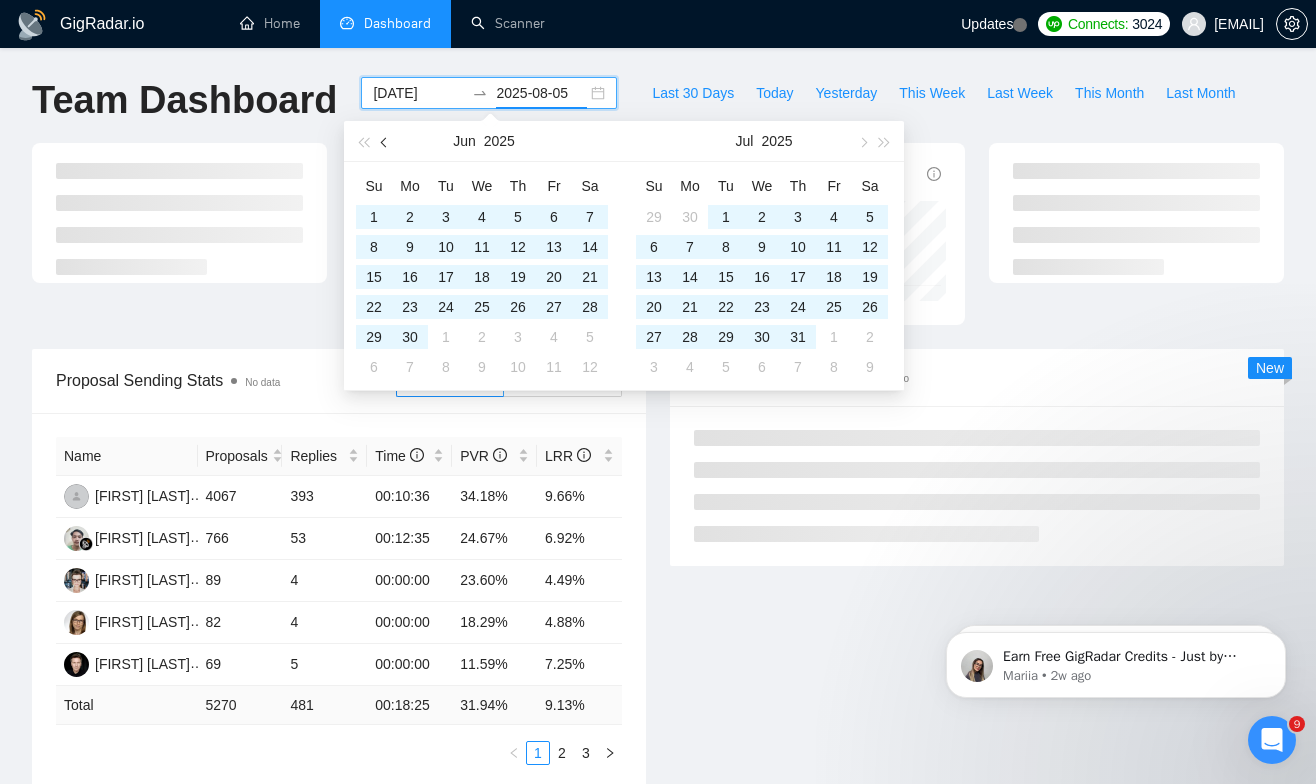 click at bounding box center [385, 141] 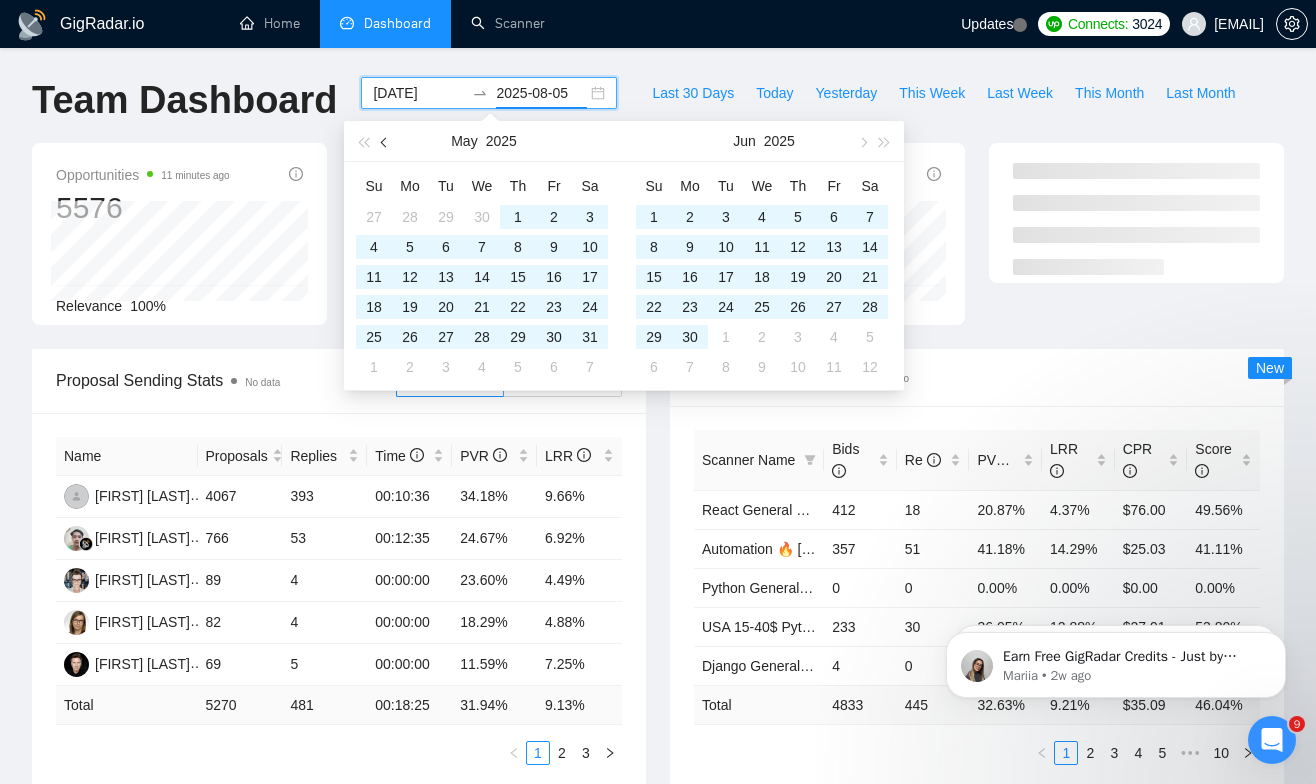 click at bounding box center (385, 141) 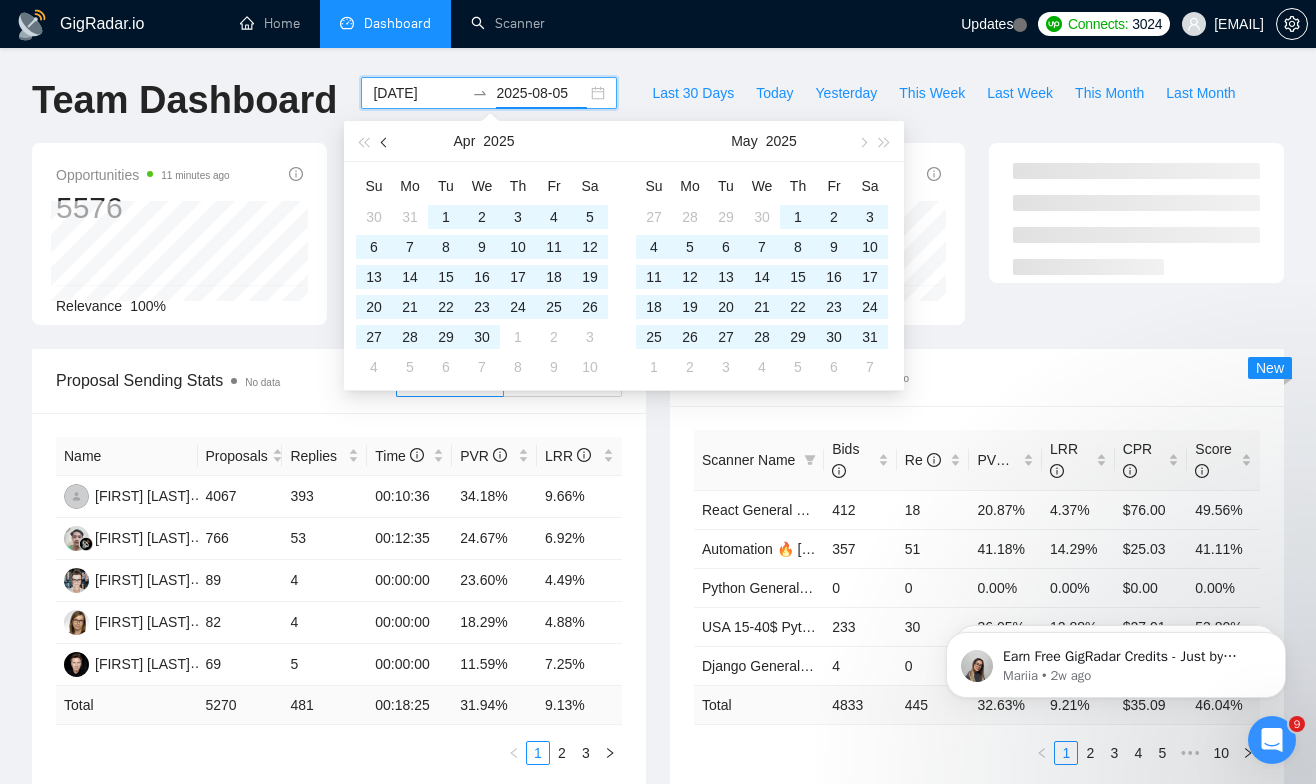 click at bounding box center (385, 141) 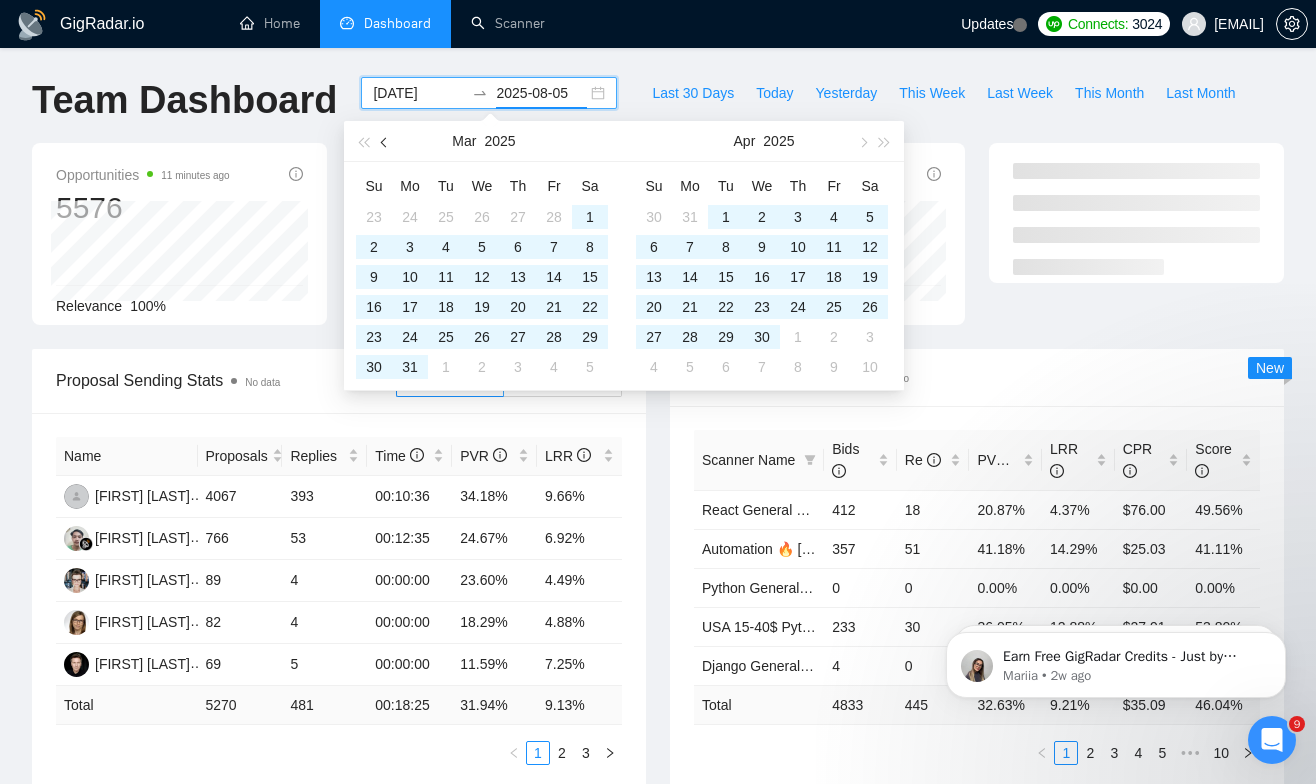 click at bounding box center (385, 141) 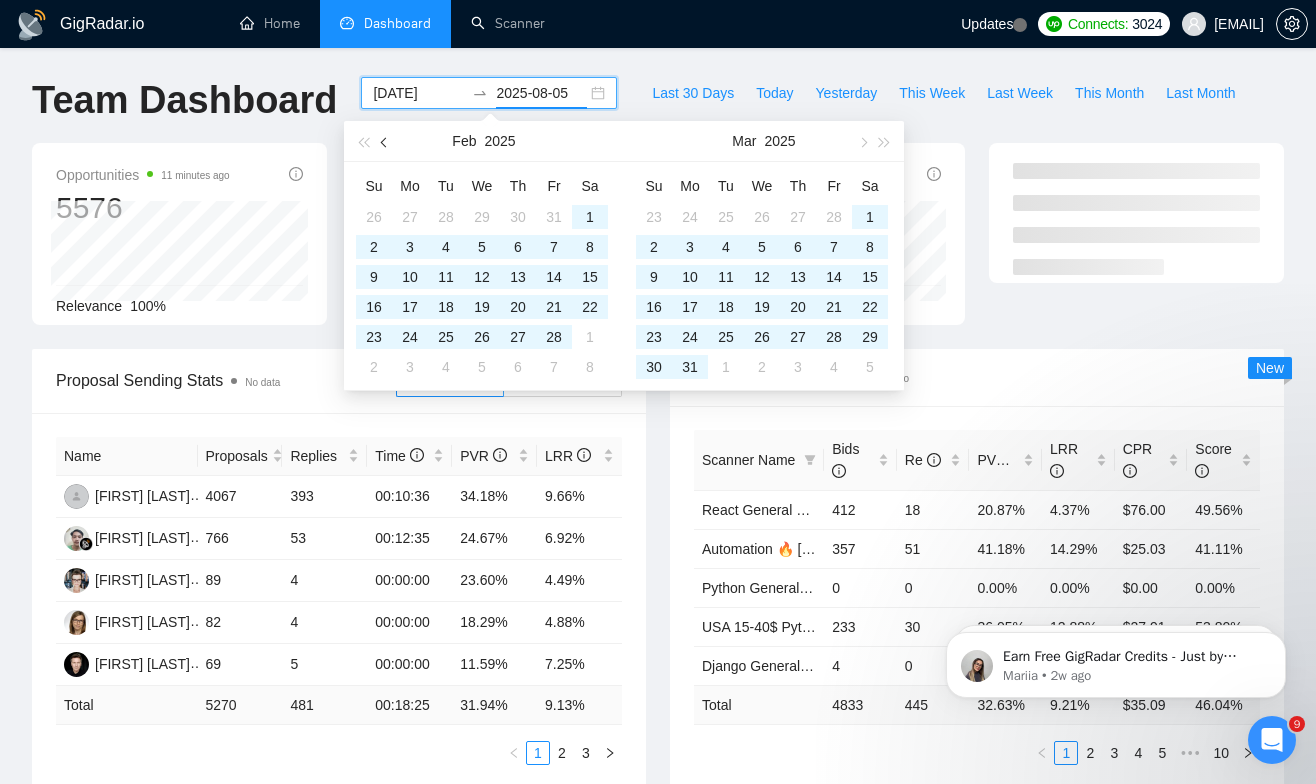 click at bounding box center [385, 141] 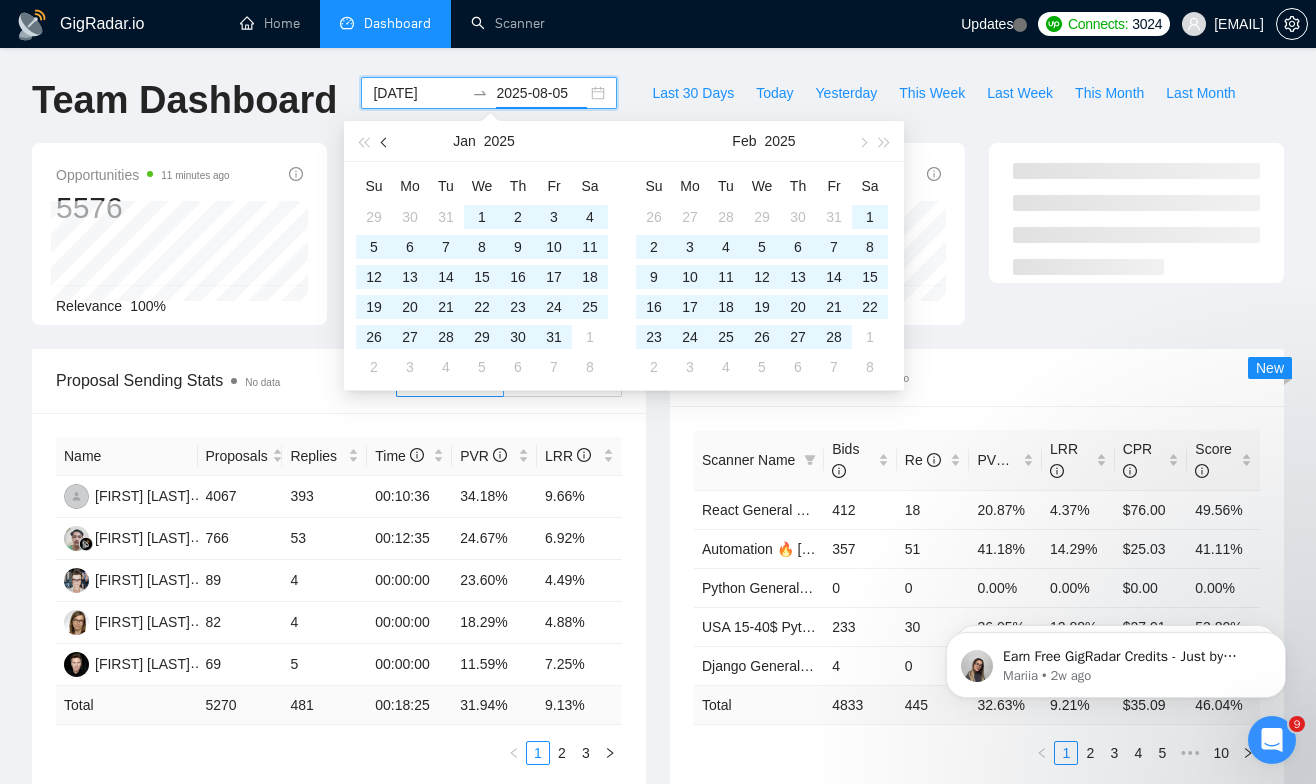 click at bounding box center [385, 141] 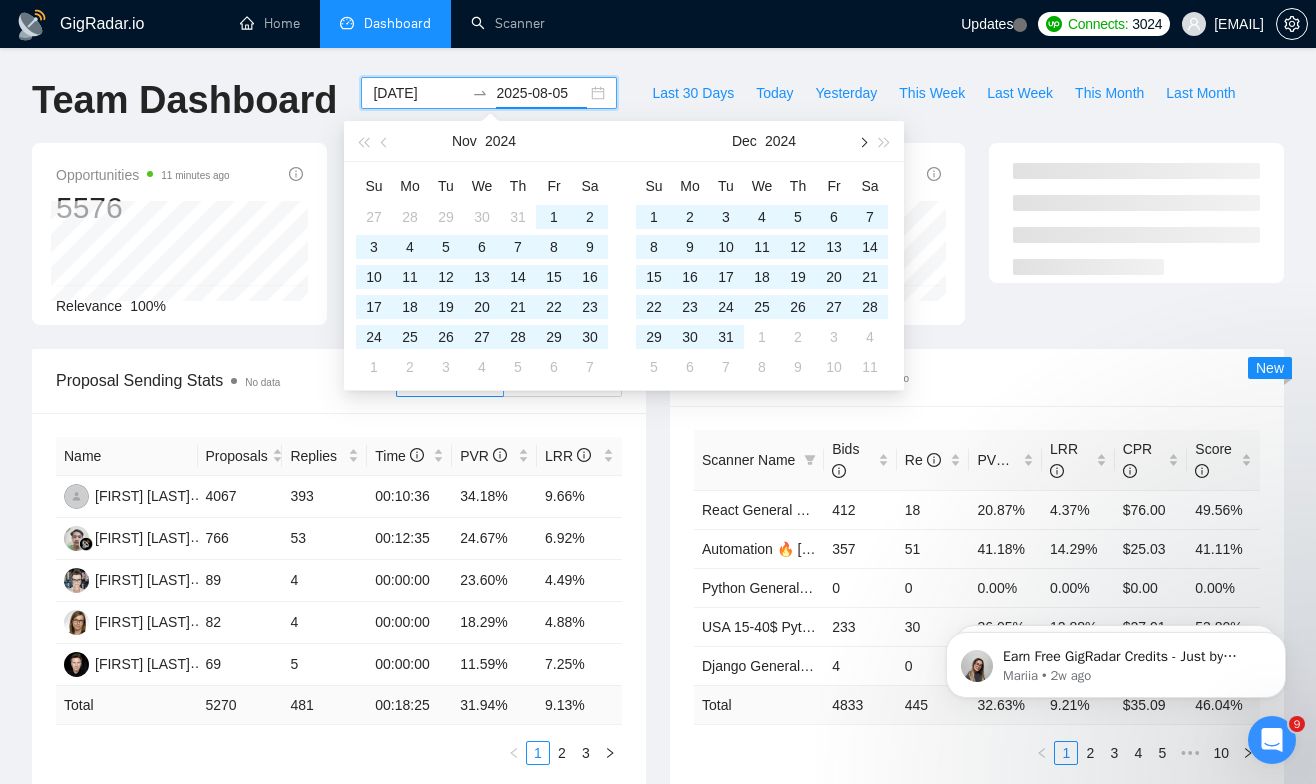 click at bounding box center (862, 141) 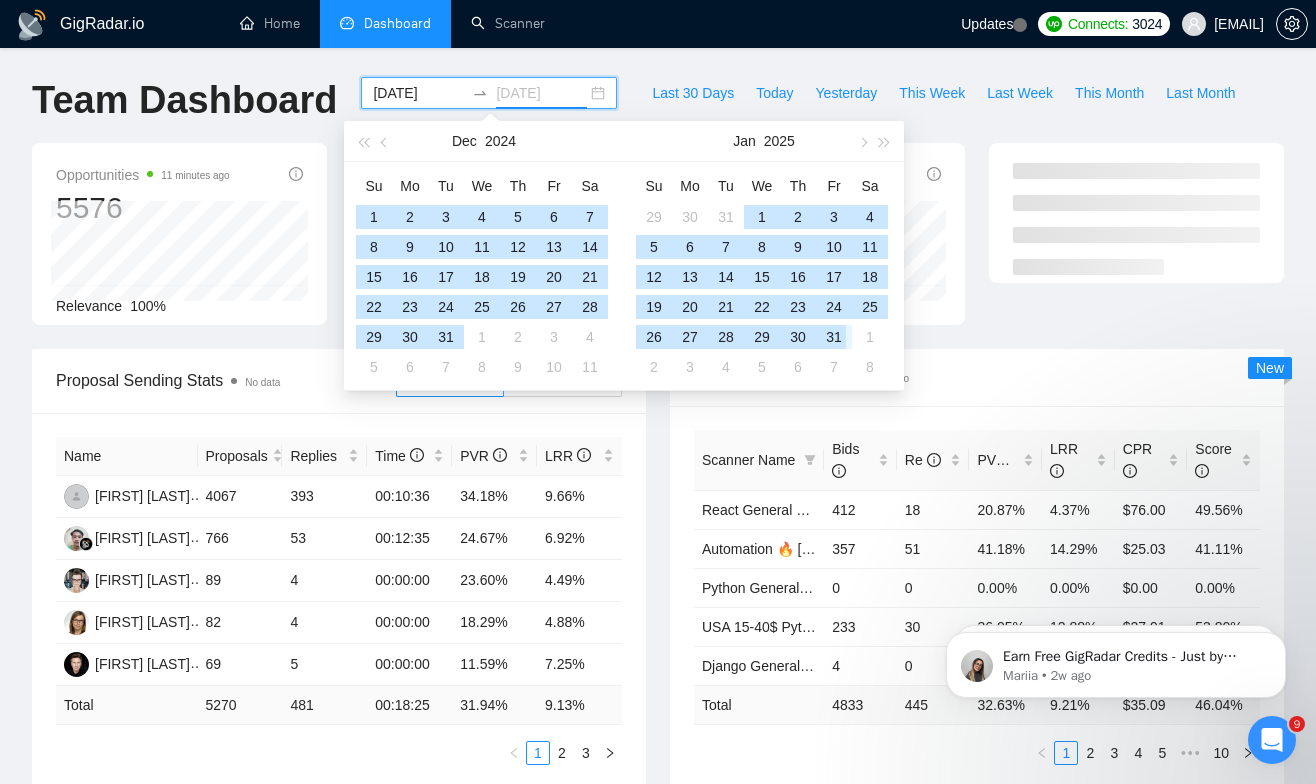 type on "2025-01-31" 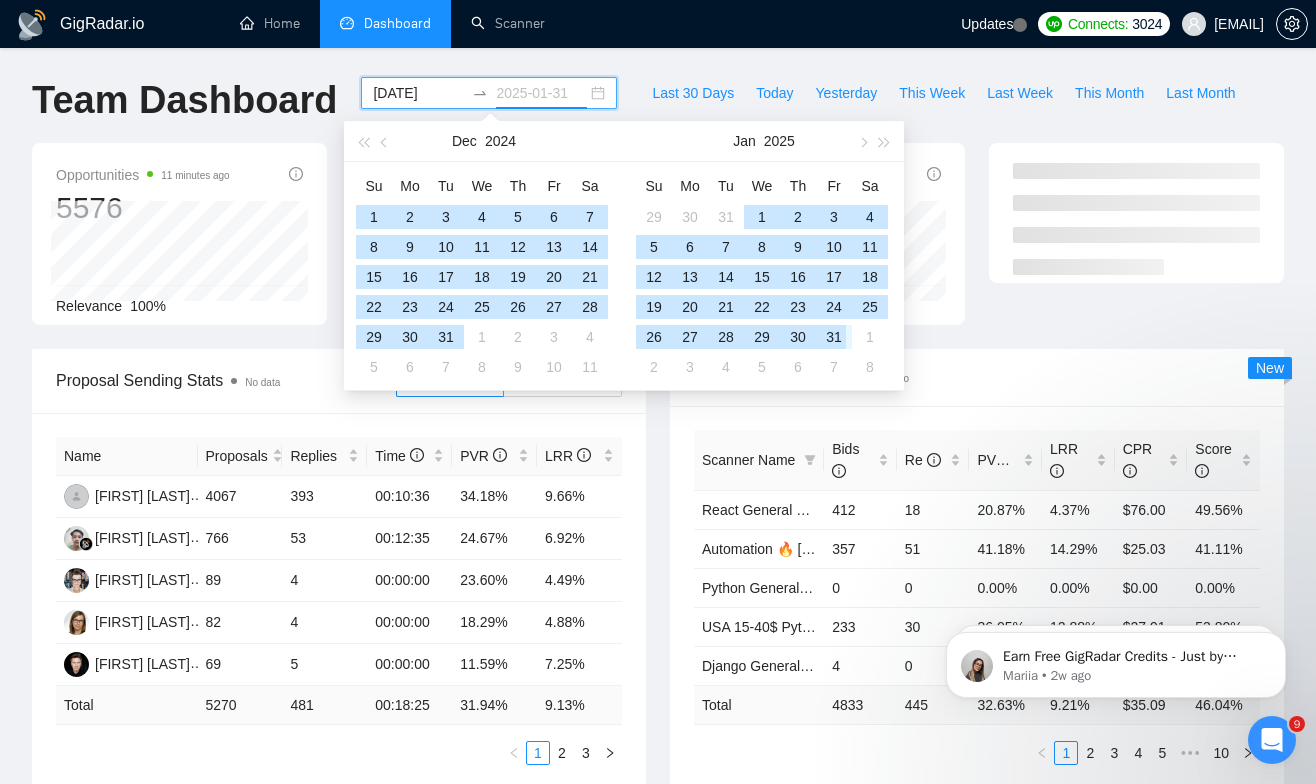 click on "31" at bounding box center (834, 337) 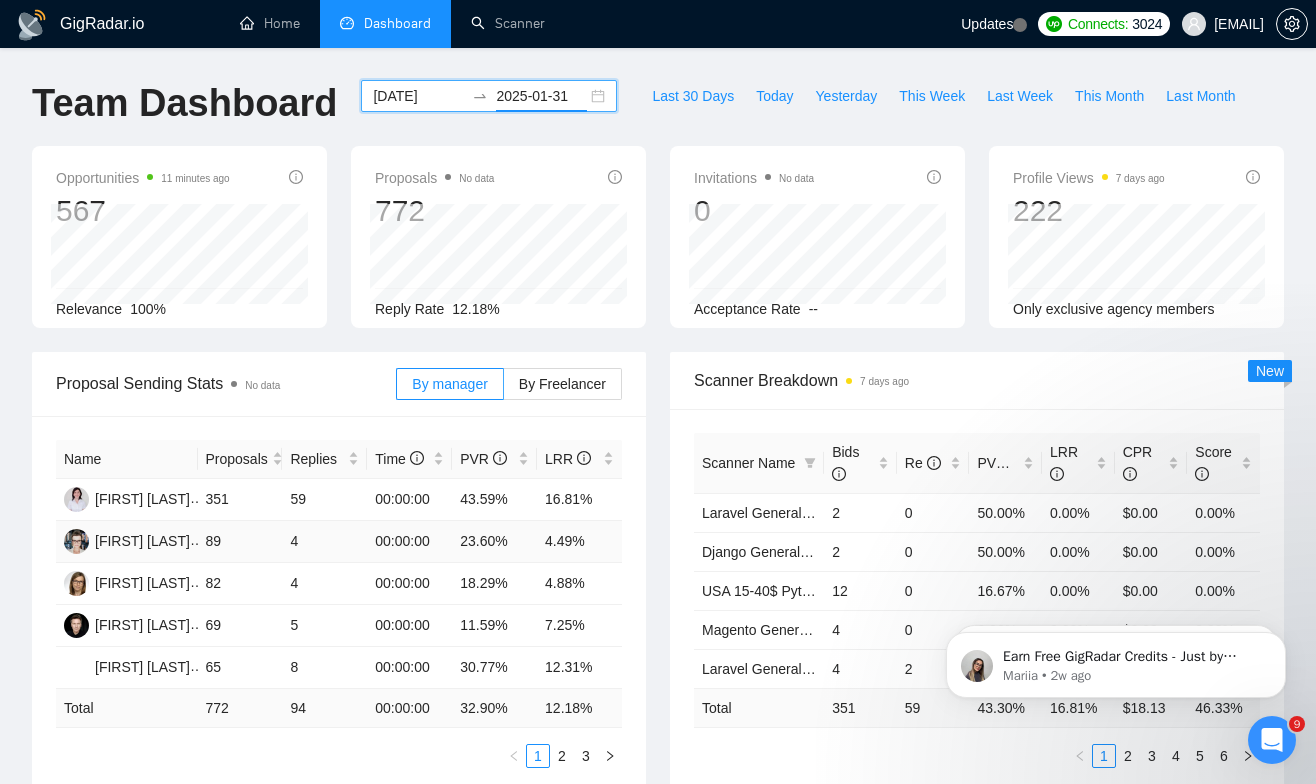 scroll, scrollTop: 59, scrollLeft: 0, axis: vertical 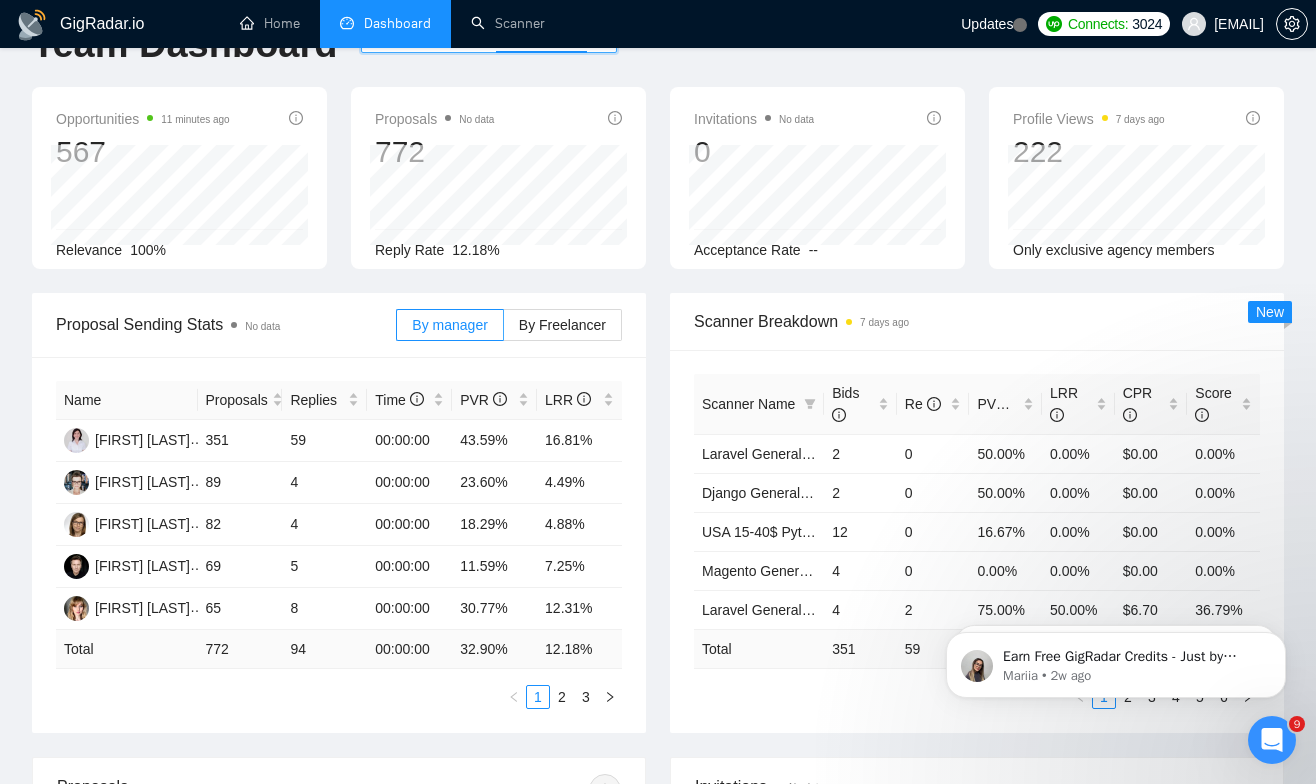 click on "Scanner Name" at bounding box center (748, 404) 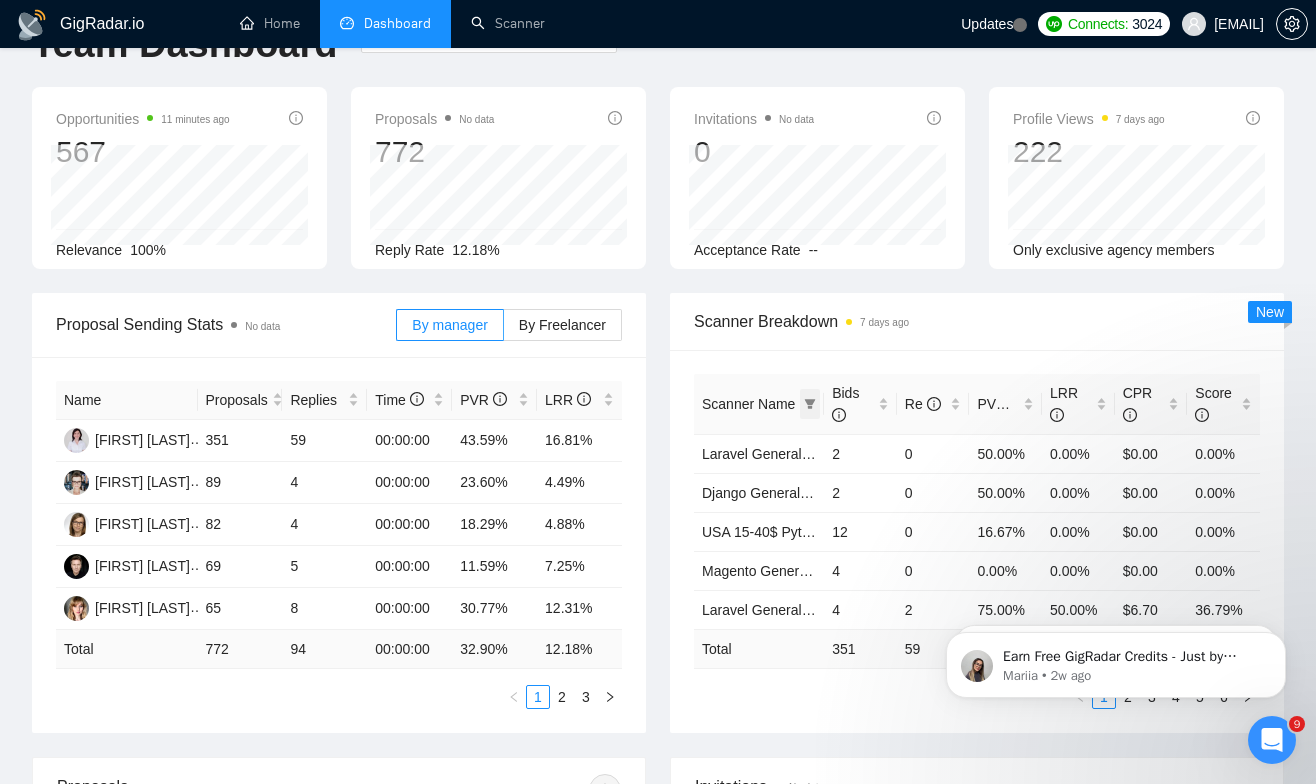 click 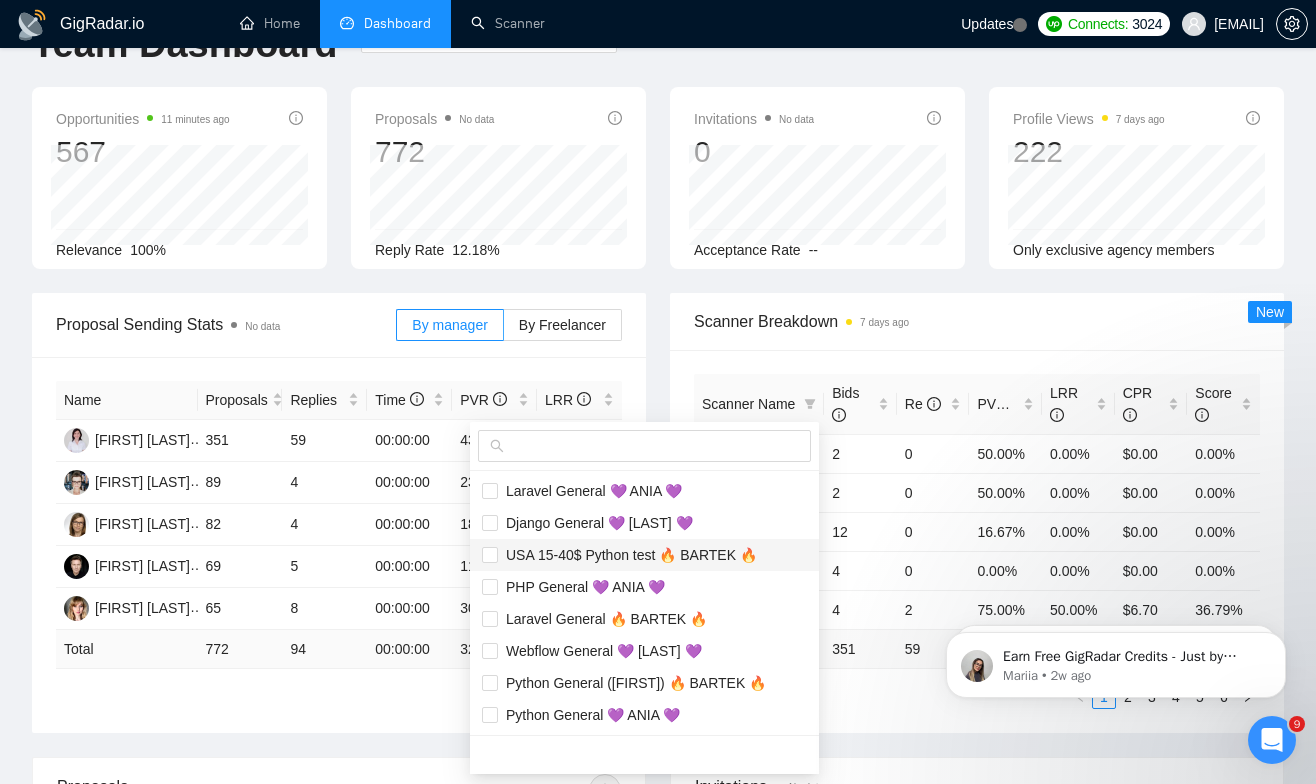 click on "USA 15-40$ Python test 🔥 BARTEK 🔥" at bounding box center (627, 555) 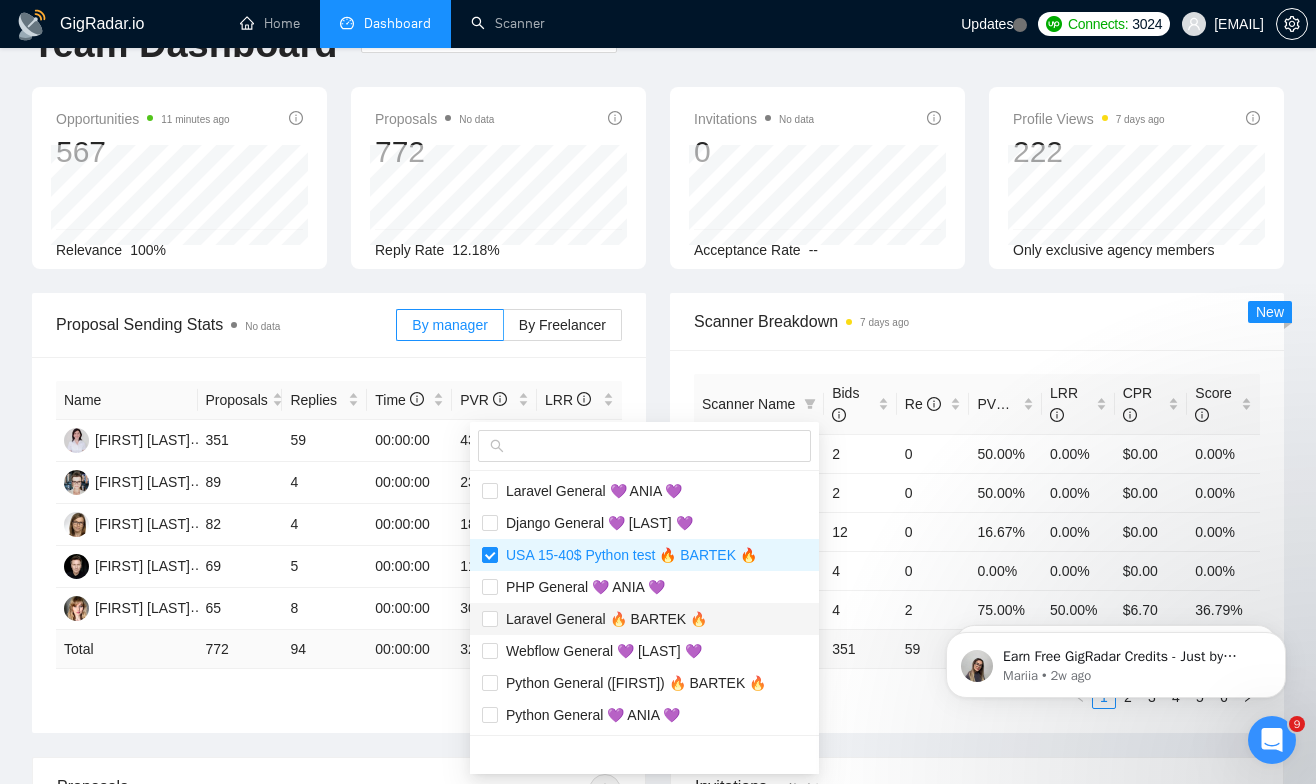 click on "Laravel General 🔥 BARTEK 🔥" at bounding box center [602, 619] 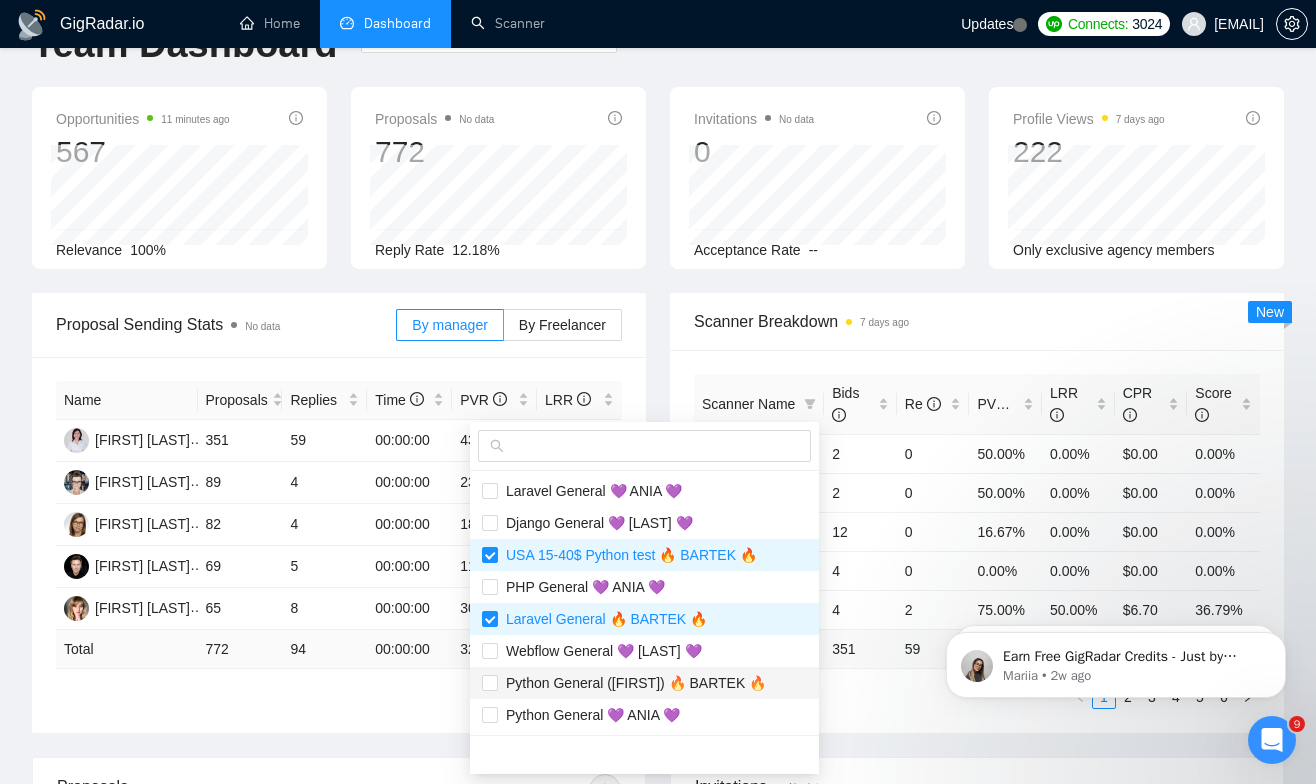 click on "Python General (Ula) 🔥 BARTEK 🔥" at bounding box center [644, 683] 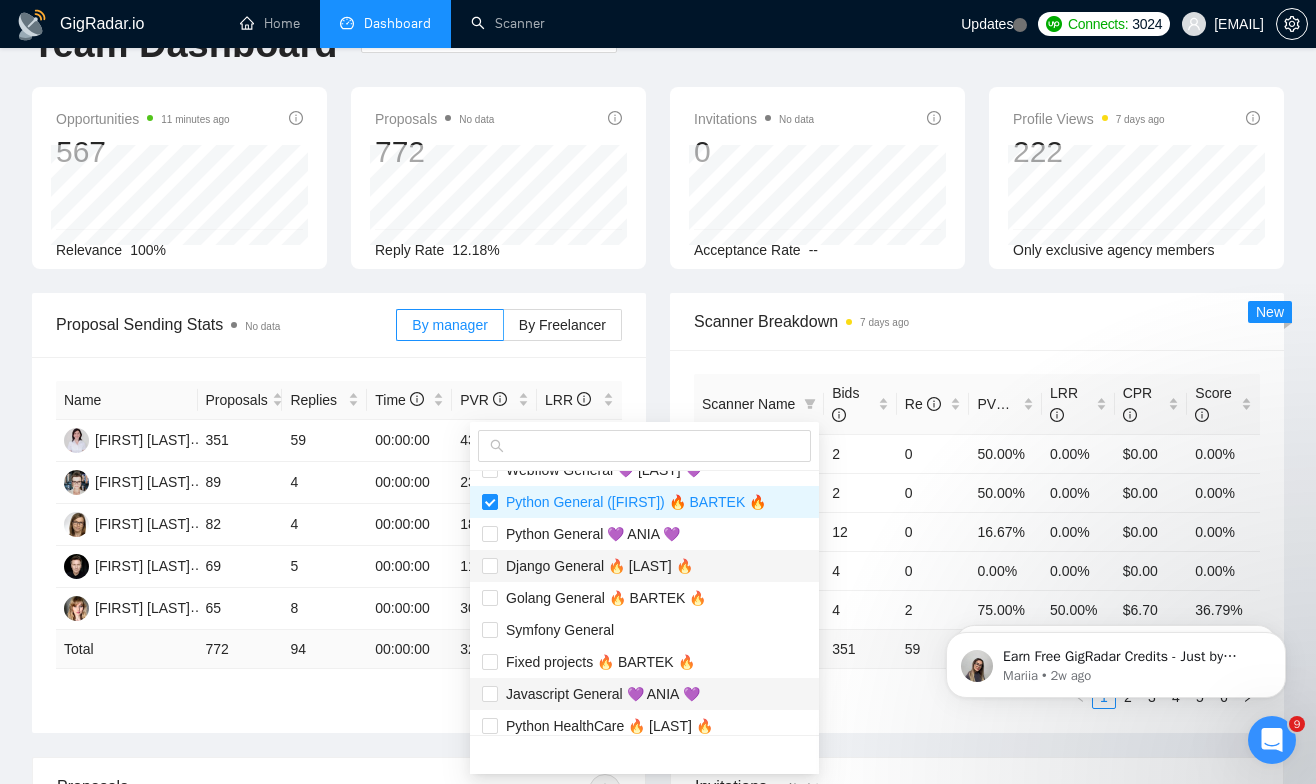 scroll, scrollTop: 187, scrollLeft: 0, axis: vertical 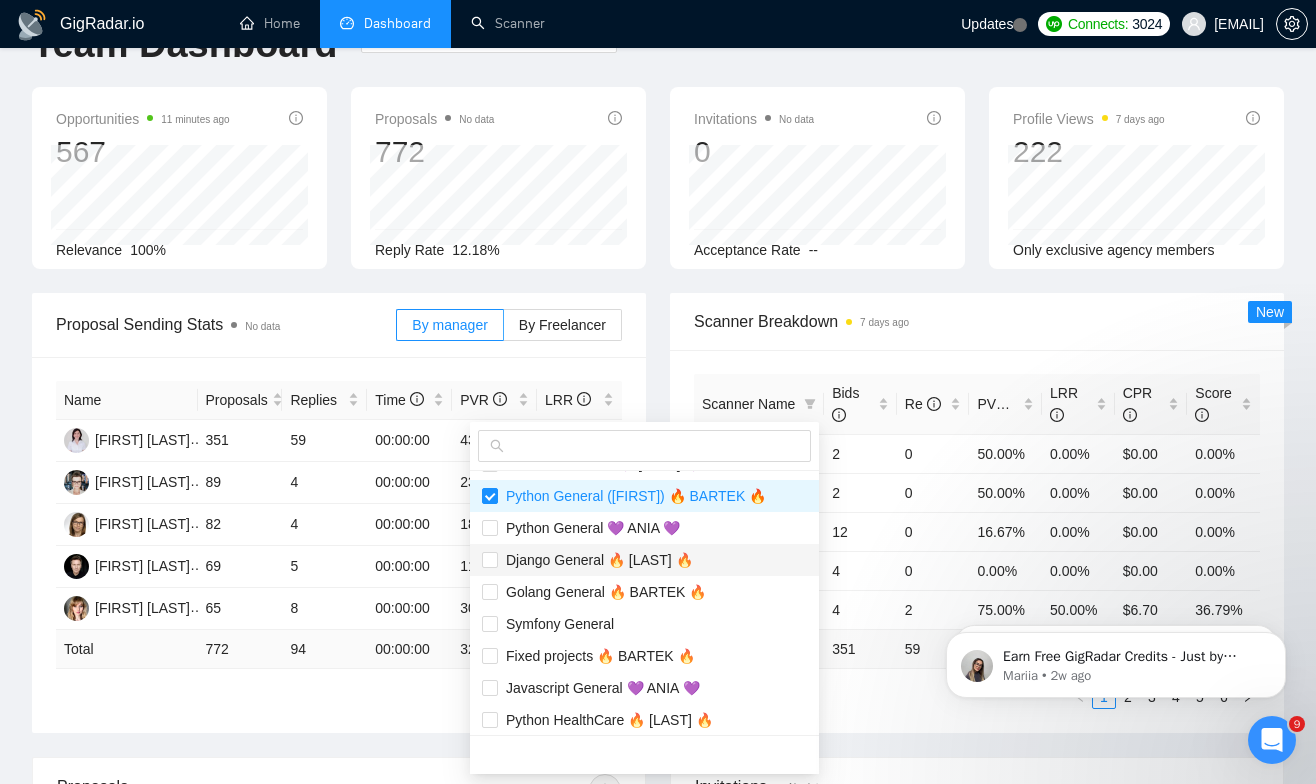 click on "Django General 🔥 BARTEK 🔥" at bounding box center (595, 560) 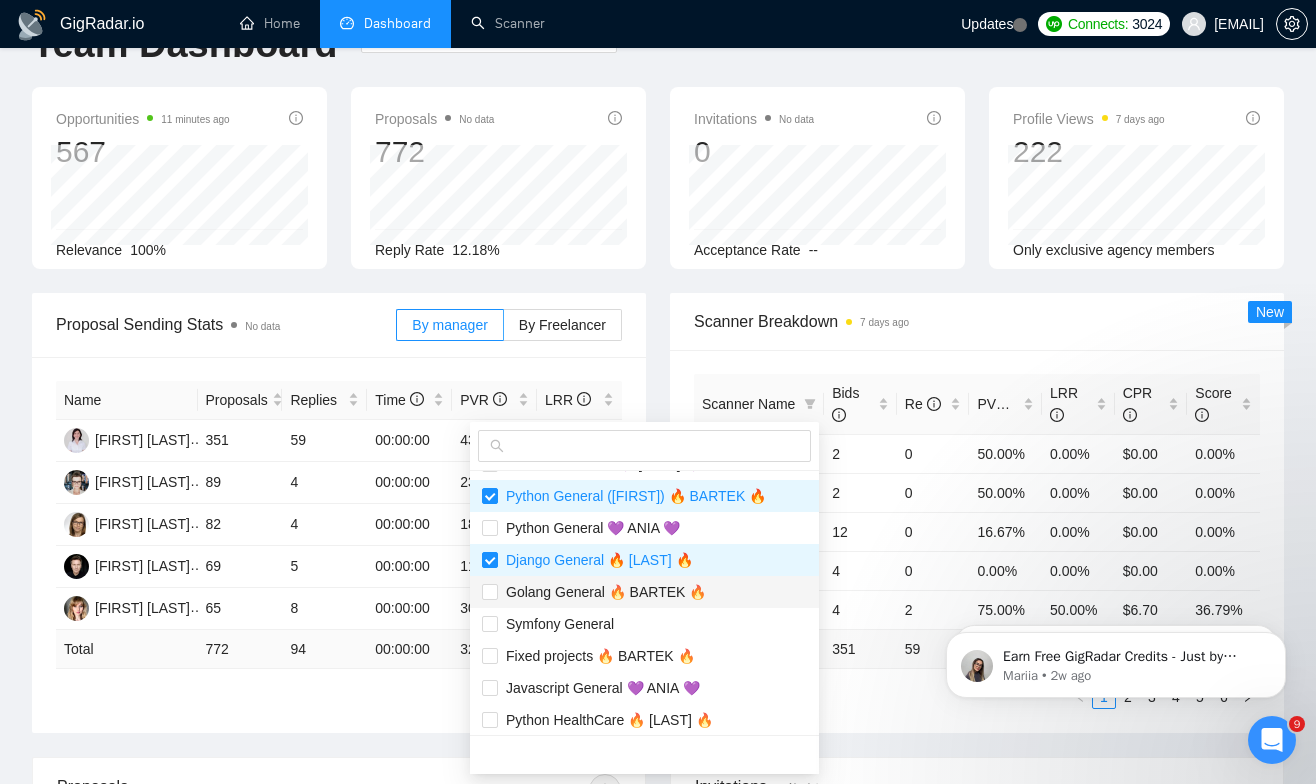 click on "Golang General 🔥 BARTEK 🔥" at bounding box center [602, 592] 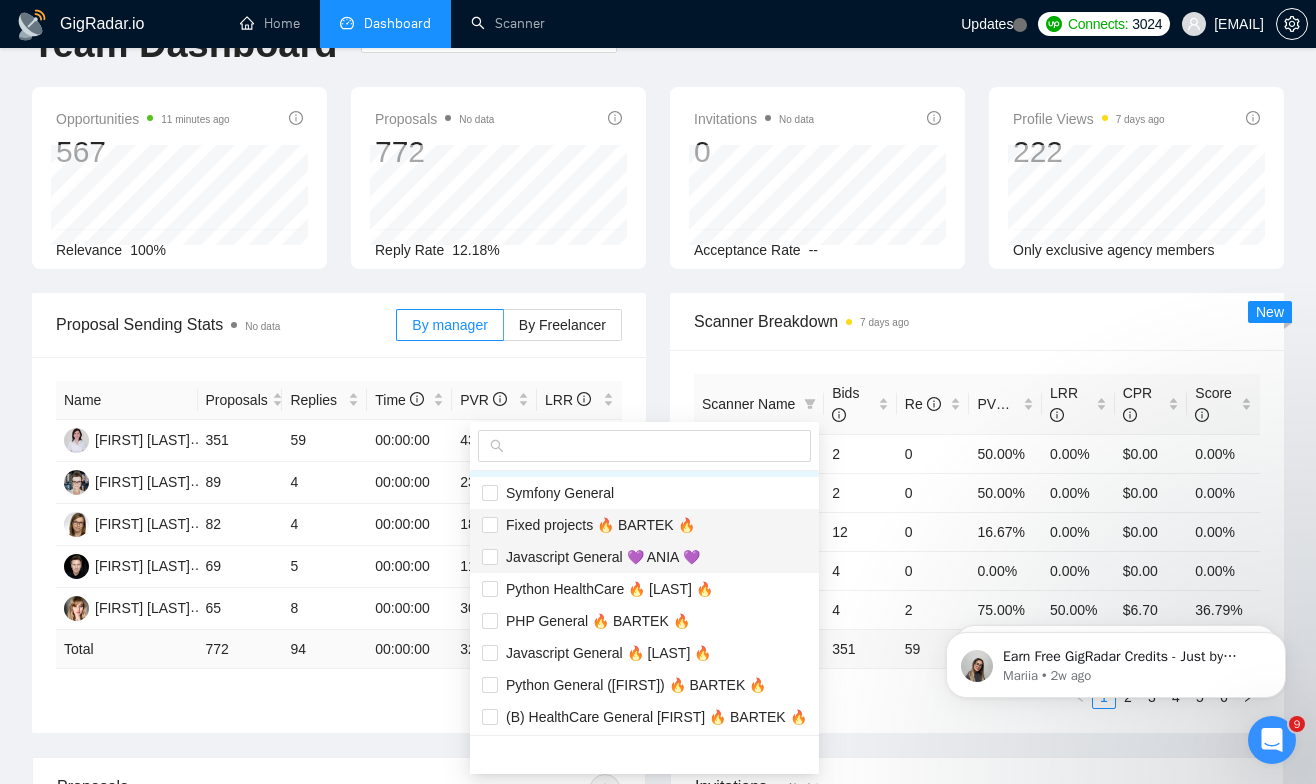 scroll, scrollTop: 319, scrollLeft: 0, axis: vertical 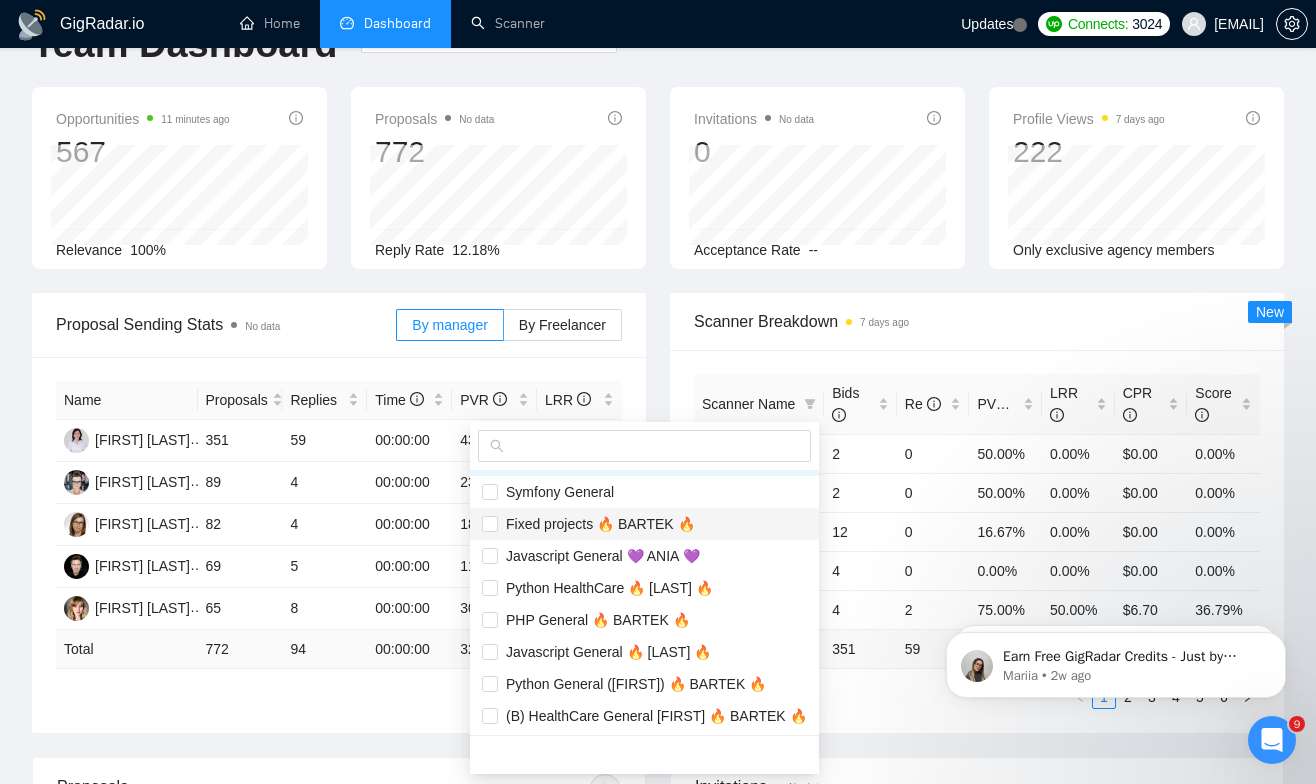 click on "Fixed projects 🔥 BARTEK 🔥" at bounding box center (596, 524) 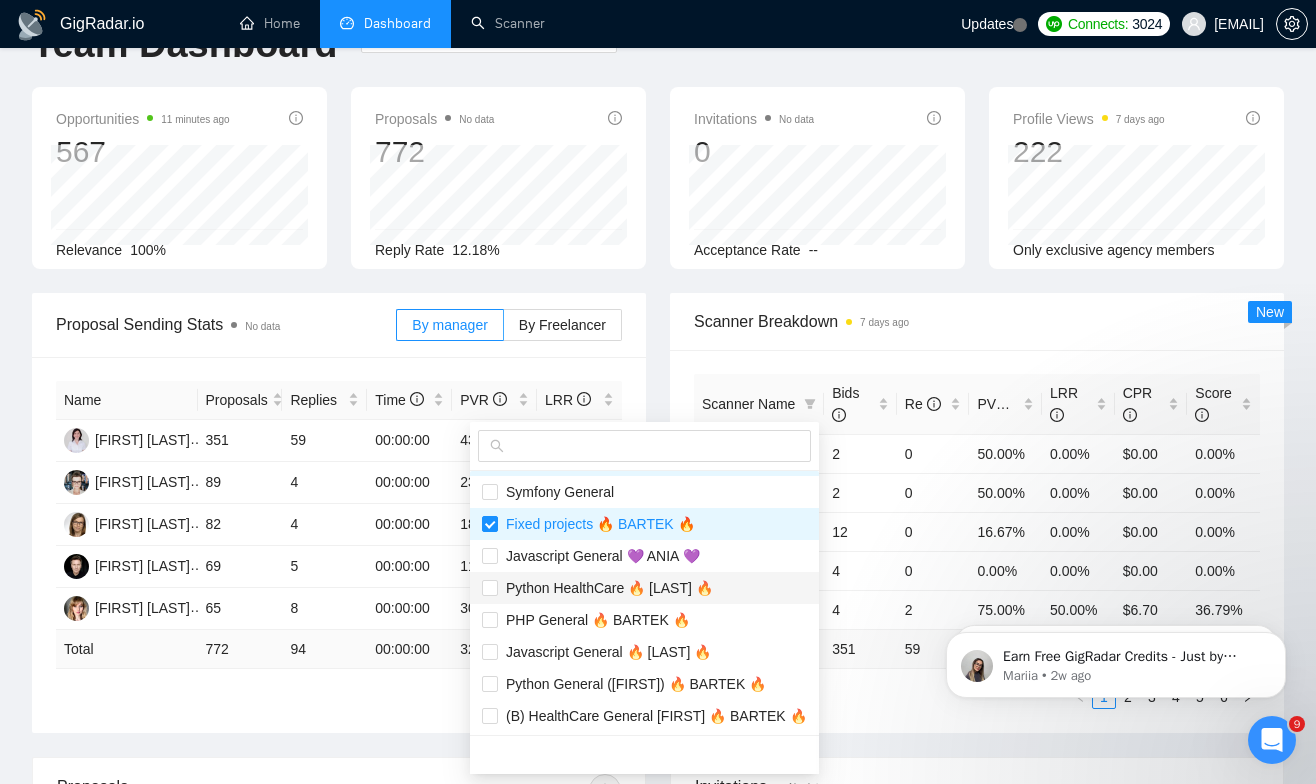 click on "Python HealthCare 🔥 BARTEK 🔥" at bounding box center [605, 588] 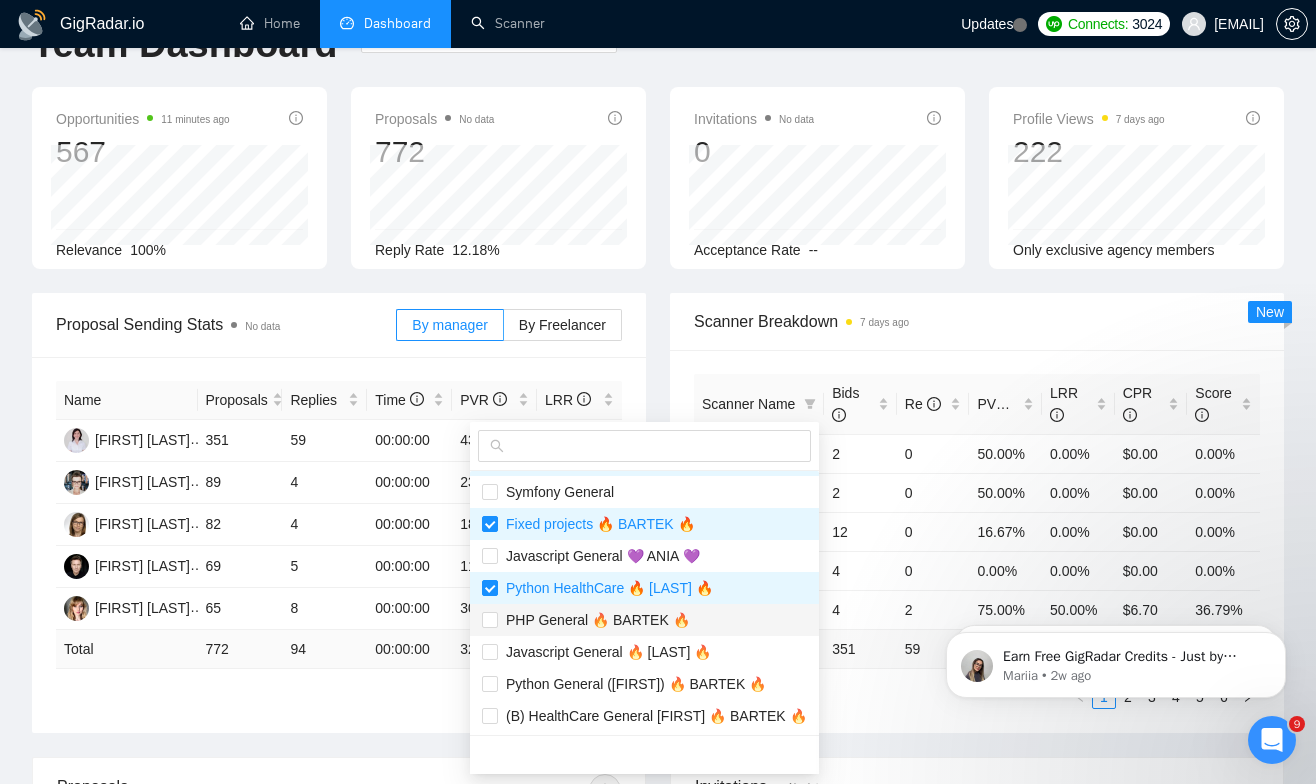 click on "PHP General 🔥 BARTEK 🔥" at bounding box center (594, 620) 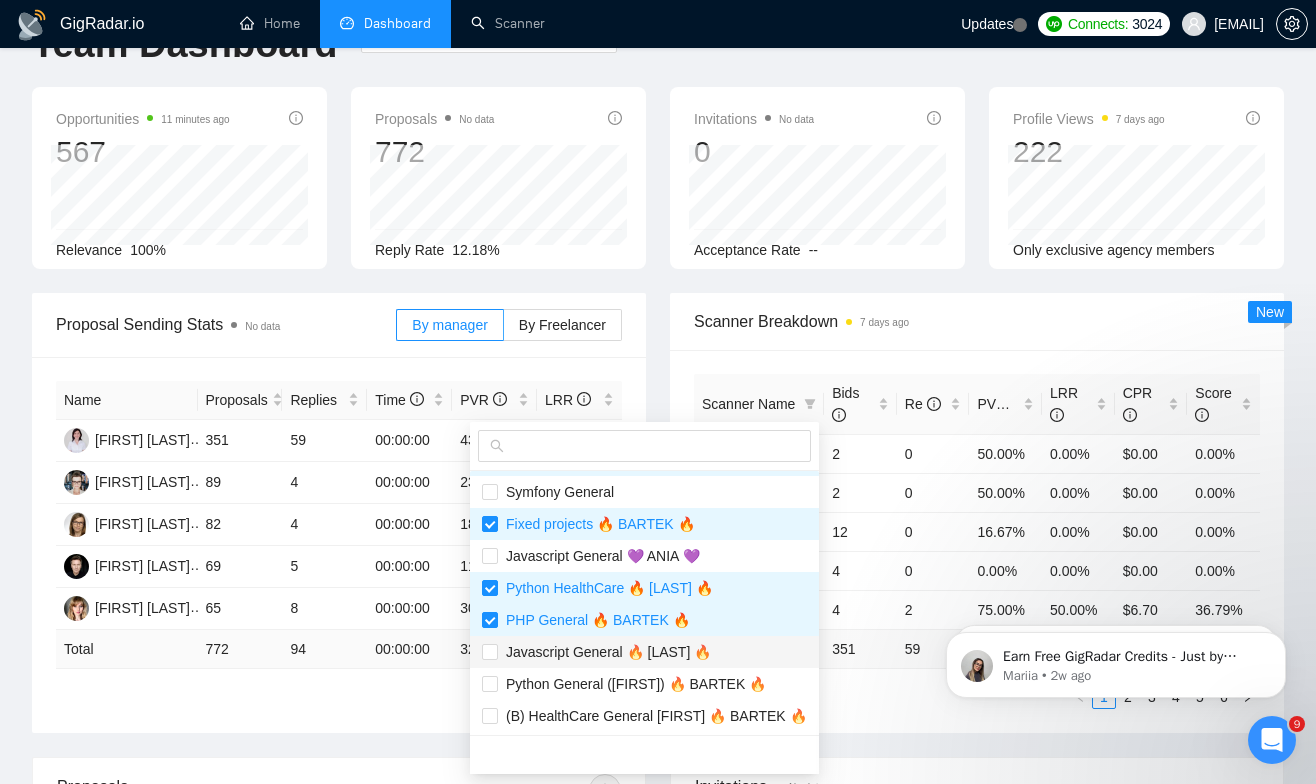 click on "Javascript General 🔥 BARTEK 🔥" at bounding box center [604, 652] 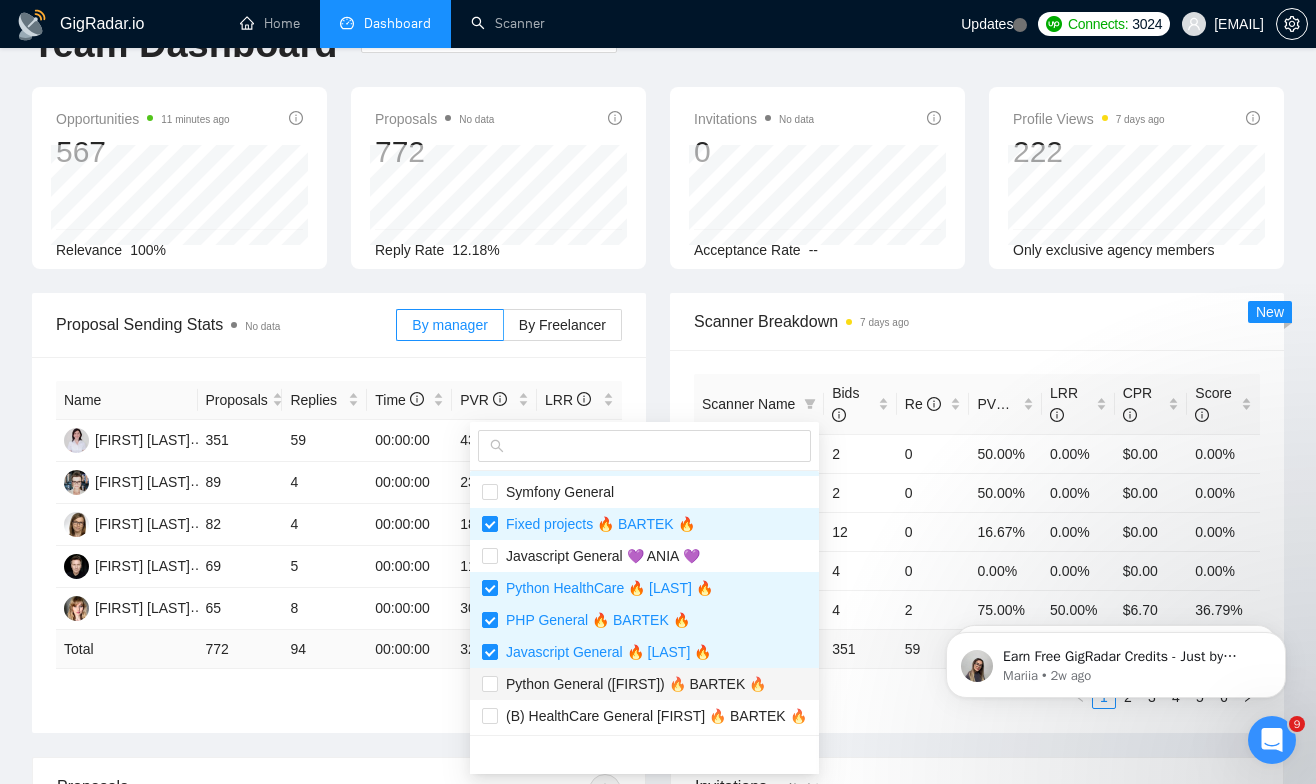 click on "Python General (Maciej) 🔥 BARTEK 🔥" at bounding box center [644, 684] 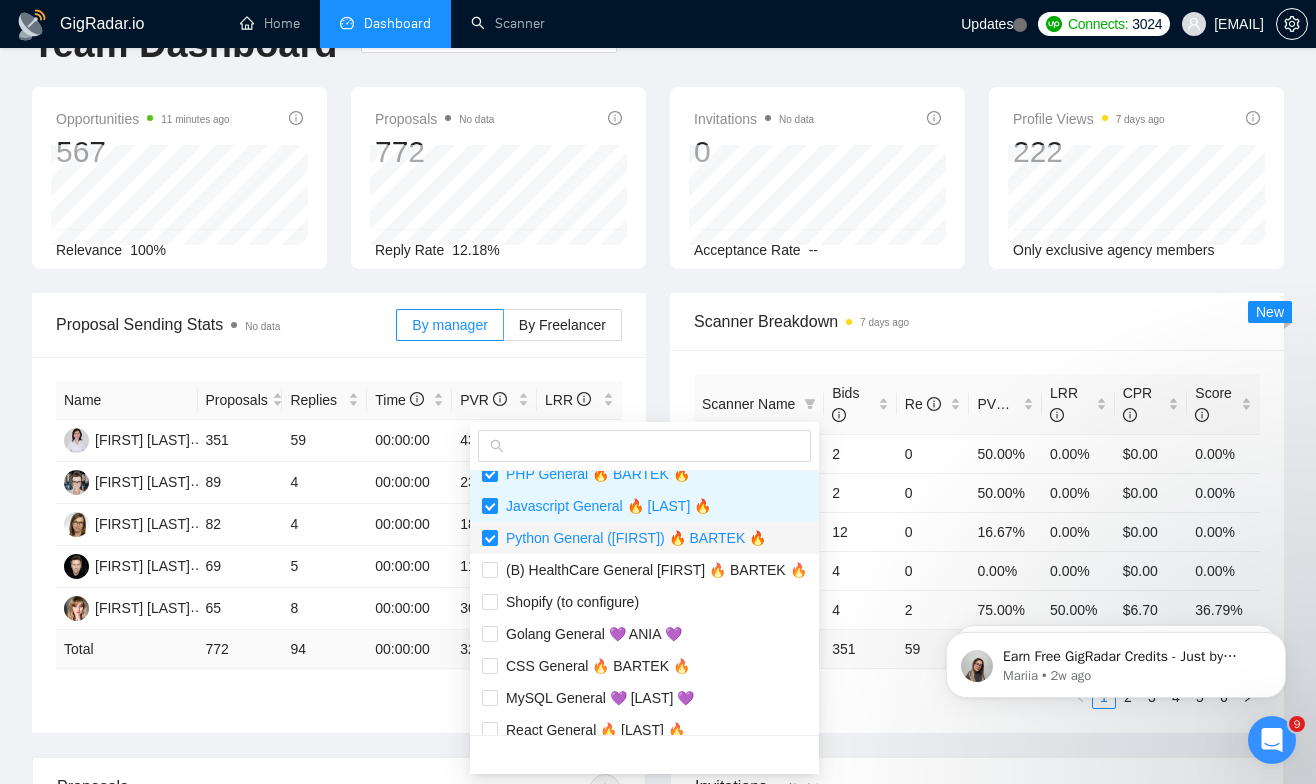 scroll, scrollTop: 478, scrollLeft: 0, axis: vertical 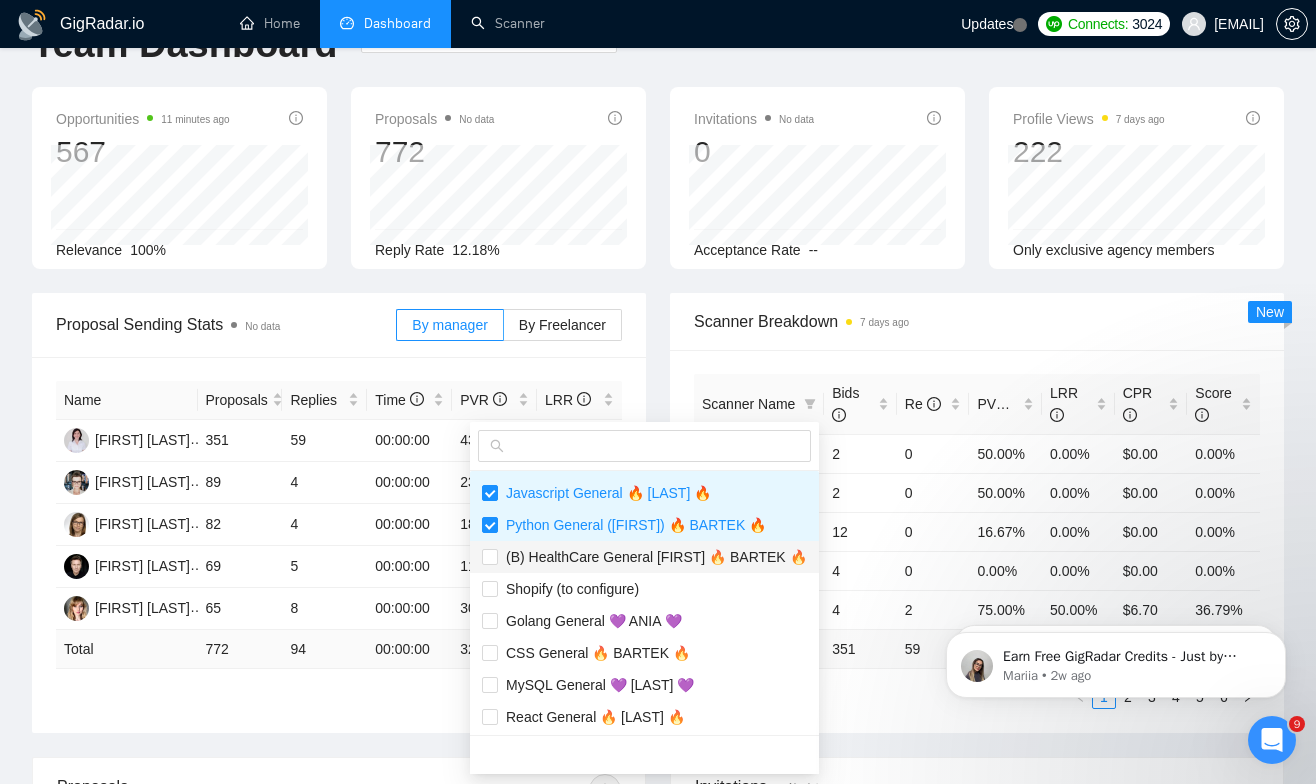 click on "(B) HealthCare General Wojtek 🔥 BARTEK 🔥" at bounding box center [652, 557] 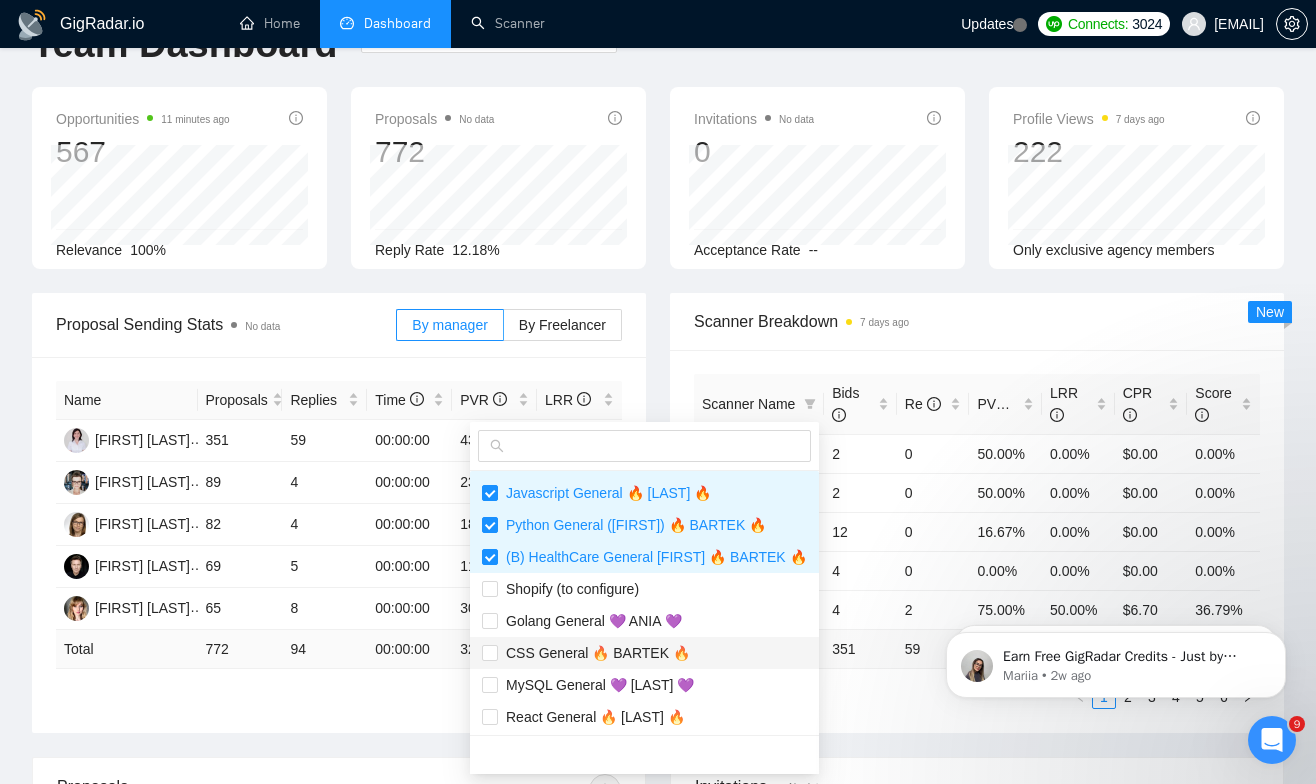 click on "CSS General 🔥 BARTEK 🔥" at bounding box center [644, 653] 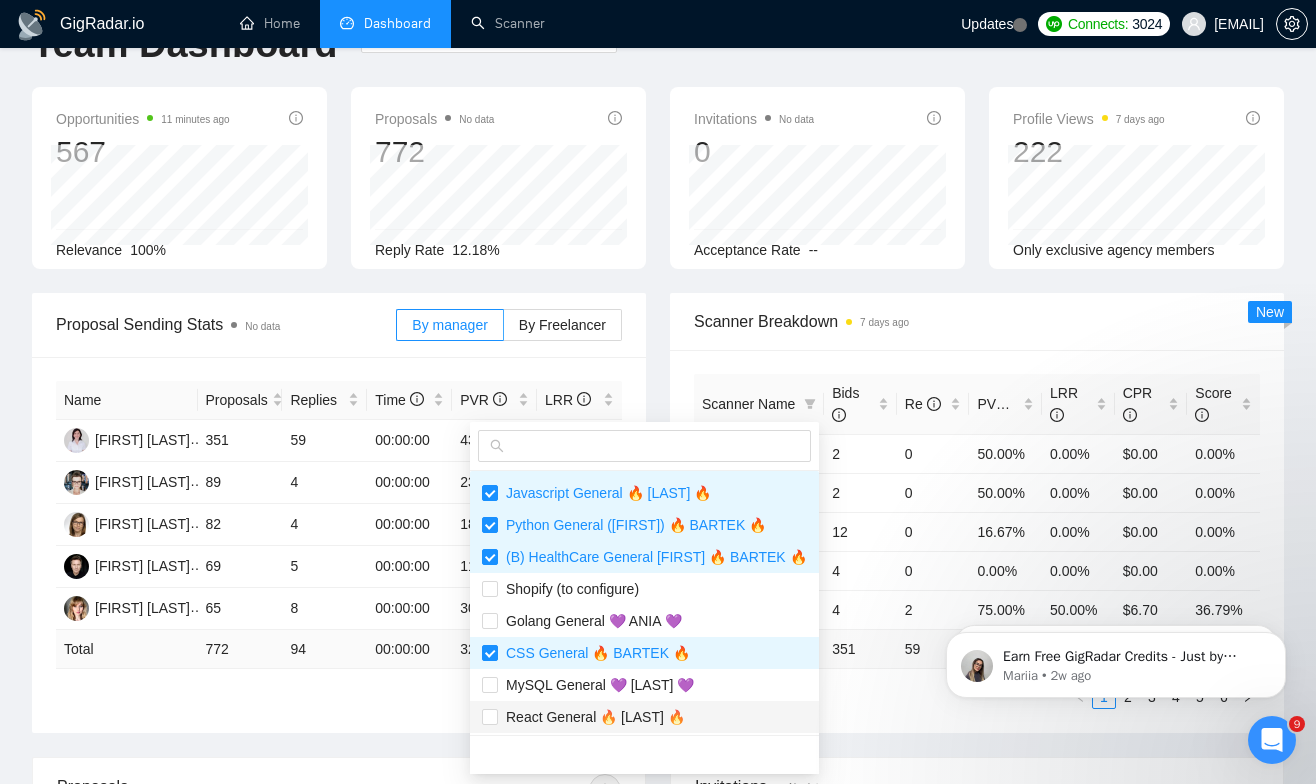 click on "React General 🔥 BARTEK 🔥" at bounding box center (591, 717) 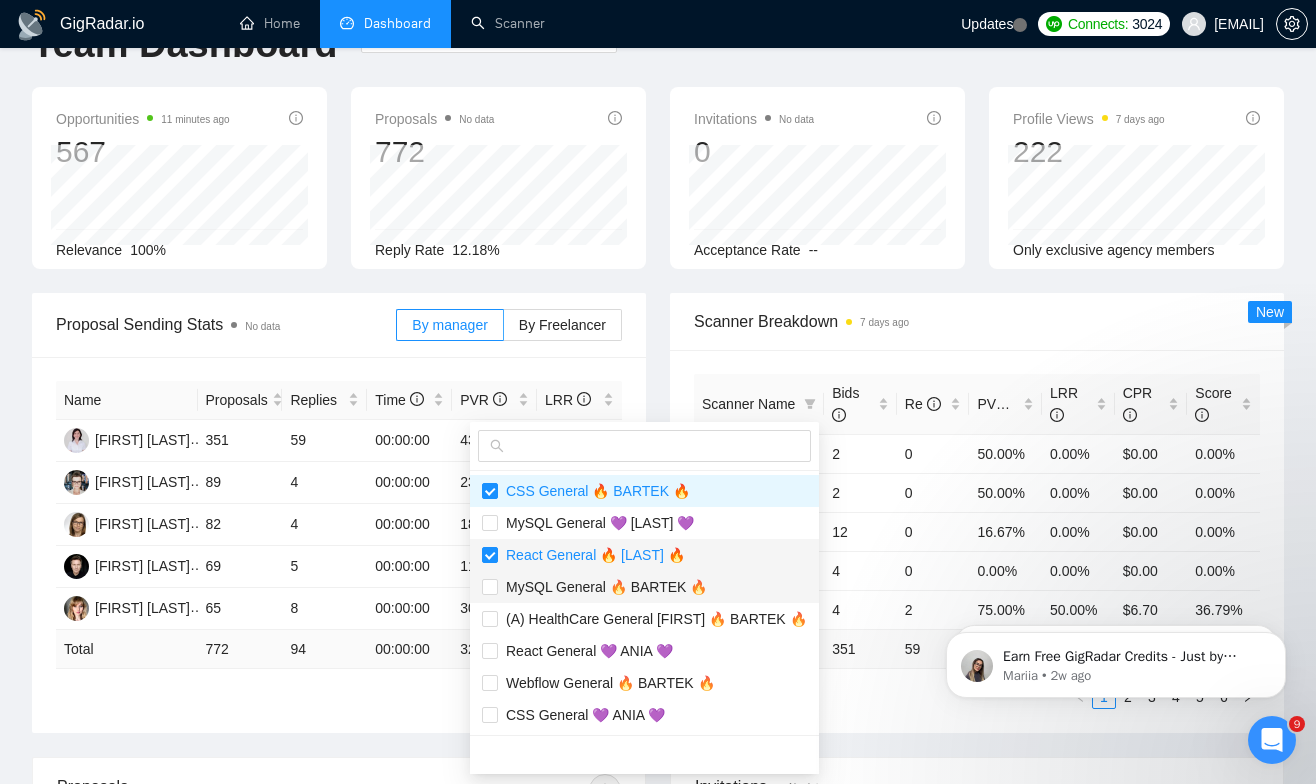 scroll, scrollTop: 640, scrollLeft: 0, axis: vertical 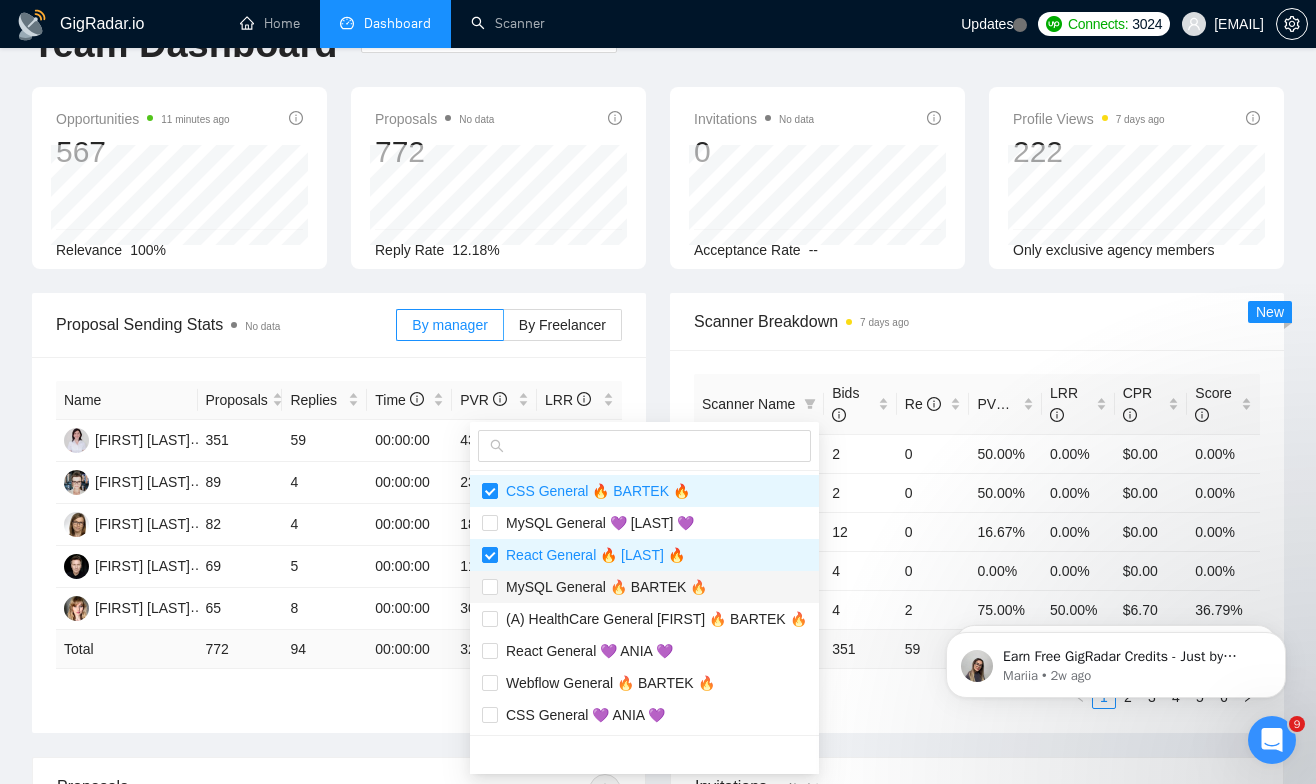 click on "MySQL General 🔥 BARTEK 🔥" at bounding box center [602, 587] 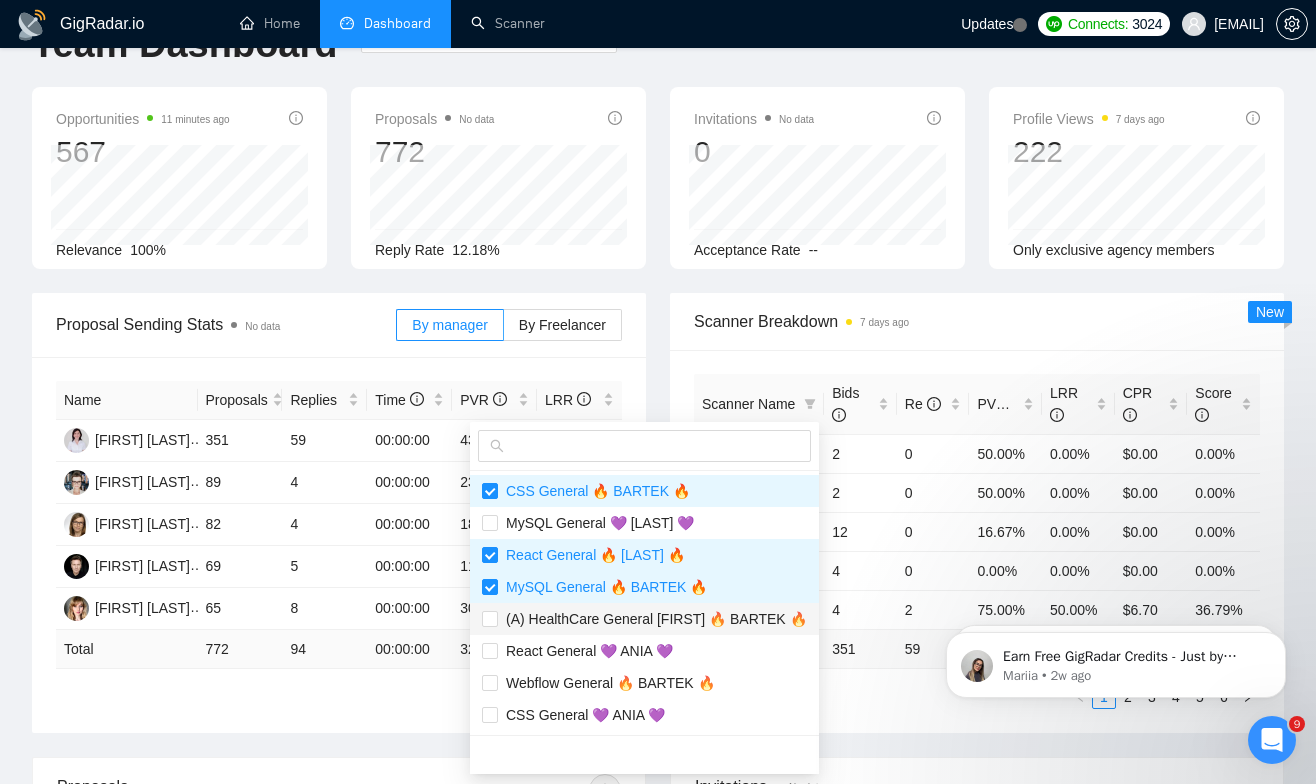click on "(A) HealthCare Jerzy General 🔥 BARTEK 🔥" at bounding box center (652, 619) 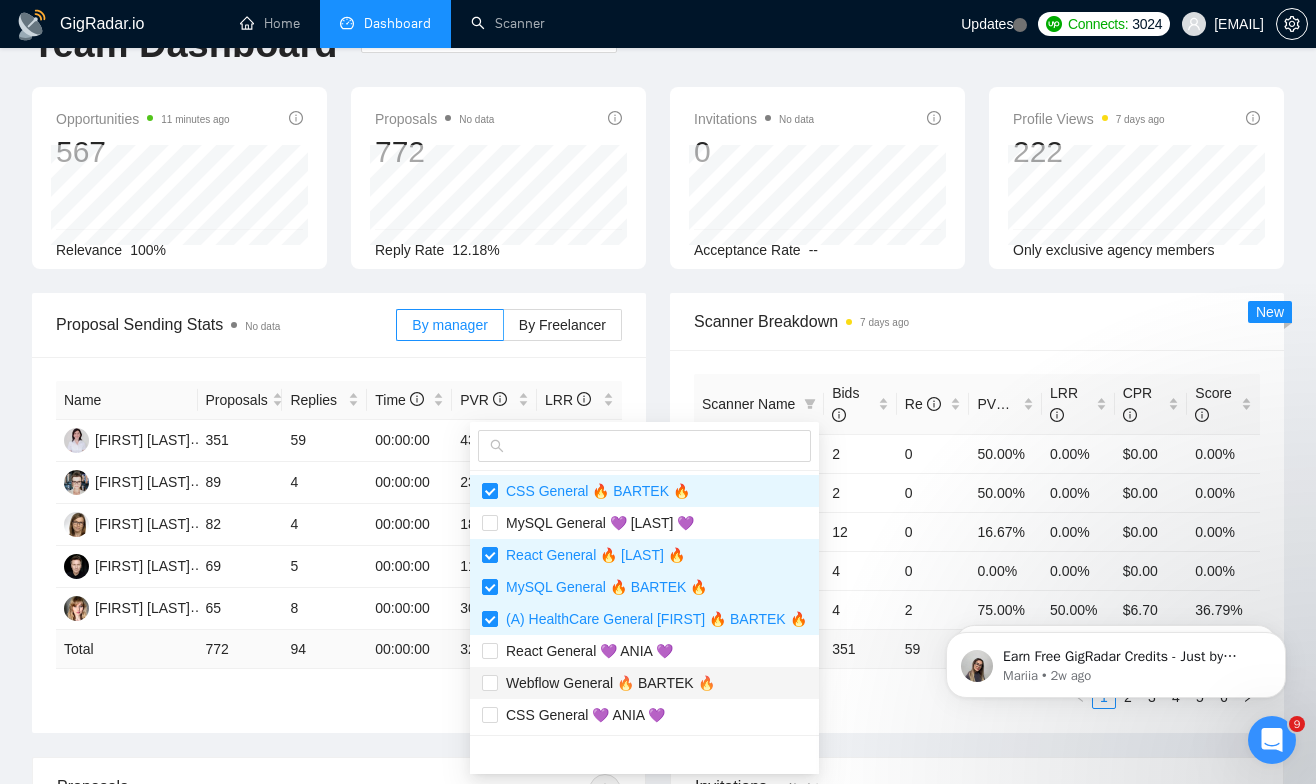 click on "Webflow General 🔥 BARTEK 🔥" at bounding box center [606, 683] 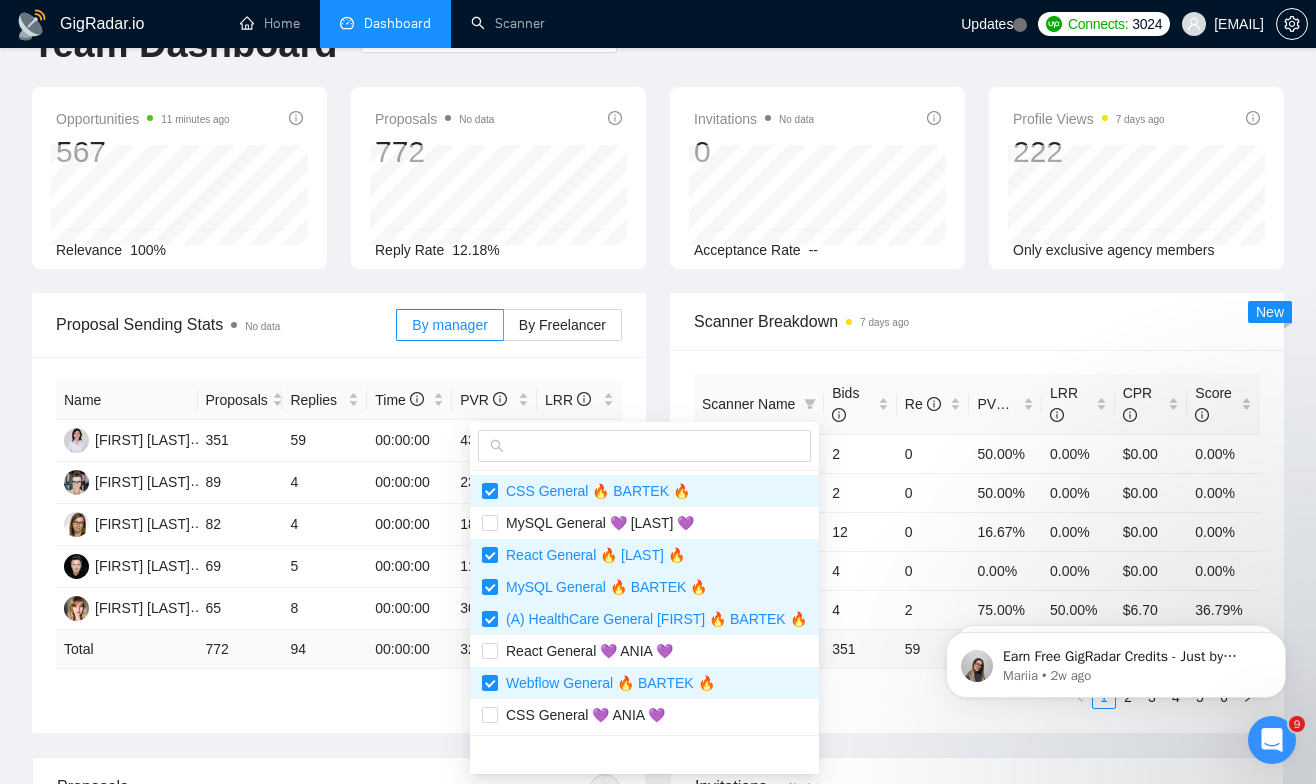click on "Name Proposals Replies Time   PVR   LRR   Agnieszka Kowalczyk 351 59 00:00:00 43.59% 16.81% Joanna Jablonska 89 4 00:00:00 23.60% 4.49% Agnieszka Swietlik 82 4 00:00:00 18.29% 4.88% Bartosz Szramik 69 5 00:00:00 11.59% 7.25% Anna Midura 65 8 00:00:00 30.77% 12.31% Total 772 94 00:00:00 32.90 % 12.18 % 1 2 3" at bounding box center [339, 545] 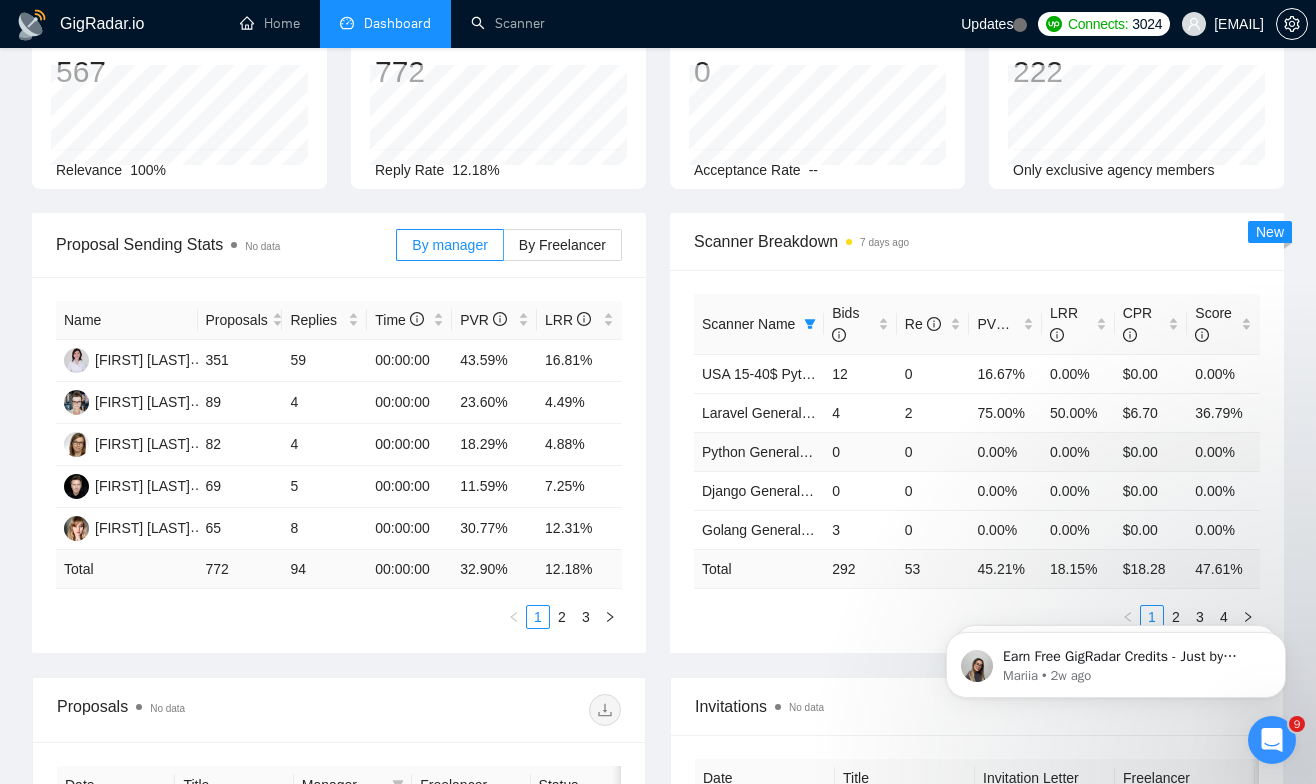 scroll, scrollTop: 149, scrollLeft: 0, axis: vertical 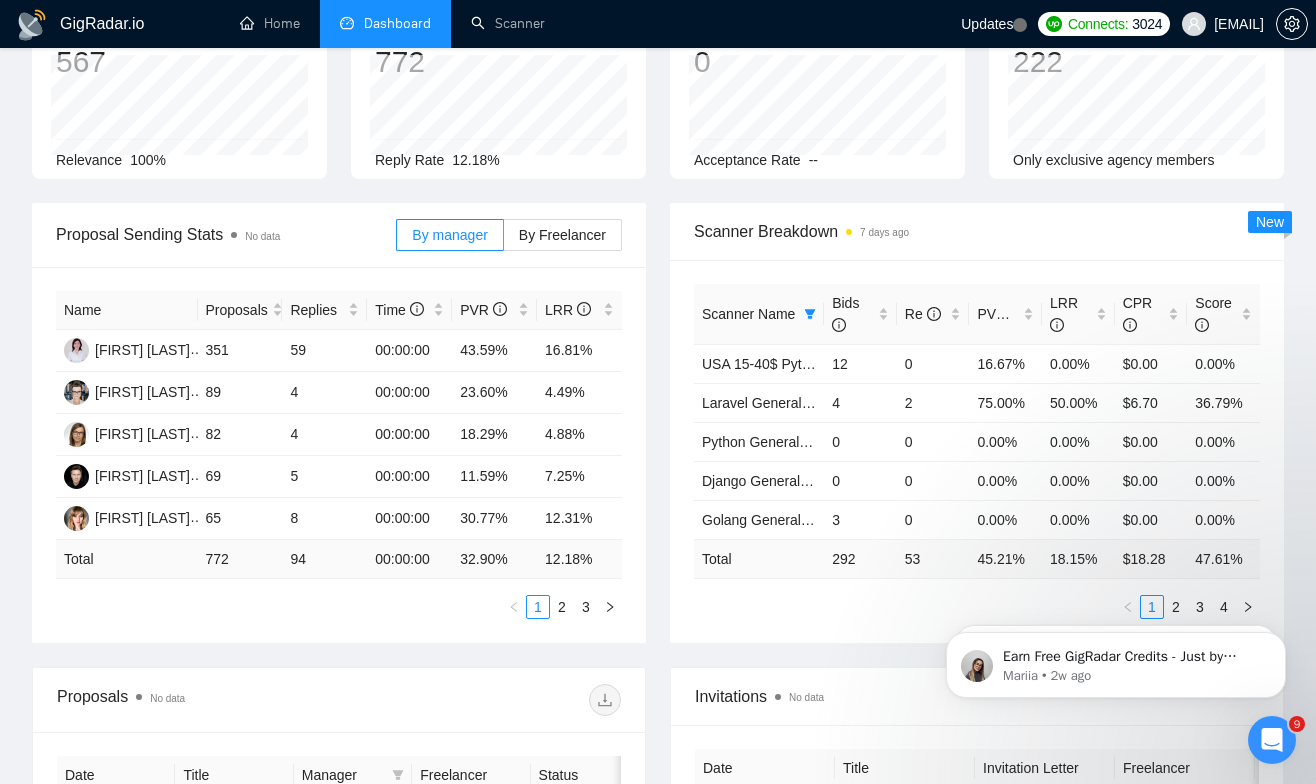 click on "Earn Free GigRadar Credits - Just by Sharing Your Story! 💬 Want more credits for sending proposals? It’s simple - share, inspire, and get rewarded! 🤫 Here’s how you can earn free credits: Introduce yourself in the #intros channel of the GigRadar Upwork Community and grab +20 credits for sending bids., Post your success story (closed projects, high LRR, etc.) in the #general channel and claim +50 credits for sending bids. Why? GigRadar is building a powerful network of freelancers and agencies. We want you to make valuable connections, showcase your wins, and inspire others while getting rewarded! 🚀 Not a member yet? Join our Slack community now 👉 Join Slack Community Claiming your credits is easy: Reply to this message with a screenshot of your post, and our Tech Support Team will instantly top up your credits! 💸 Mariia • 2w ago Mariia • 2w ago" at bounding box center (1116, 660) 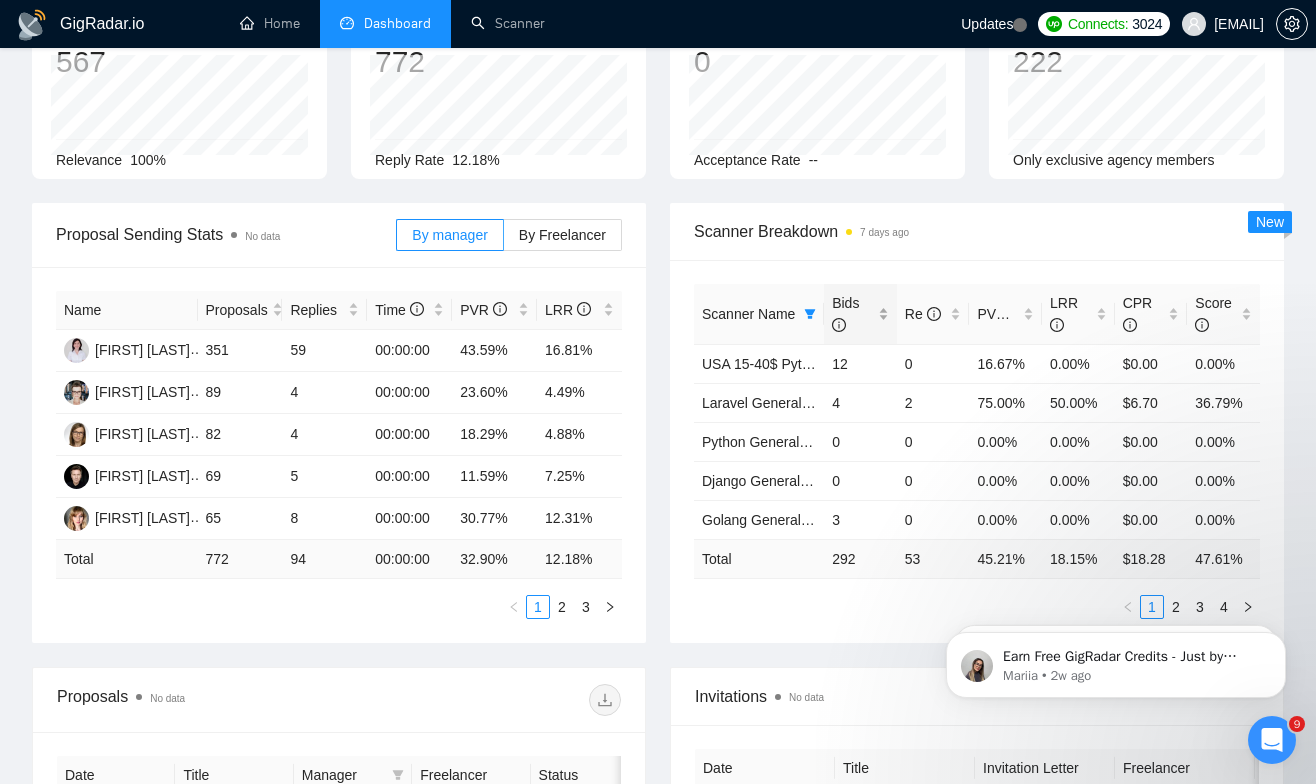 click on "Bids" at bounding box center (860, 314) 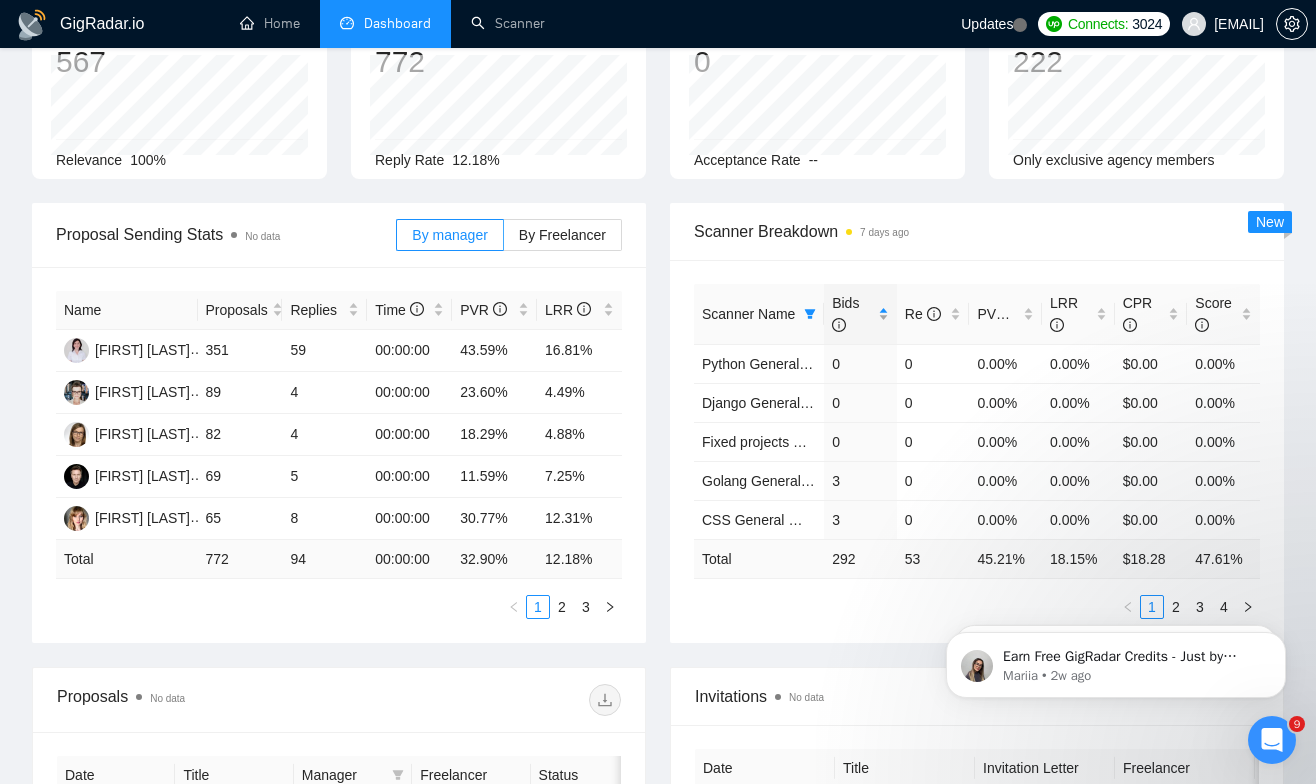 click on "Bids" at bounding box center (860, 314) 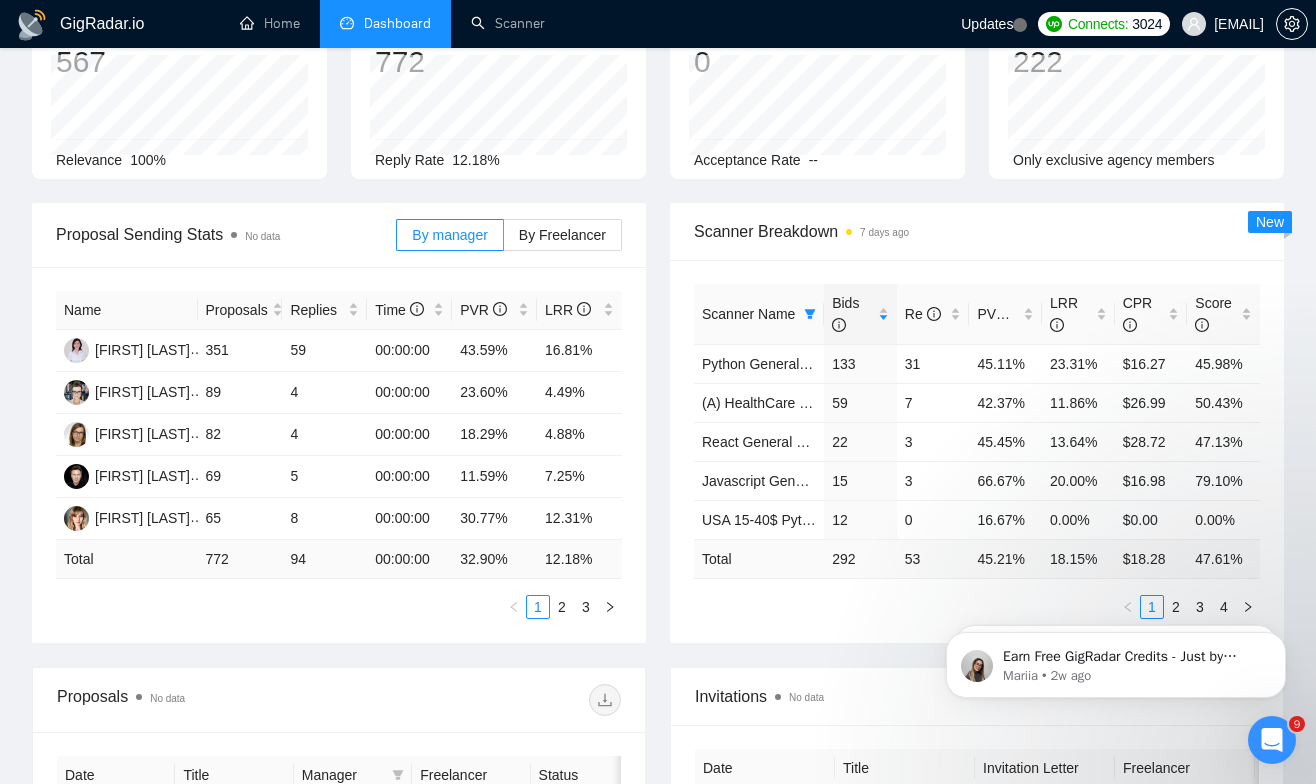 click on "Earn Free GigRadar Credits - Just by Sharing Your Story! 💬 Want more credits for sending proposals? It’s simple - share, inspire, and get rewarded! 🤫 Here’s how you can earn free credits: Introduce yourself in the #intros channel of the GigRadar Upwork Community and grab +20 credits for sending bids., Post your success story (closed projects, high LRR, etc.) in the #general channel and claim +50 credits for sending bids. Why? GigRadar is building a powerful network of freelancers and agencies. We want you to make valuable connections, showcase your wins, and inspire others while getting rewarded! 🚀 Not a member yet? Join our Slack community now 👉 Join Slack Community Claiming your credits is easy: Reply to this message with a screenshot of your post, and our Tech Support Team will instantly top up your credits! 💸 Mariia • 2w ago Mariia • 2w ago" at bounding box center [1116, 660] 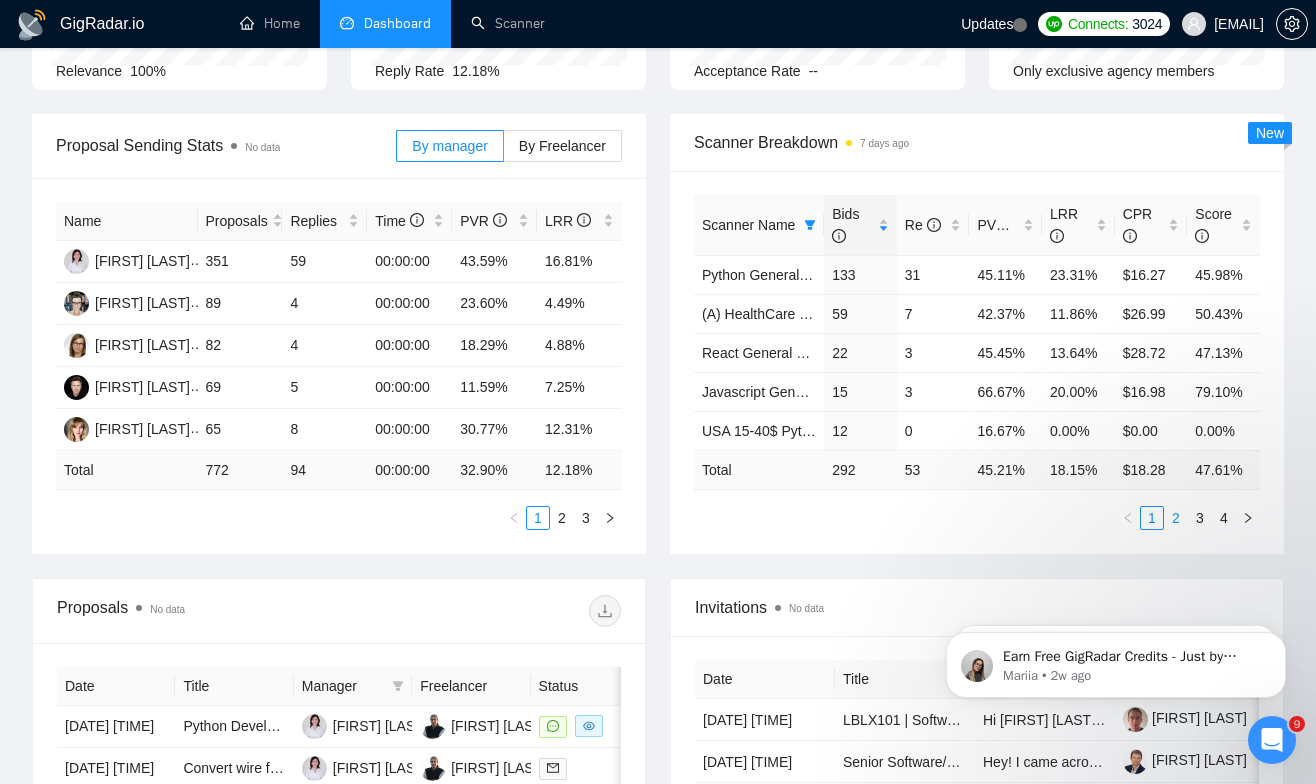 click on "2" at bounding box center [1176, 518] 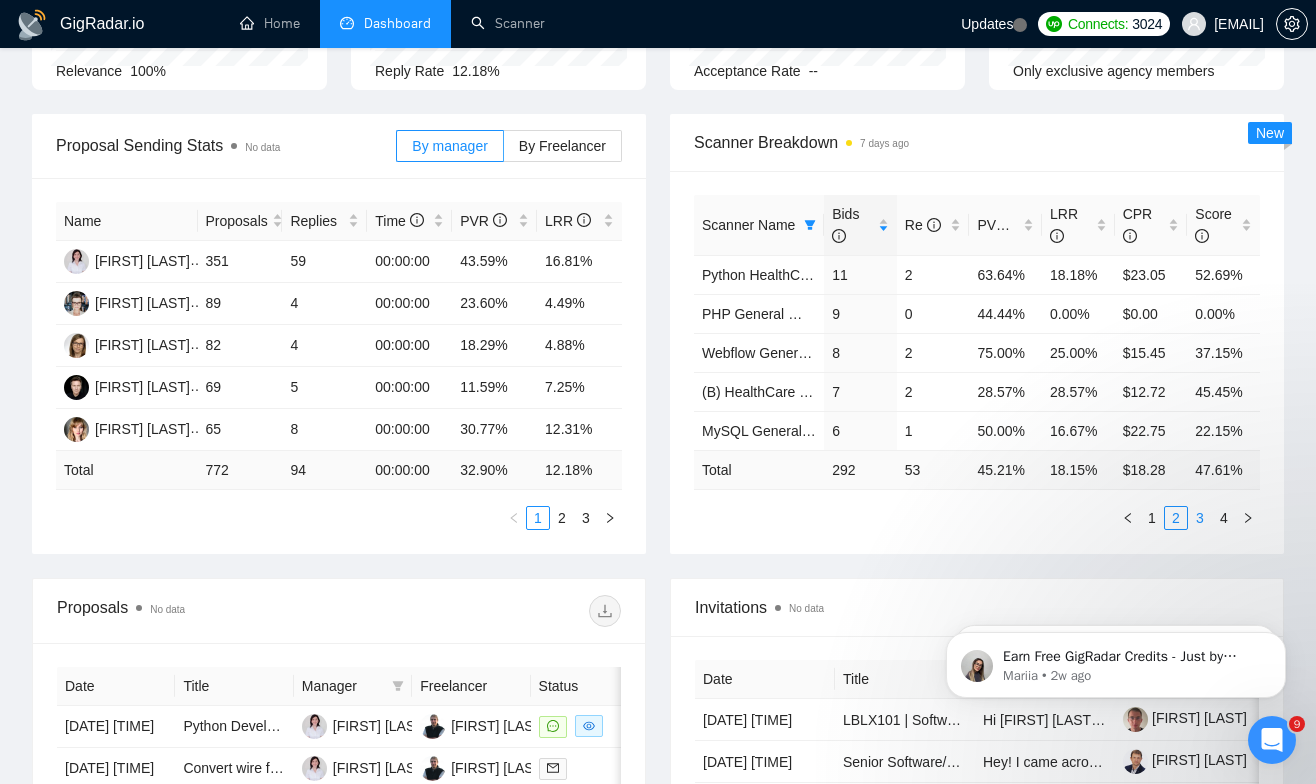 click on "3" at bounding box center [1200, 518] 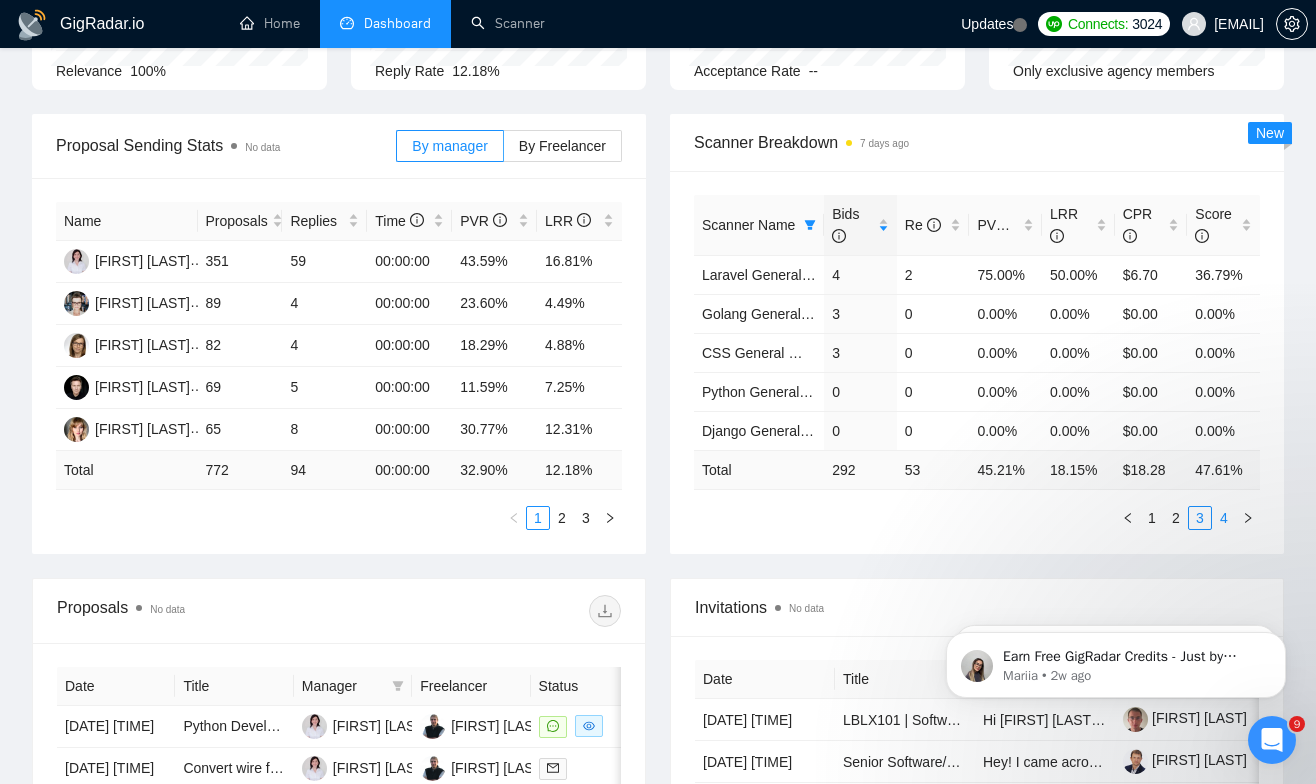 click on "4" at bounding box center (1224, 518) 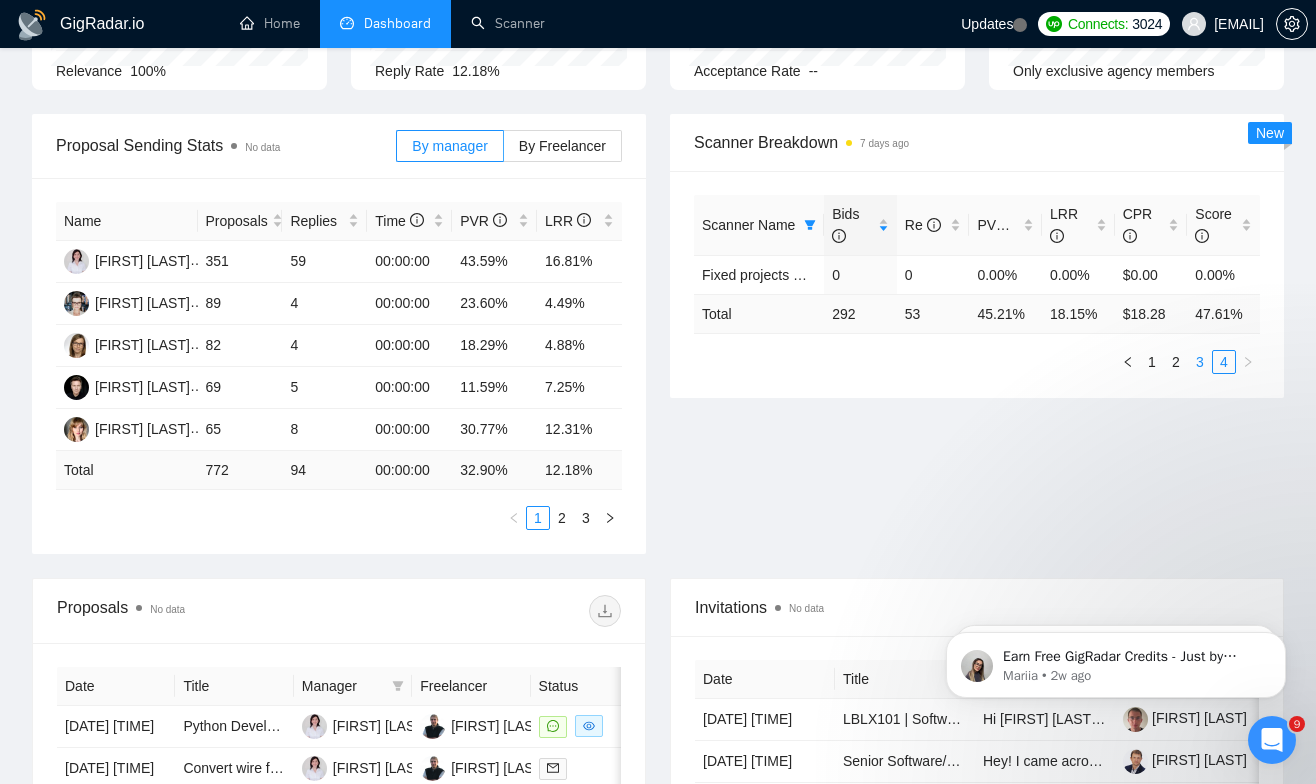 click on "3" at bounding box center [1200, 362] 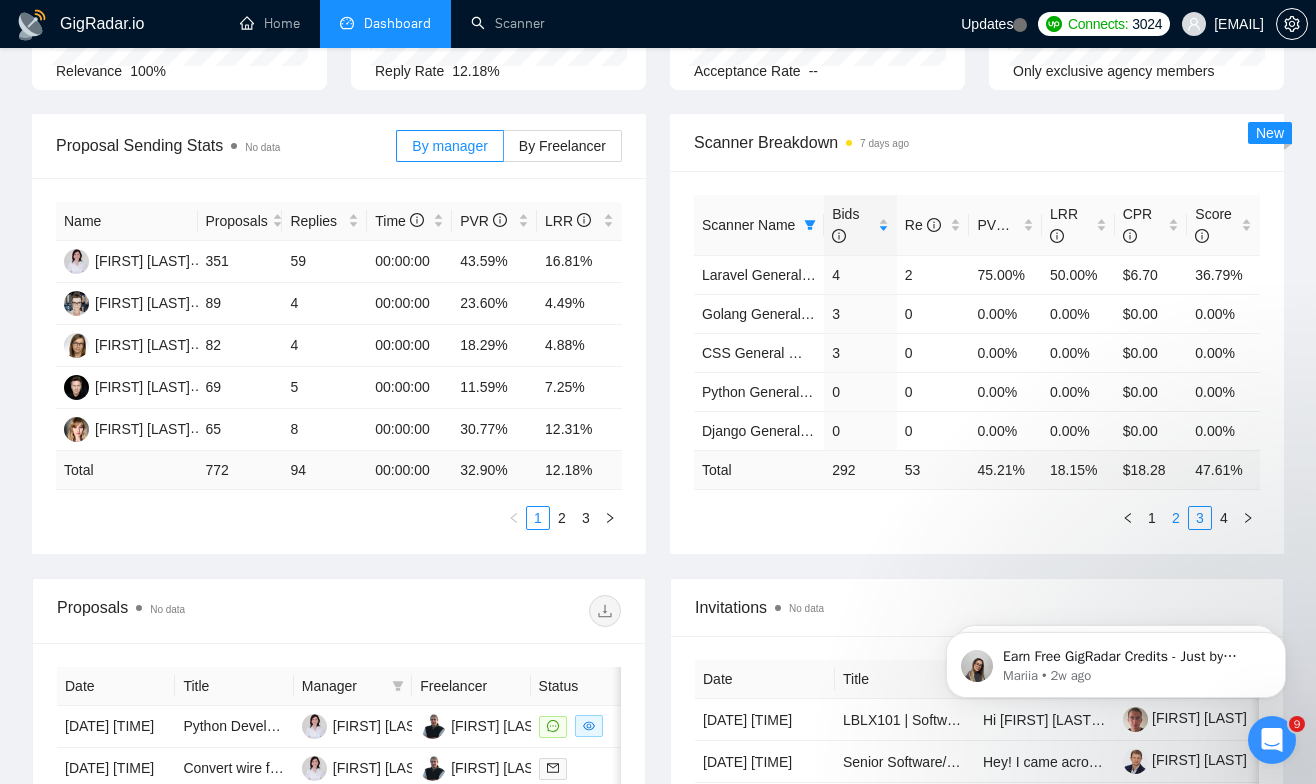 click on "2" at bounding box center (1176, 518) 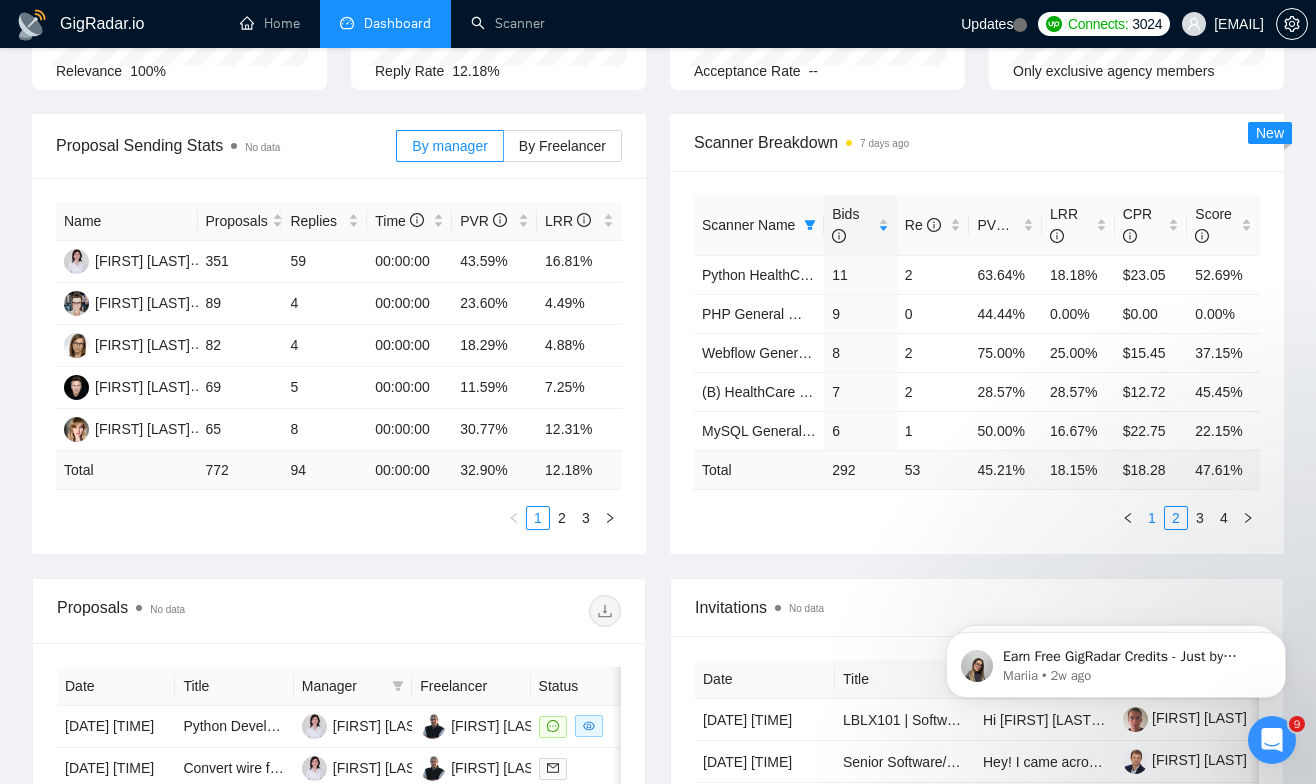 click on "1" at bounding box center [1152, 518] 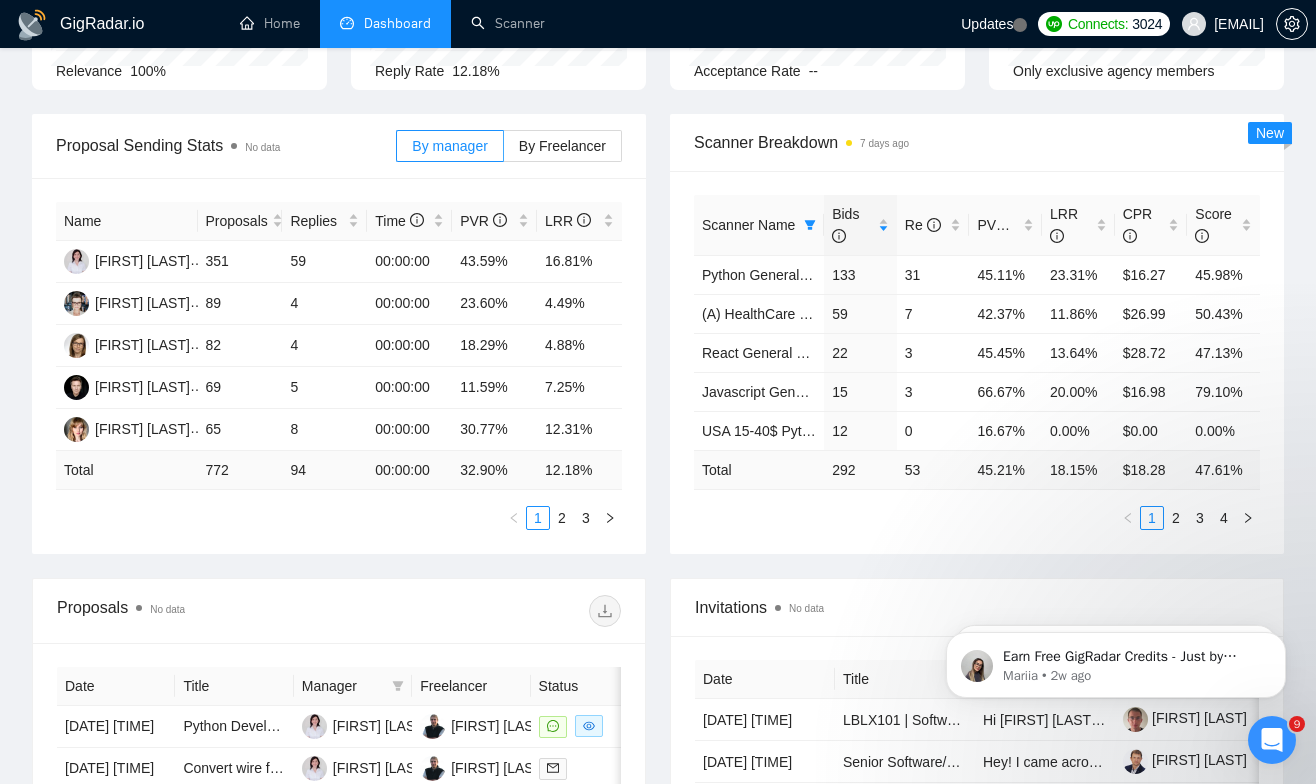 click on "Scanner Name" at bounding box center (759, 225) 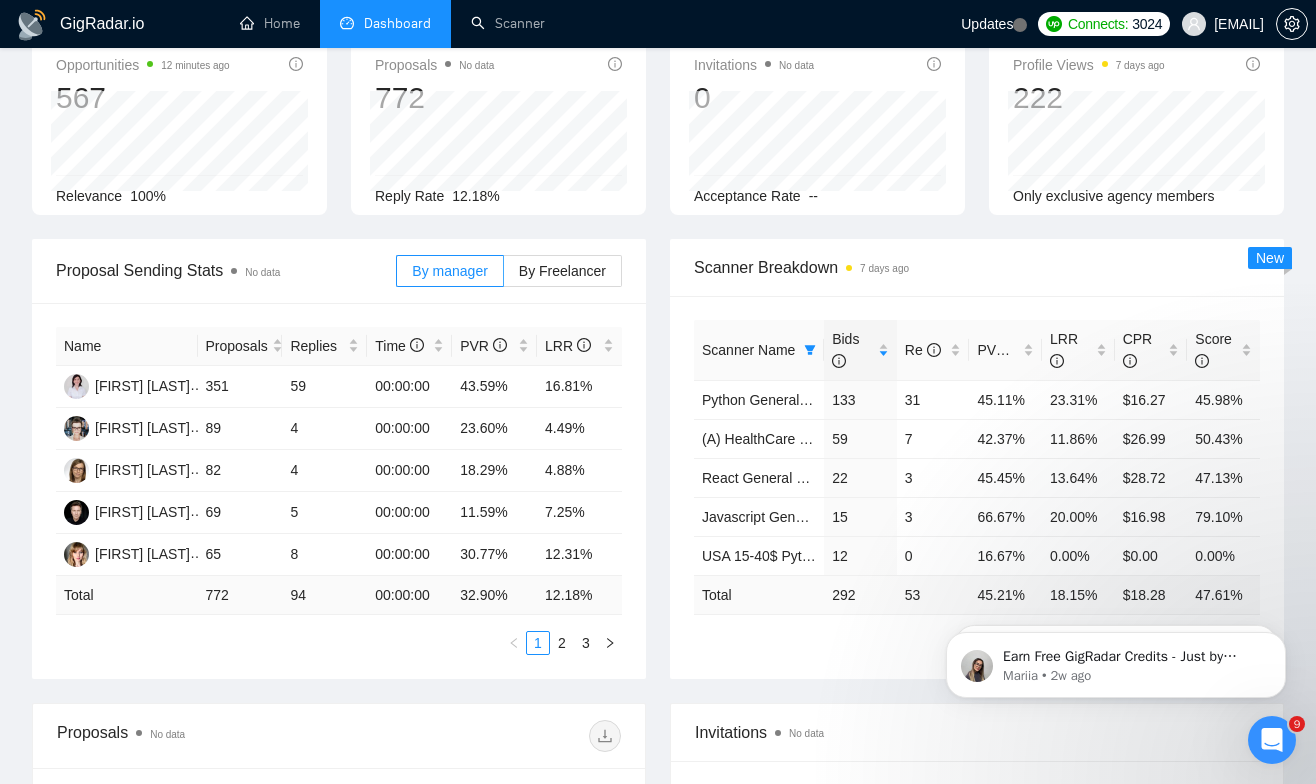 click on "Scanner Name" at bounding box center [749, 350] 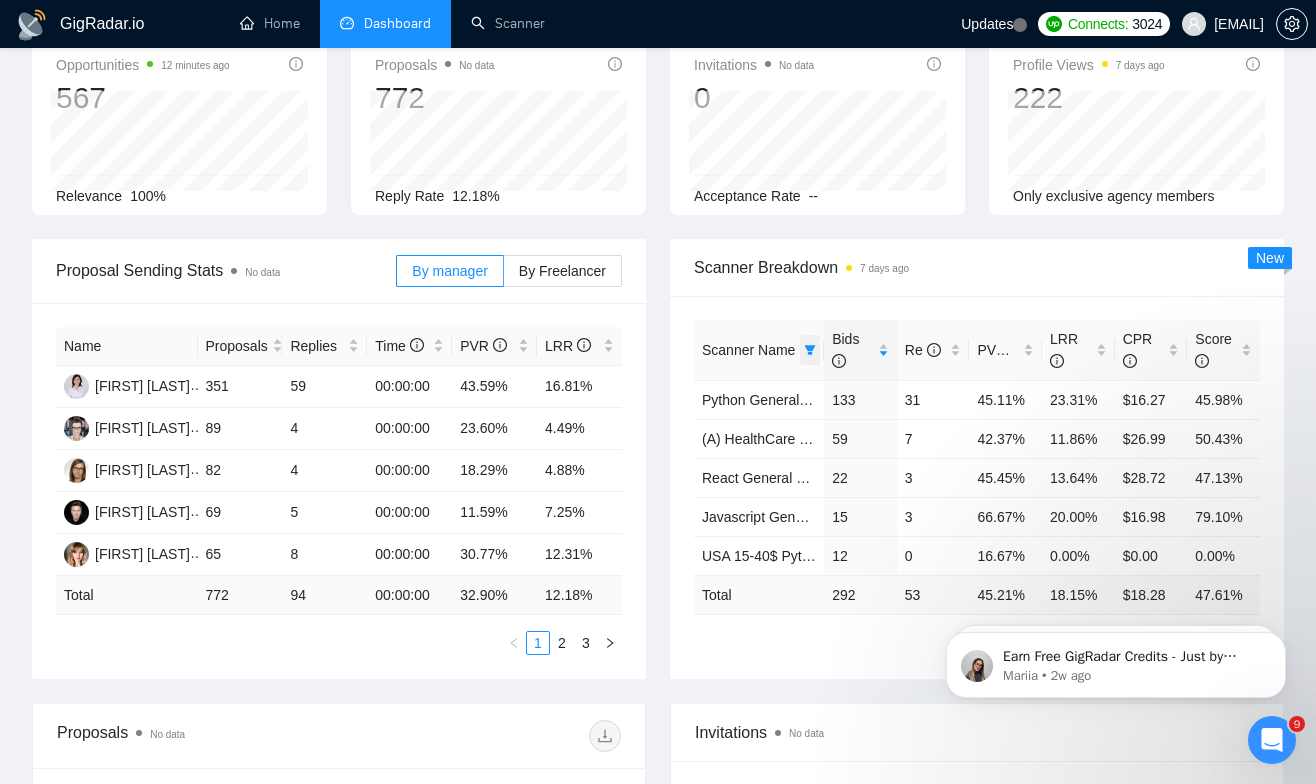 click 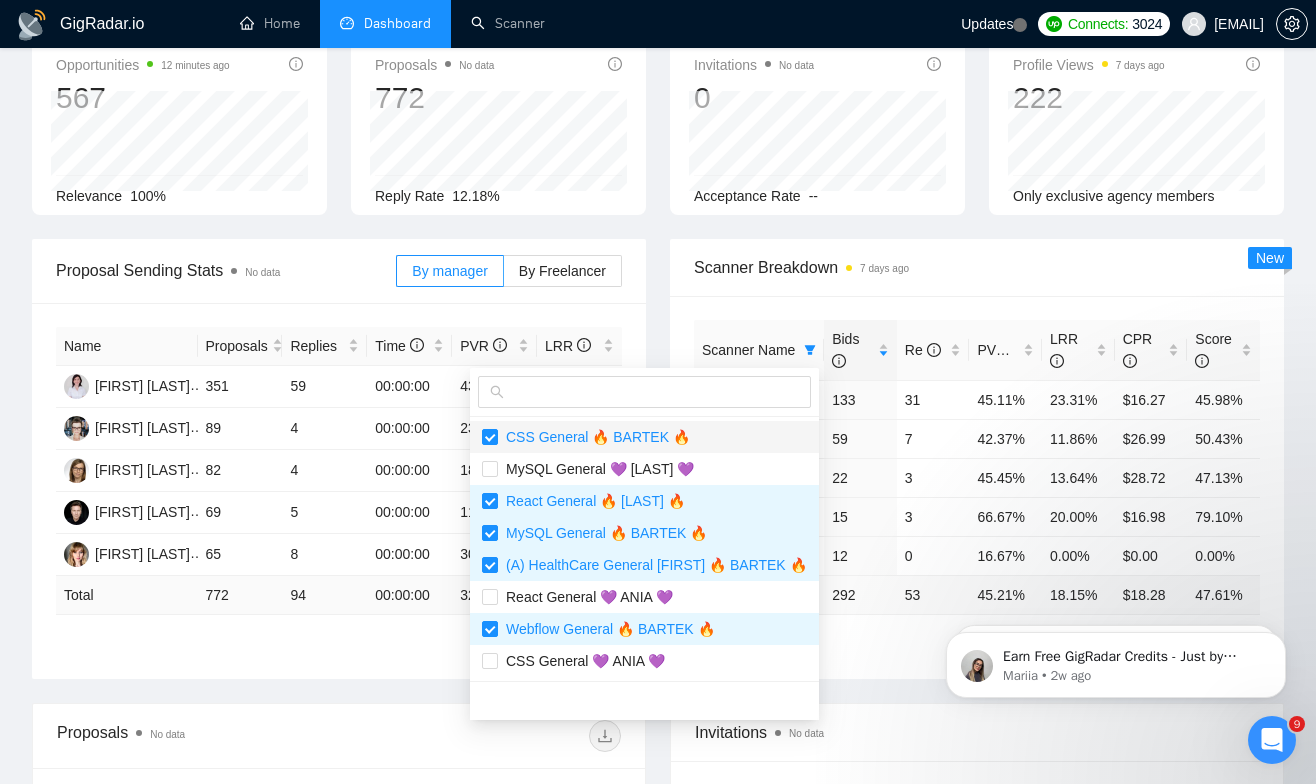 click on "CSS General 🔥 BARTEK 🔥" at bounding box center (644, 437) 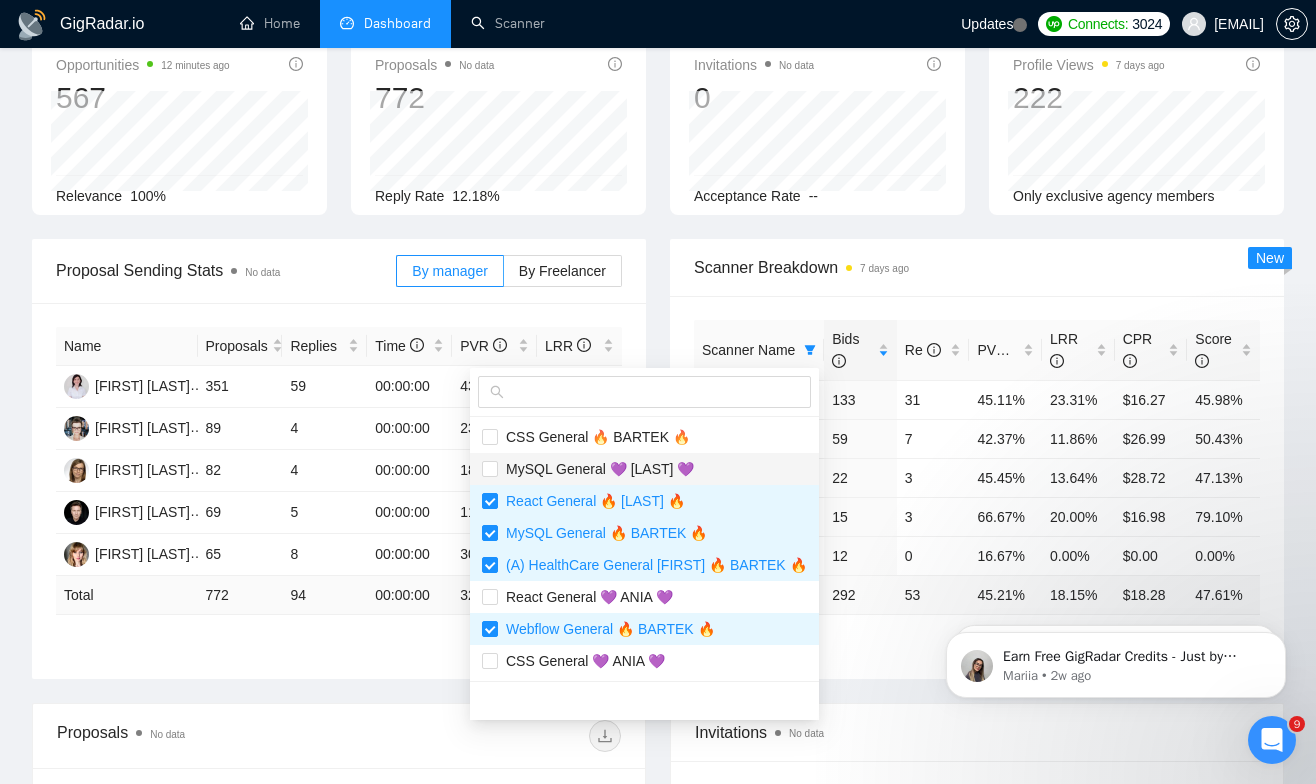 click on "MySQL General 💜 ANIA 💜" at bounding box center (644, 469) 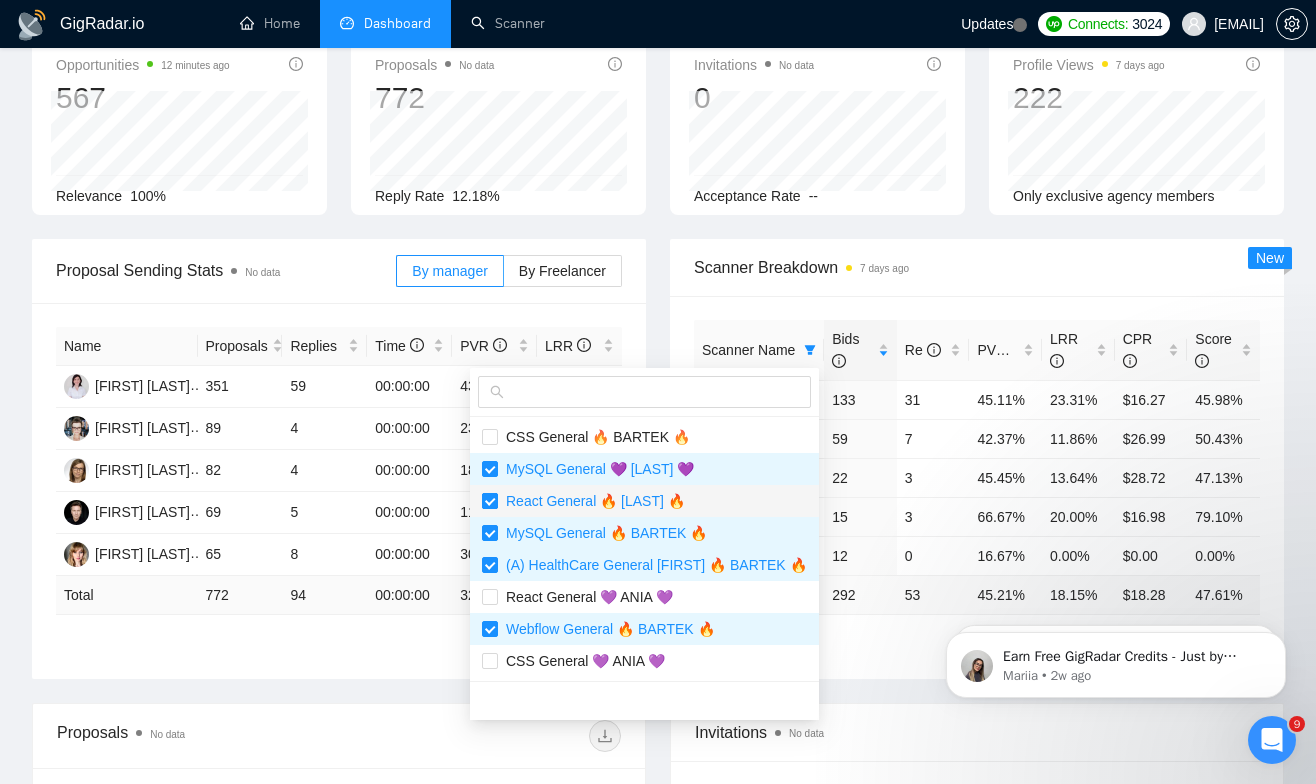 click at bounding box center [490, 501] 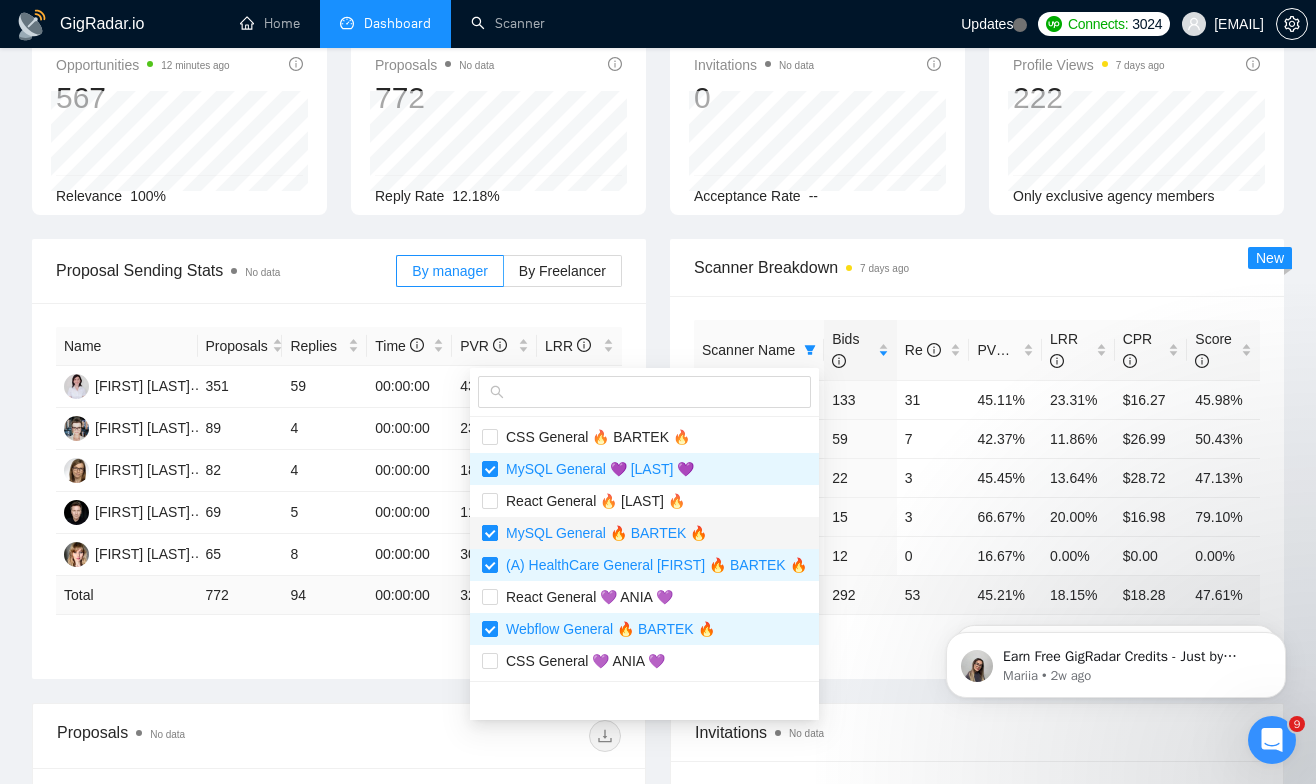 click at bounding box center [490, 533] 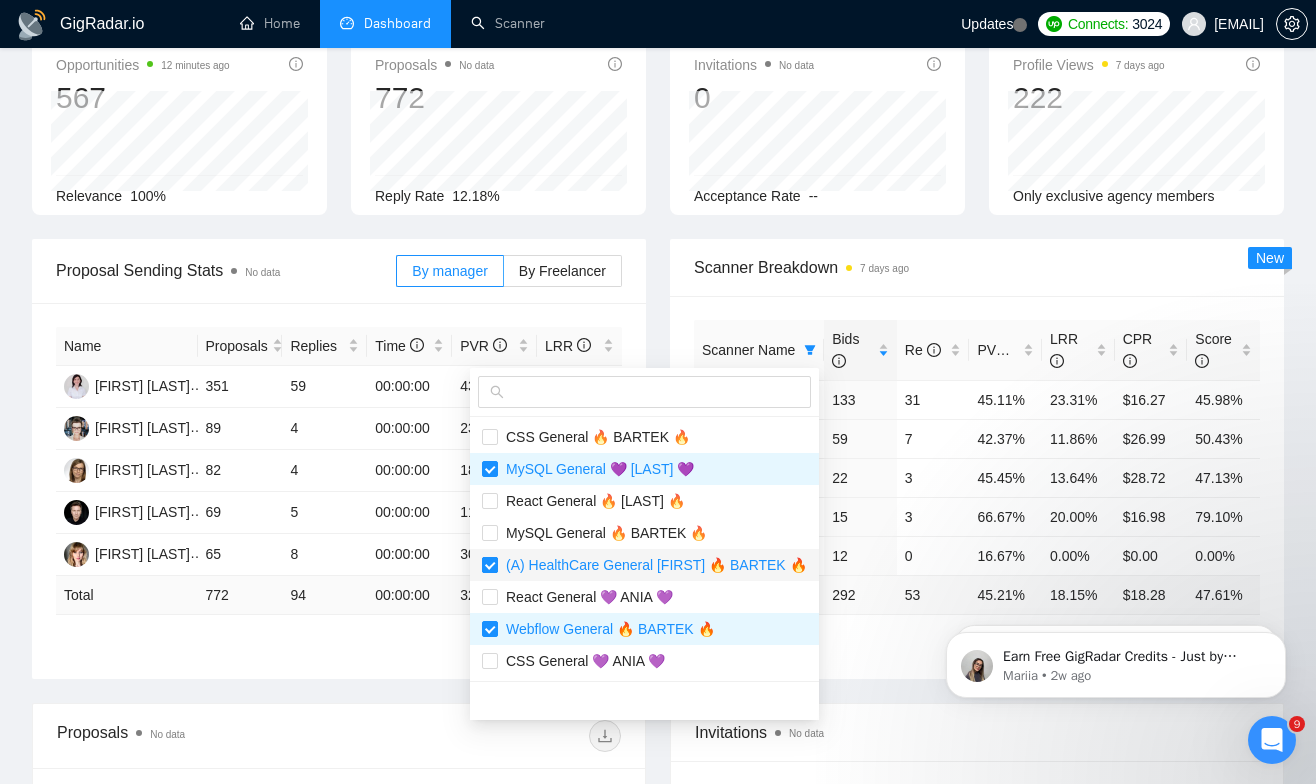click at bounding box center [490, 565] 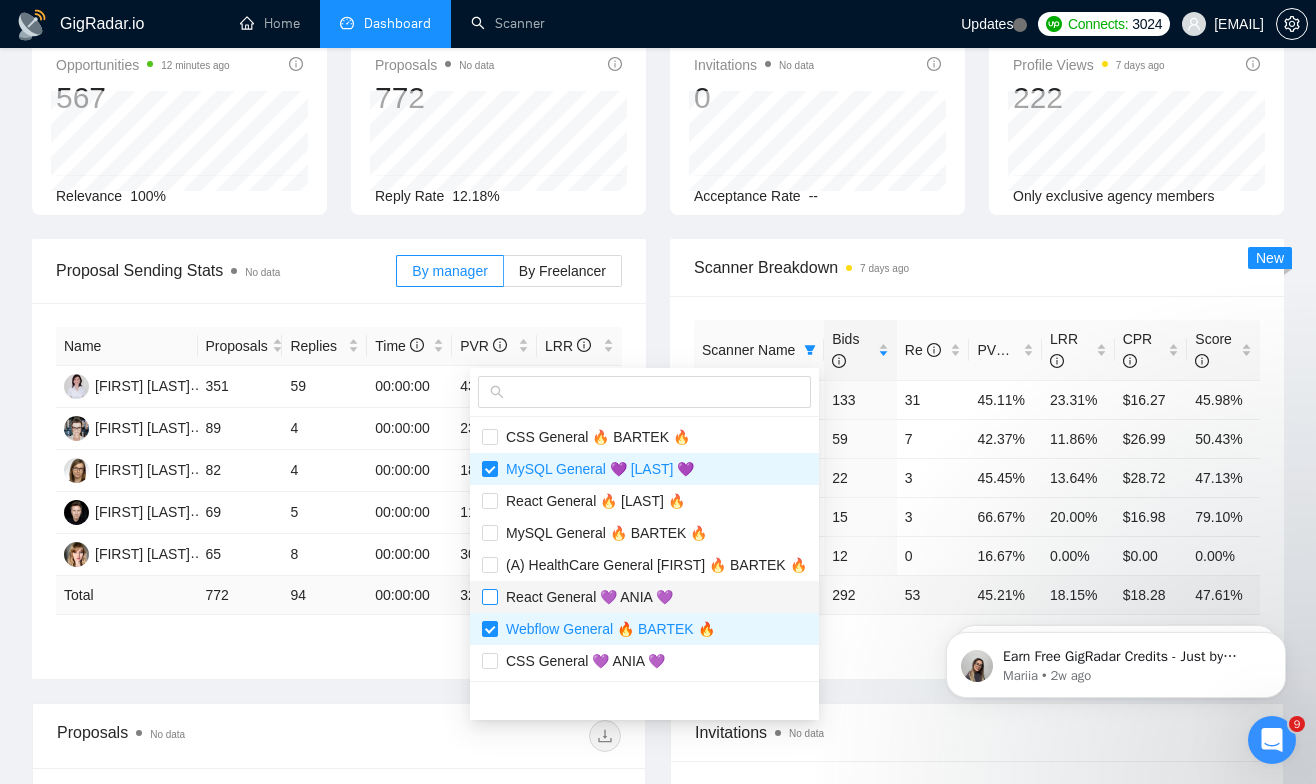 click at bounding box center (490, 597) 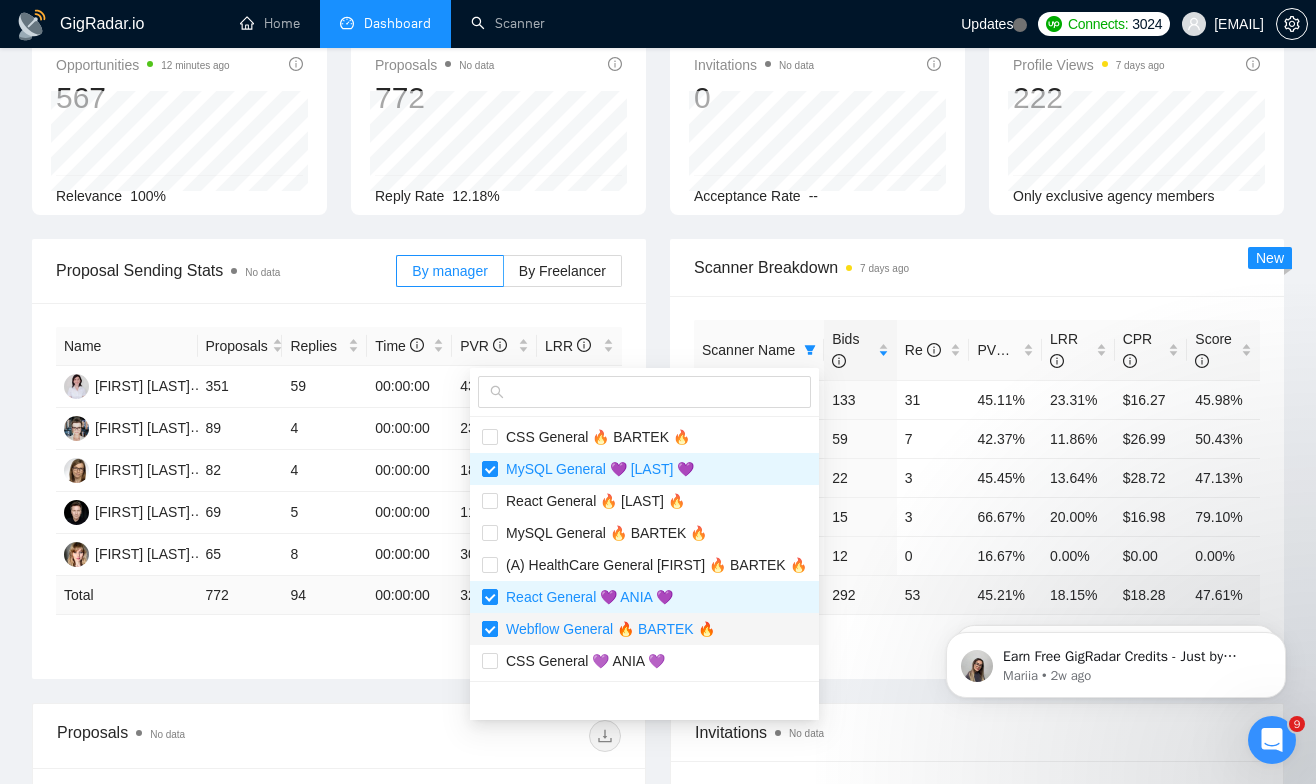 click at bounding box center (490, 629) 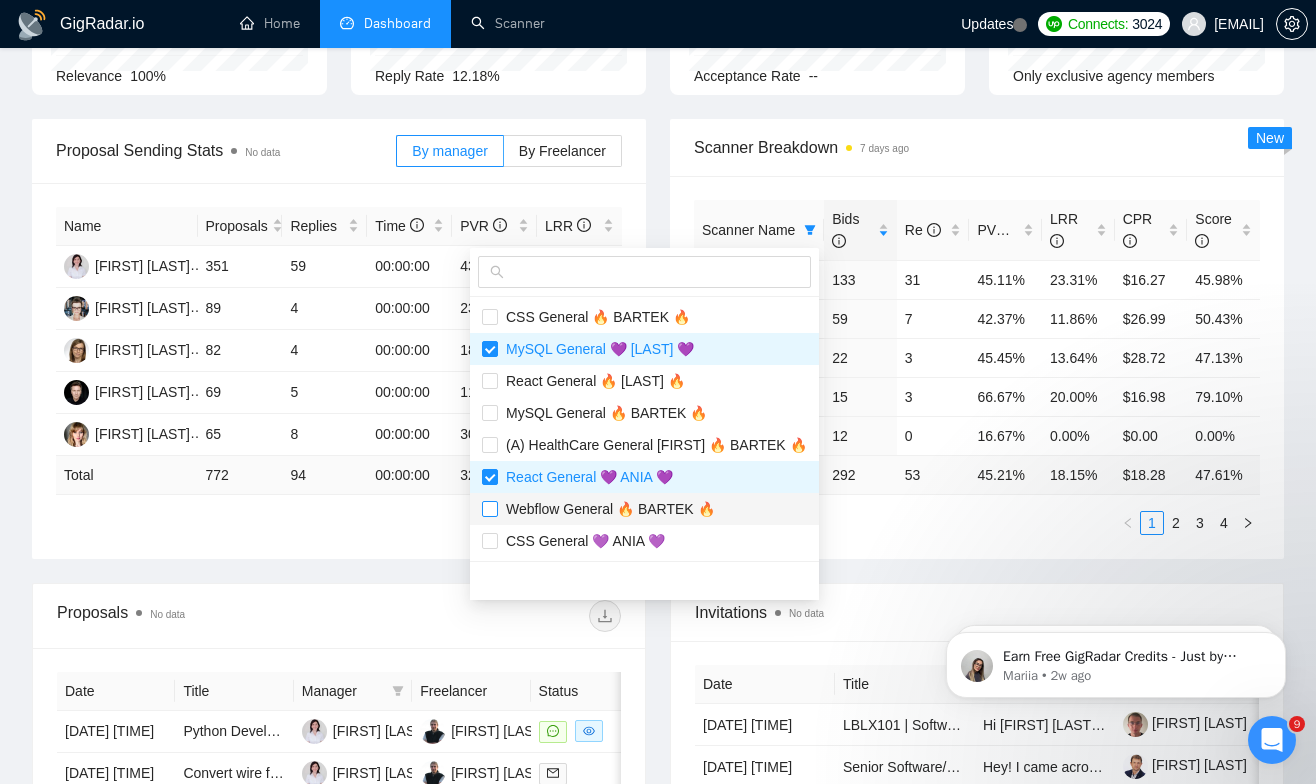 scroll, scrollTop: 269, scrollLeft: 0, axis: vertical 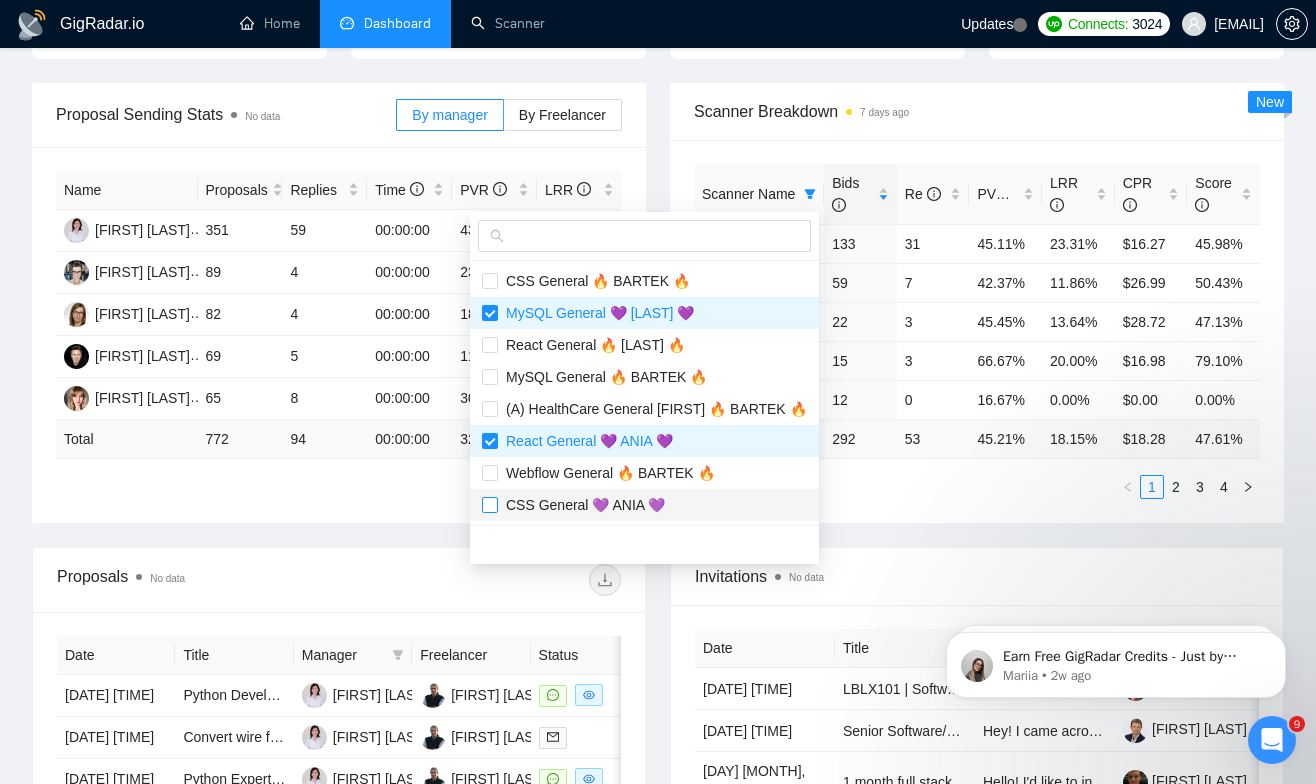 click at bounding box center (490, 505) 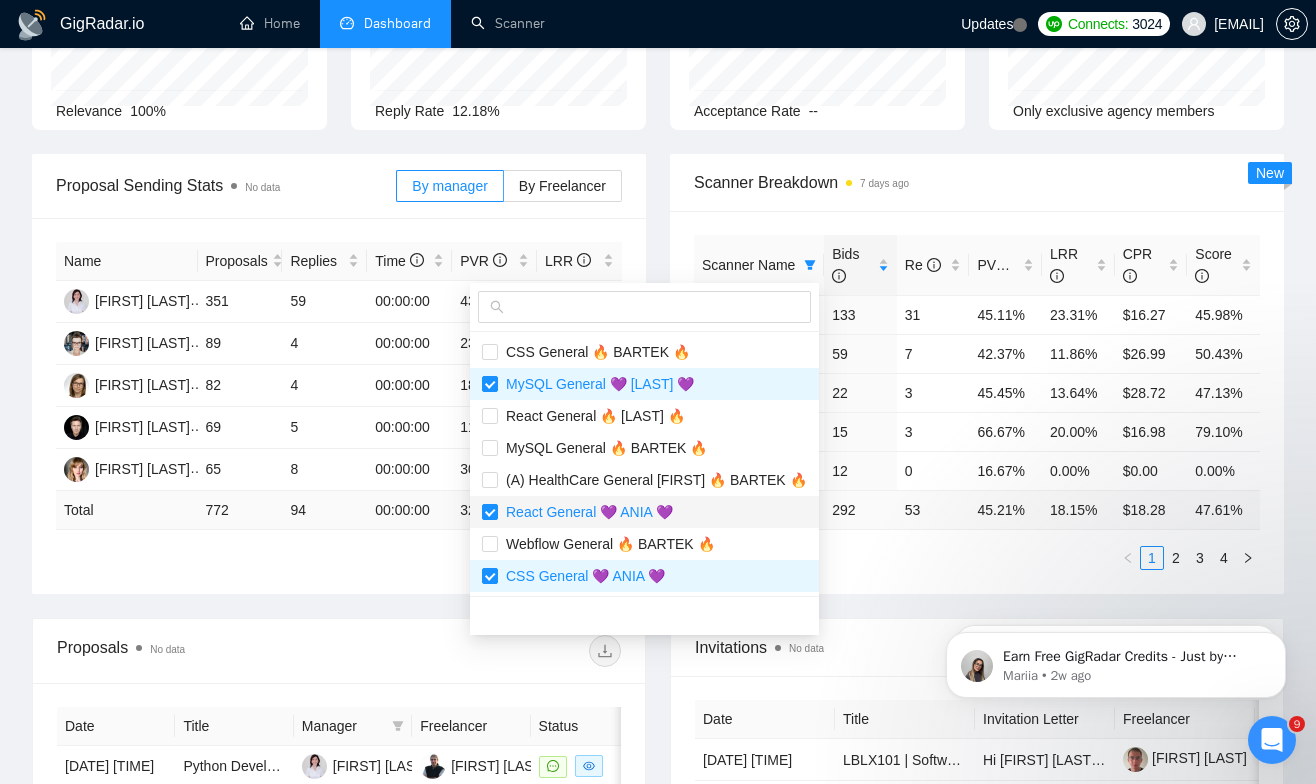 scroll, scrollTop: 183, scrollLeft: 0, axis: vertical 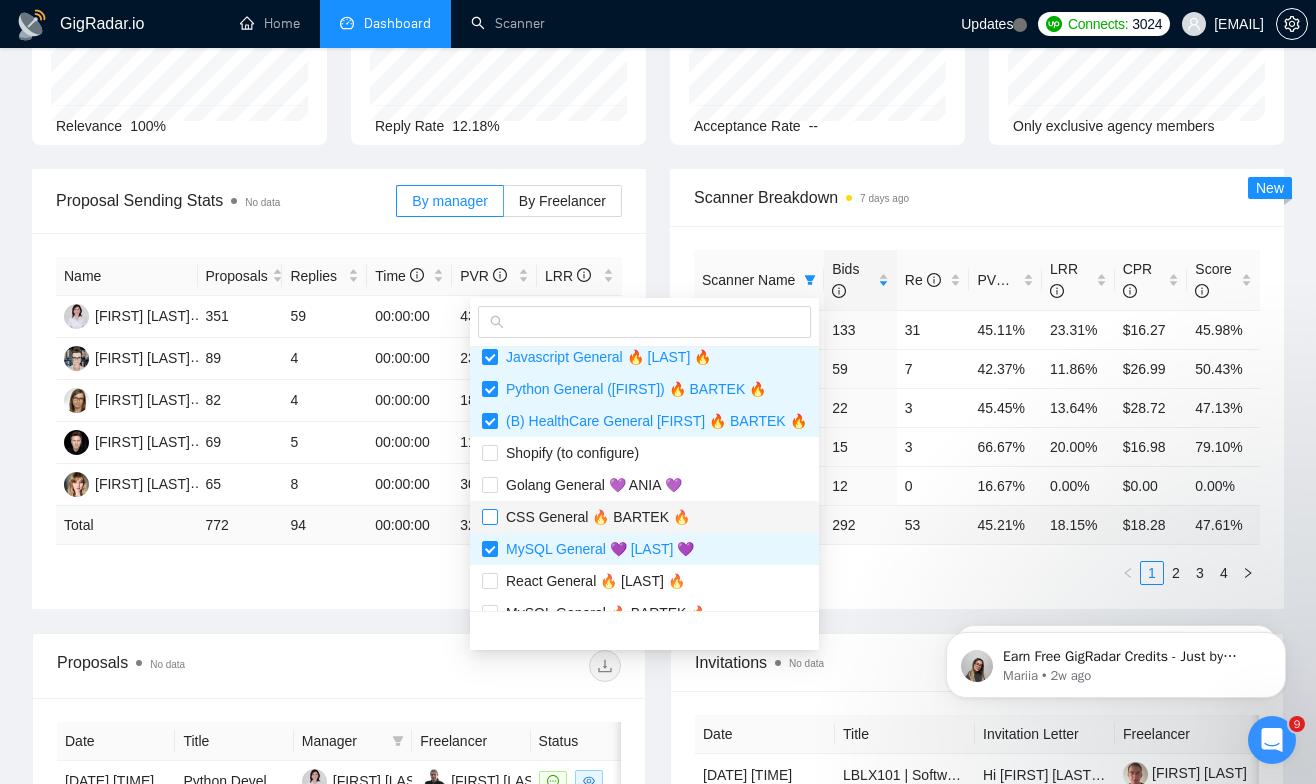 click at bounding box center (490, 517) 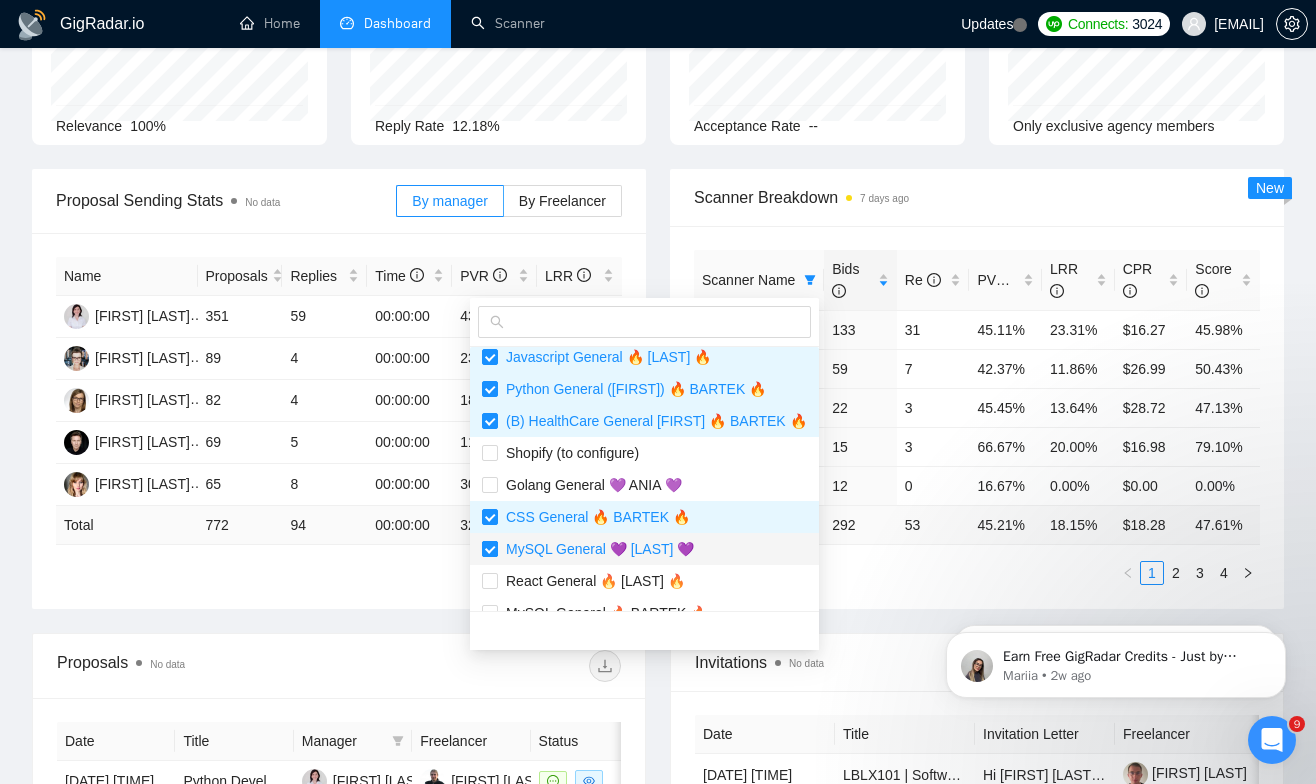 click at bounding box center [490, 549] 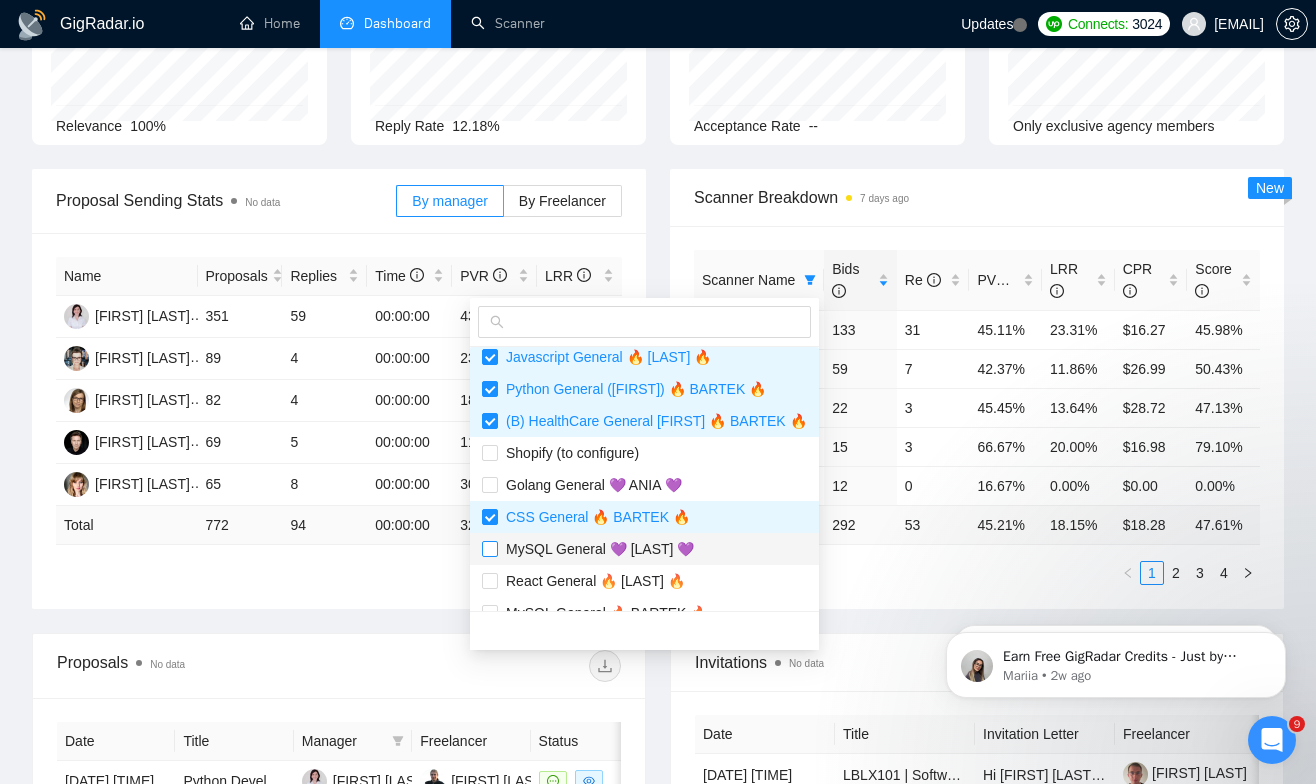 scroll, scrollTop: 594, scrollLeft: 0, axis: vertical 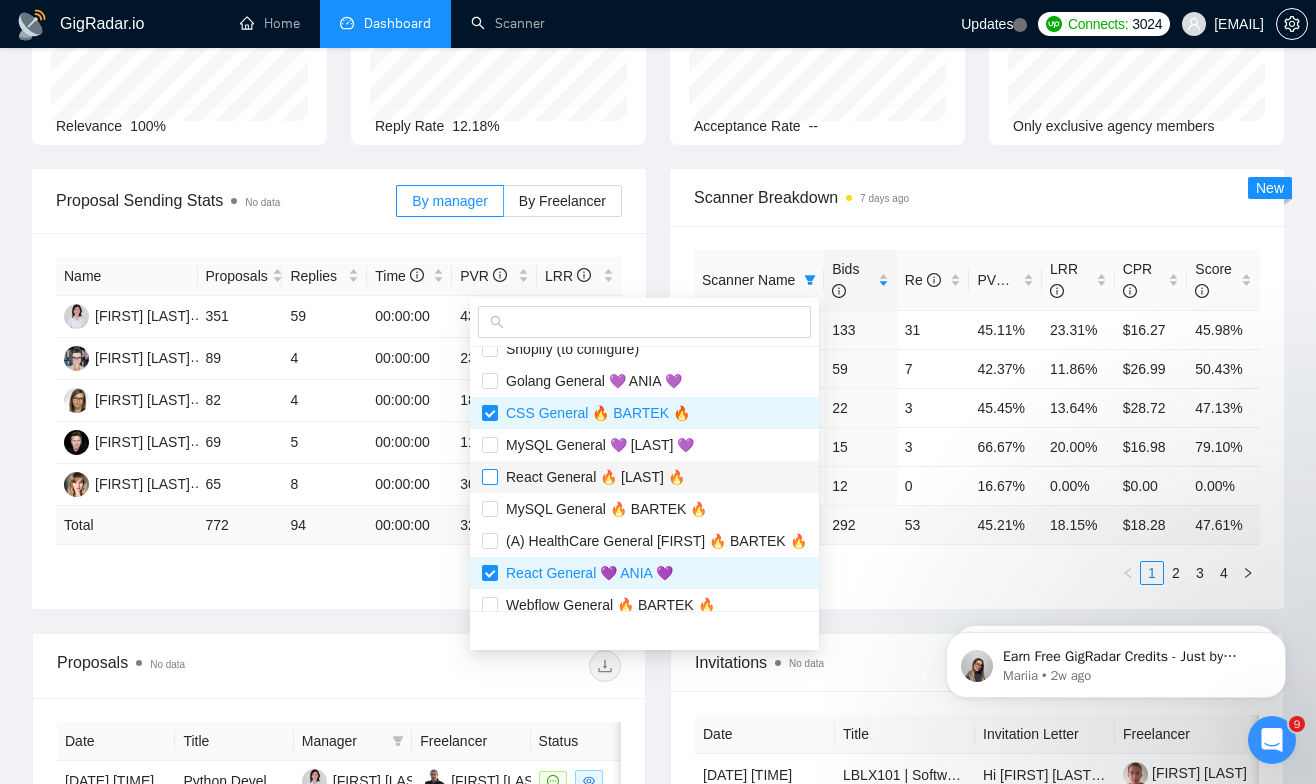 click at bounding box center [490, 477] 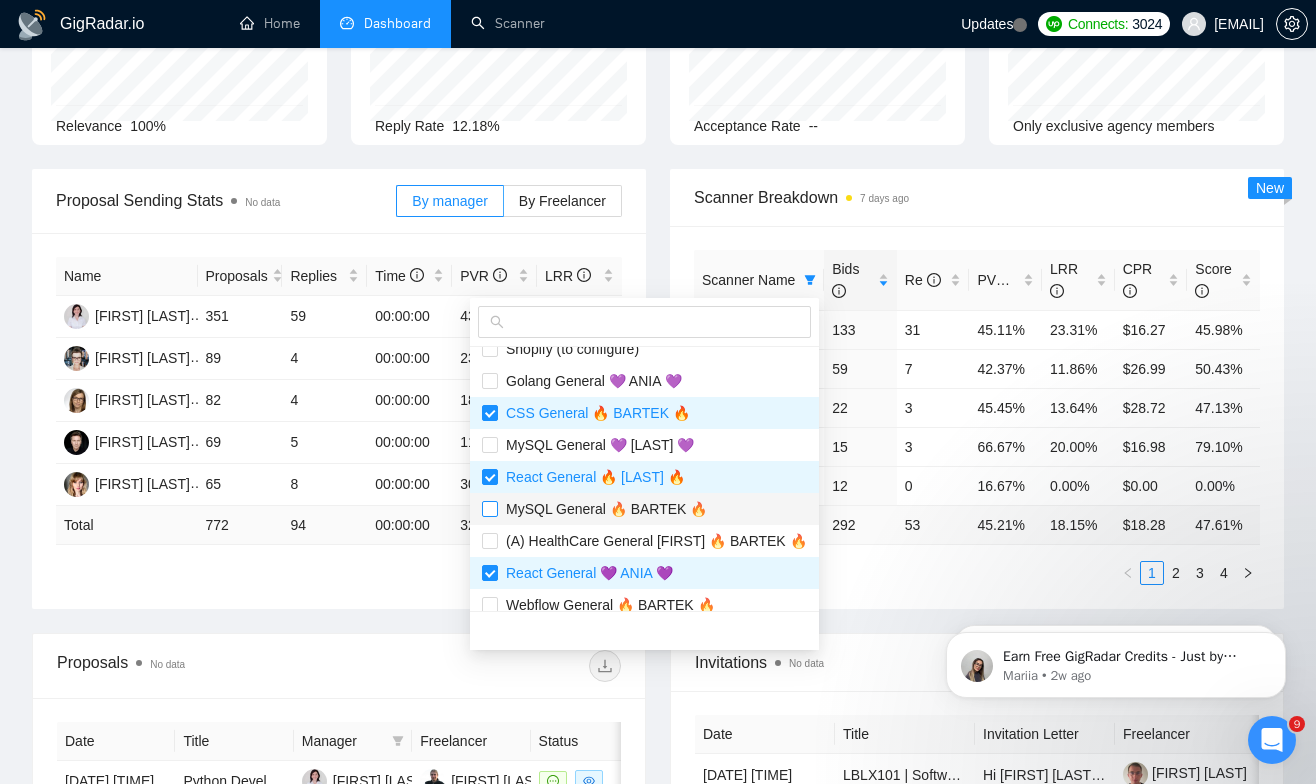 click at bounding box center [490, 509] 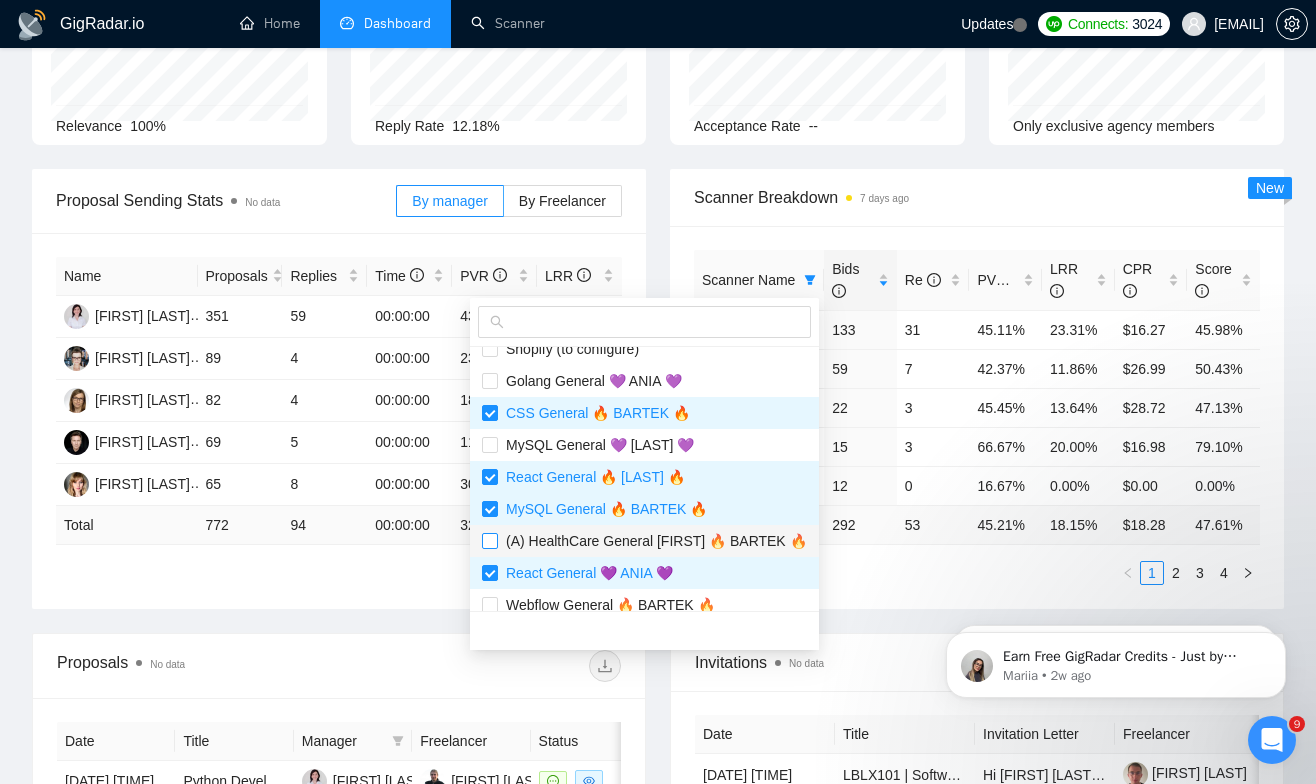 click at bounding box center (490, 541) 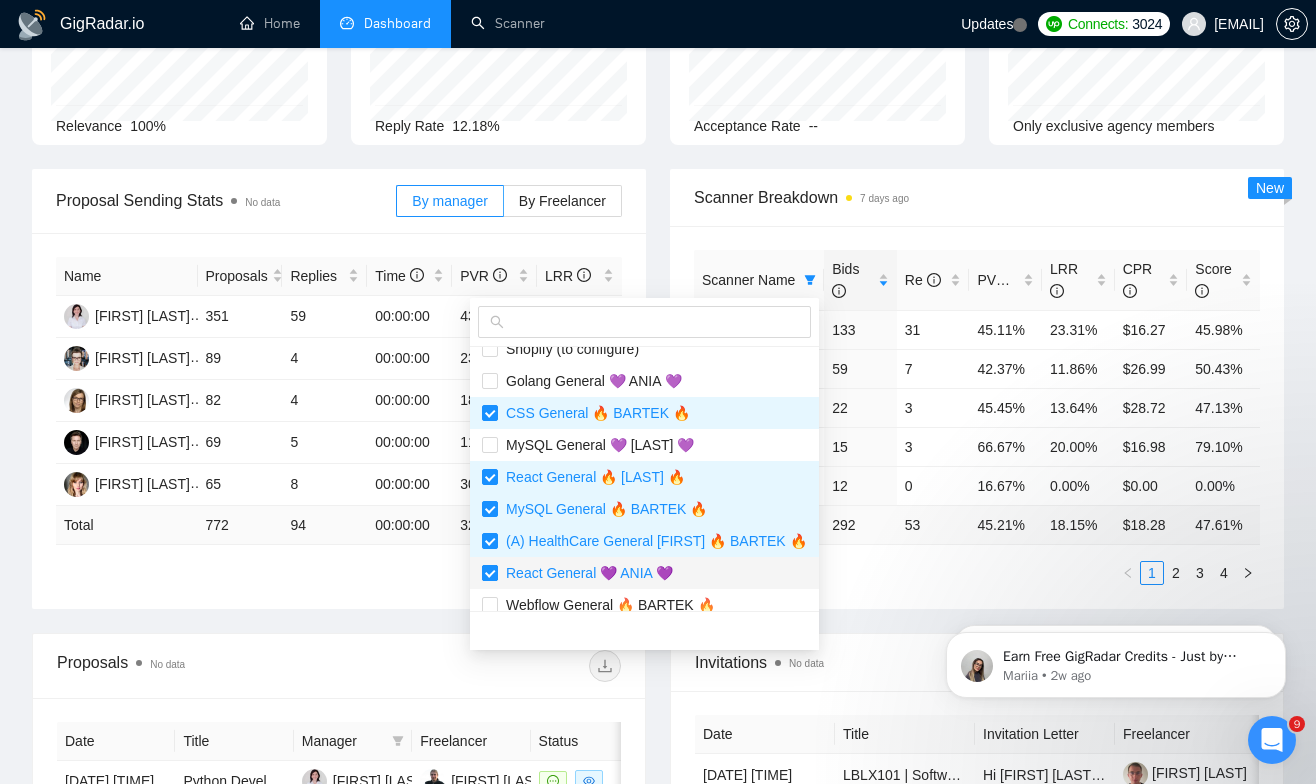 click at bounding box center (490, 573) 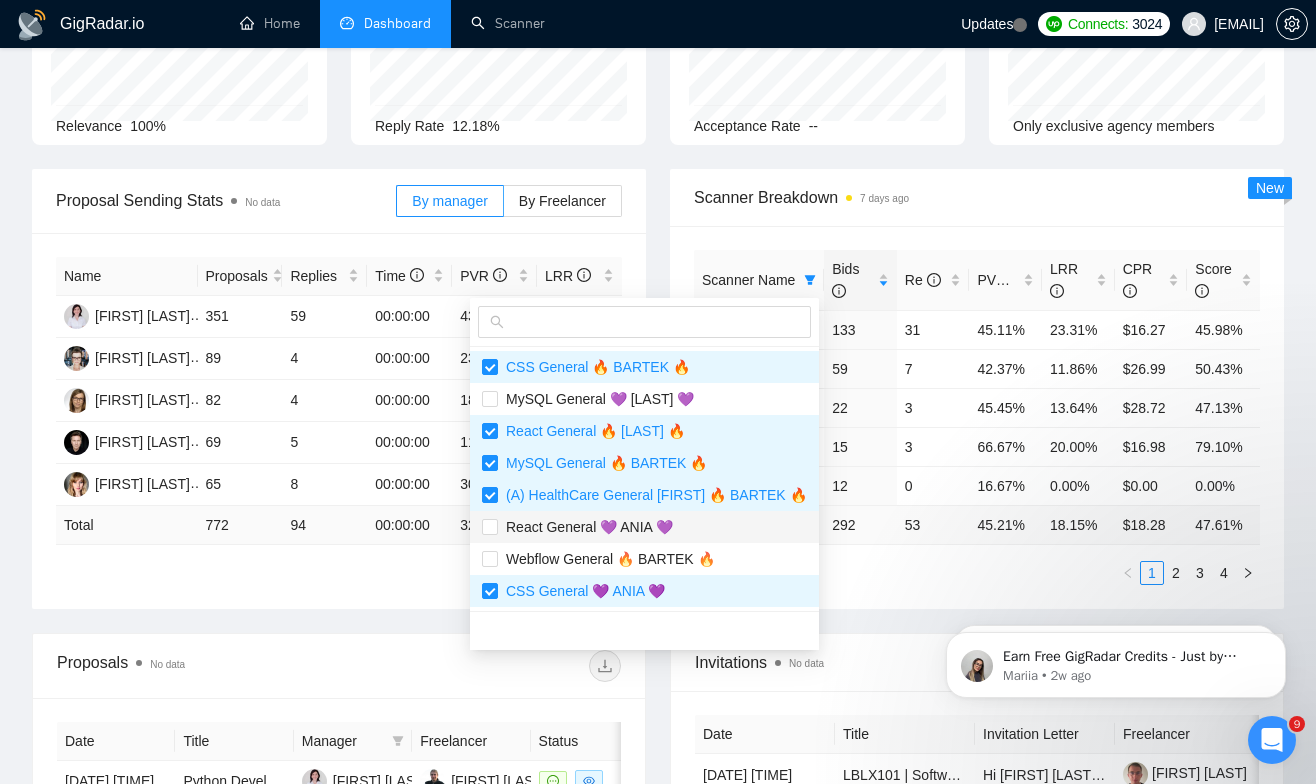scroll, scrollTop: 640, scrollLeft: 0, axis: vertical 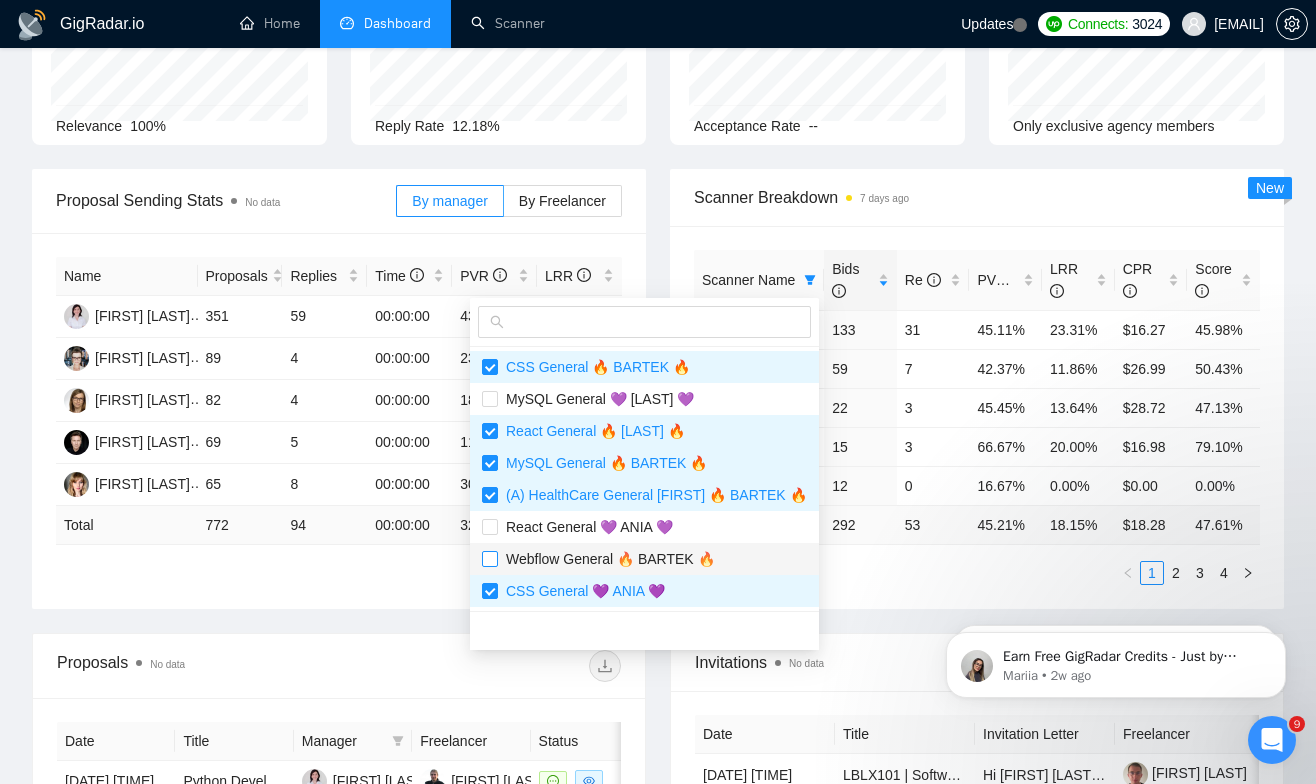 click at bounding box center (490, 559) 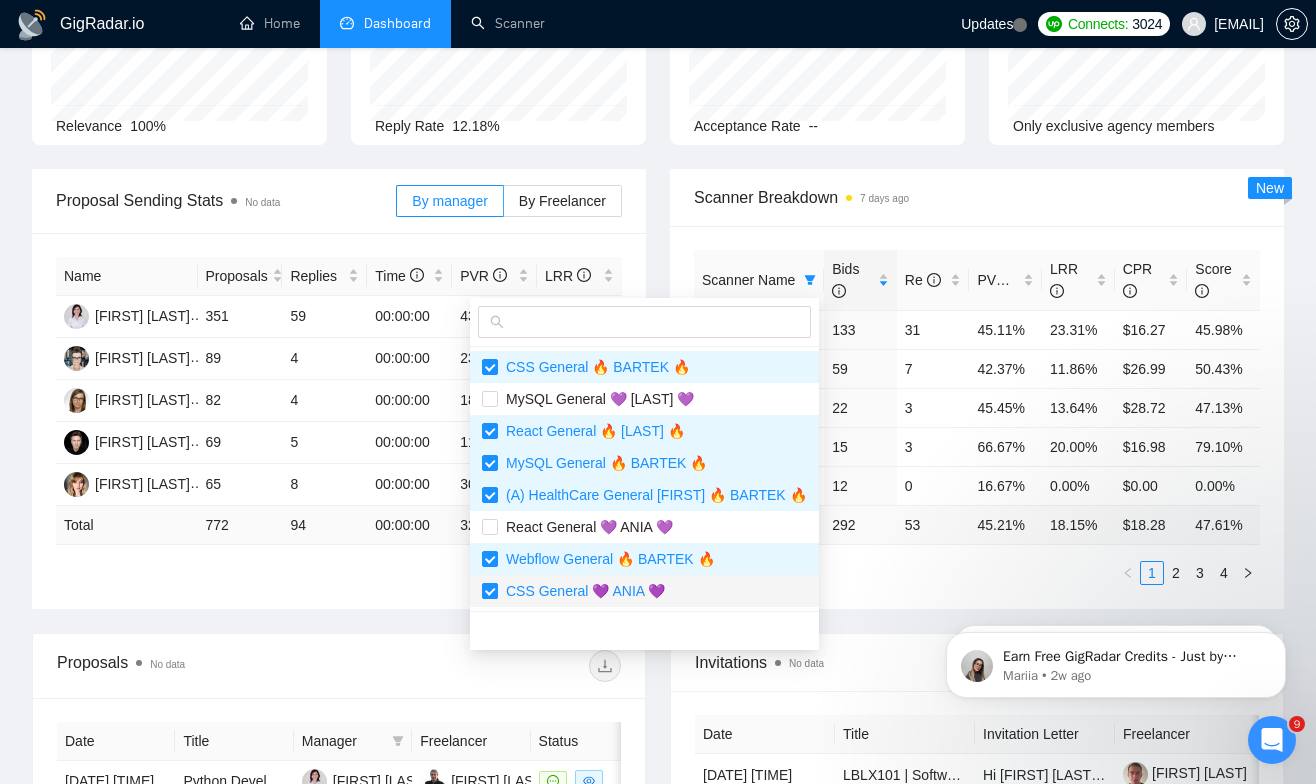 click at bounding box center (490, 591) 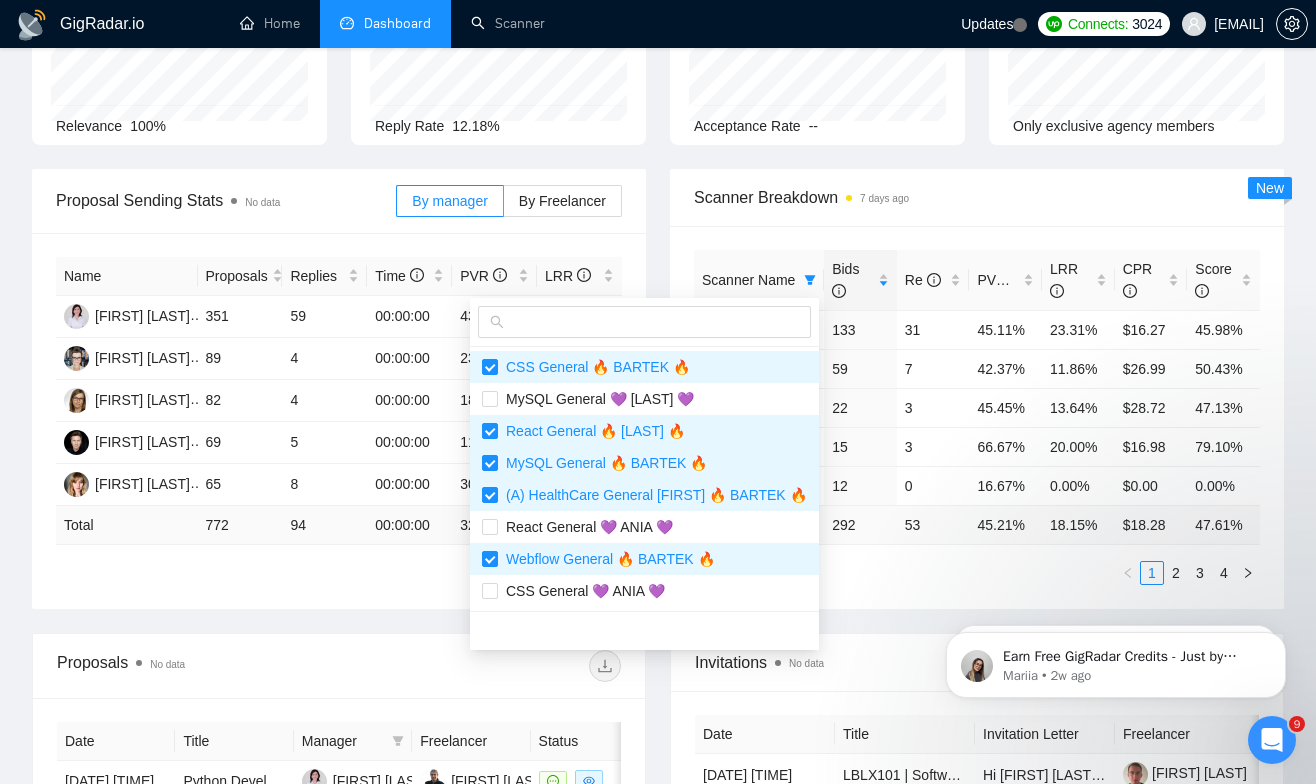 click on "Name Proposals Replies Time   PVR   LRR   Agnieszka Kowalczyk 351 59 00:00:00 43.59% 16.81% Joanna Jablonska 89 4 00:00:00 23.60% 4.49% Agnieszka Swietlik 82 4 00:00:00 18.29% 4.88% Bartosz Szramik 69 5 00:00:00 11.59% 7.25% Anna Midura 65 8 00:00:00 30.77% 12.31% Total 772 94 00:00:00 32.90 % 12.18 % 1 2 3" at bounding box center [339, 421] 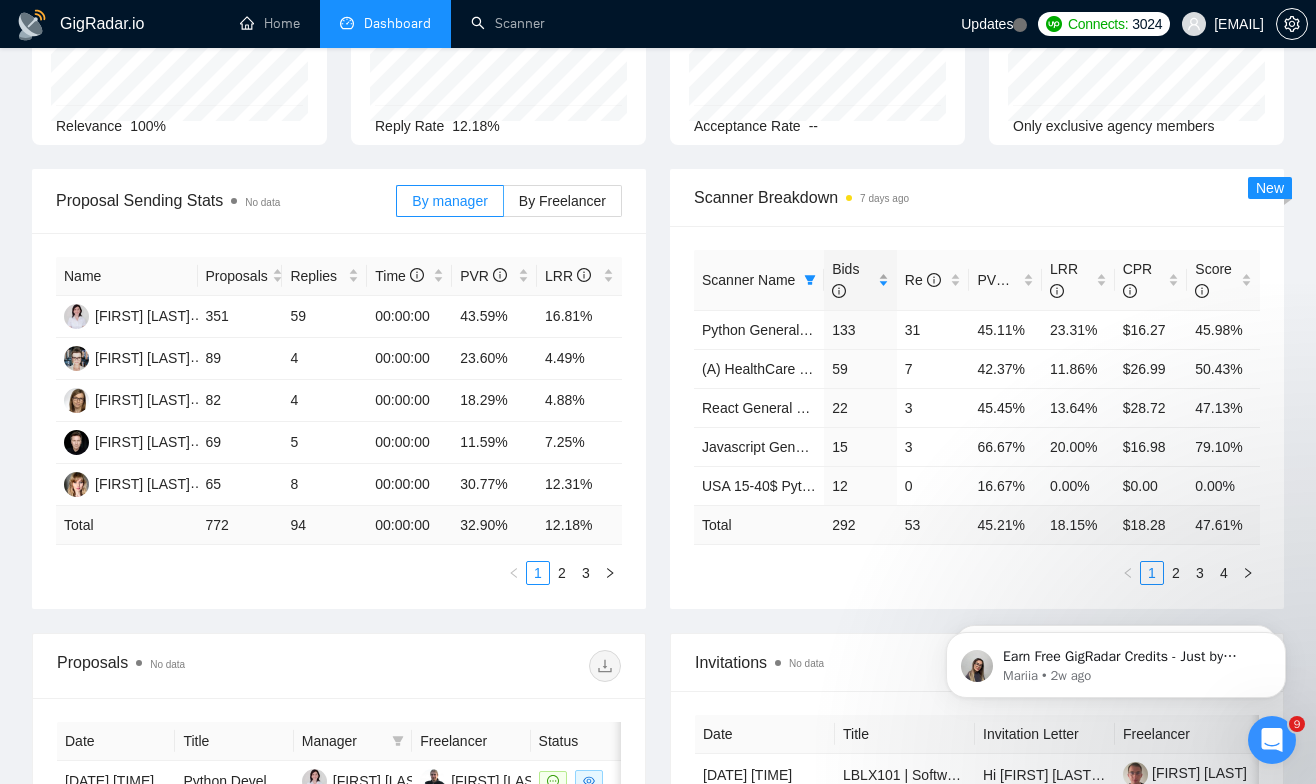 click on "Bids" at bounding box center [845, 280] 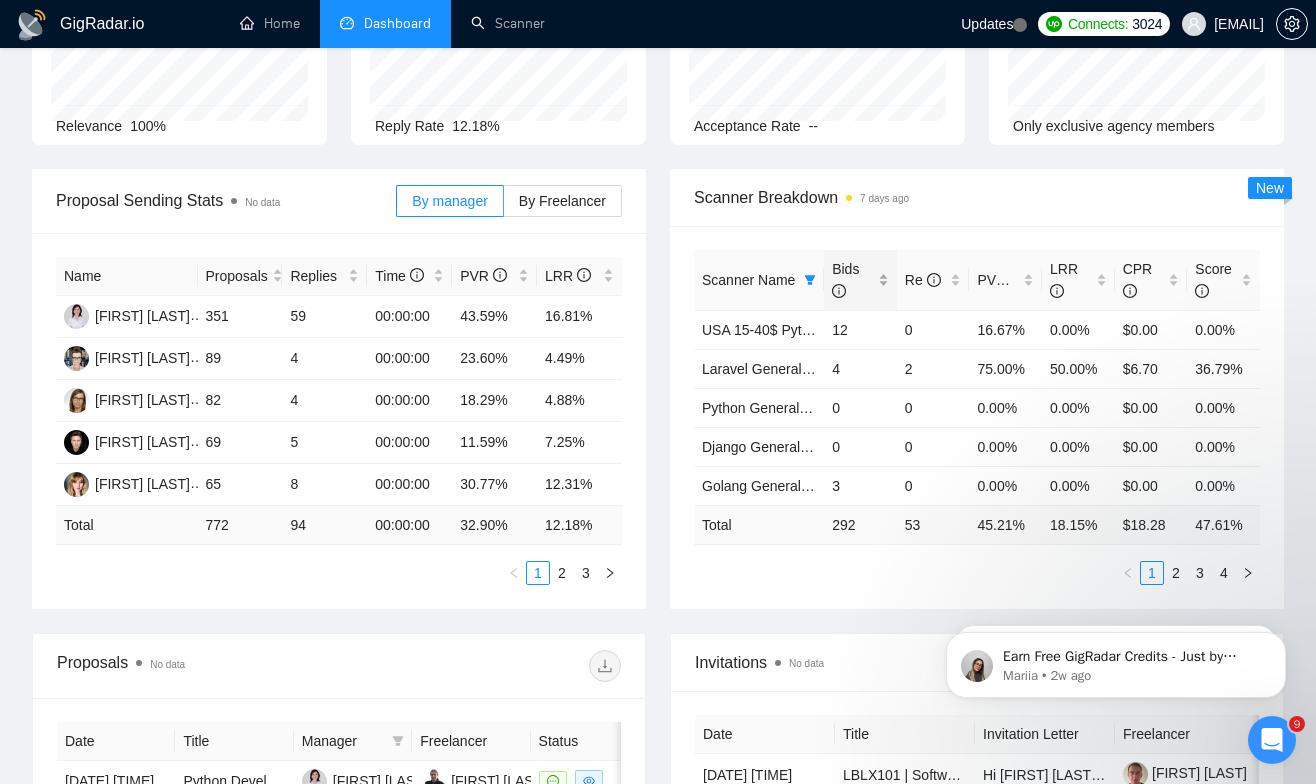 click on "Bids" at bounding box center [845, 280] 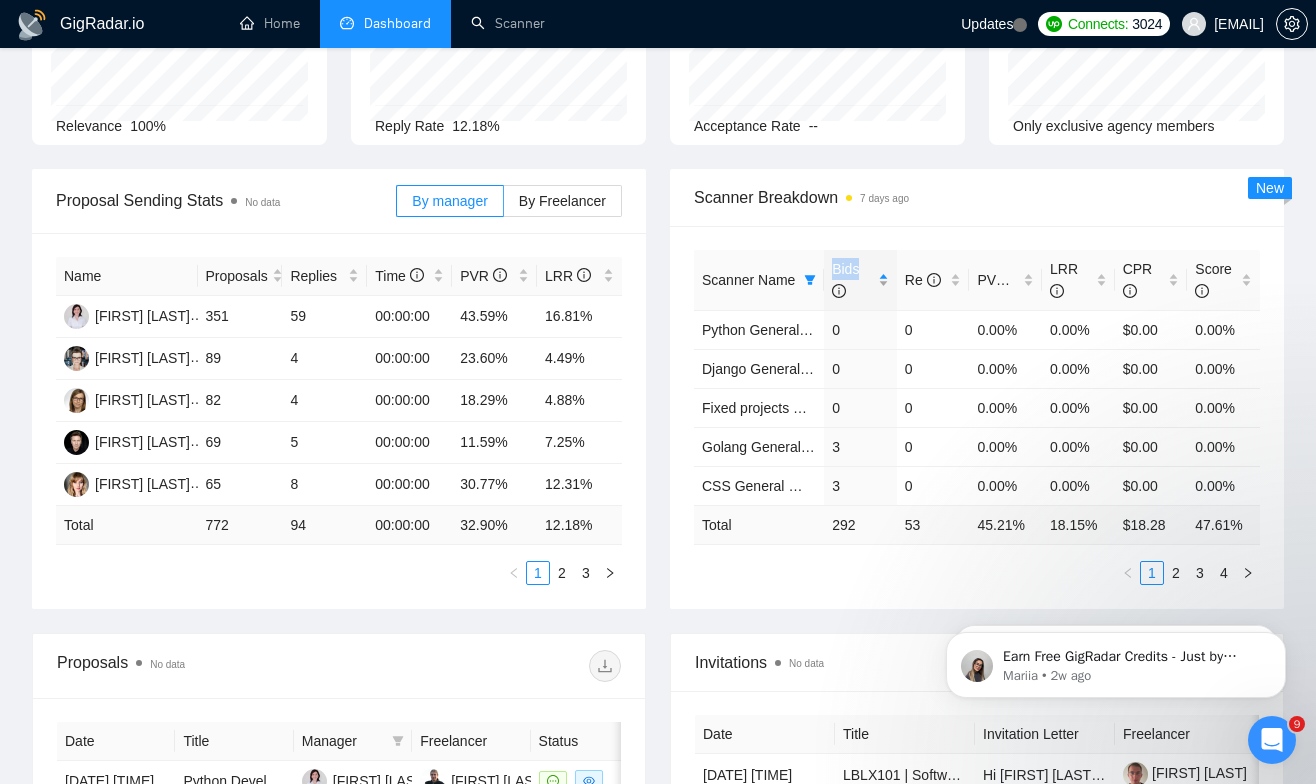 click on "Bids" at bounding box center [853, 280] 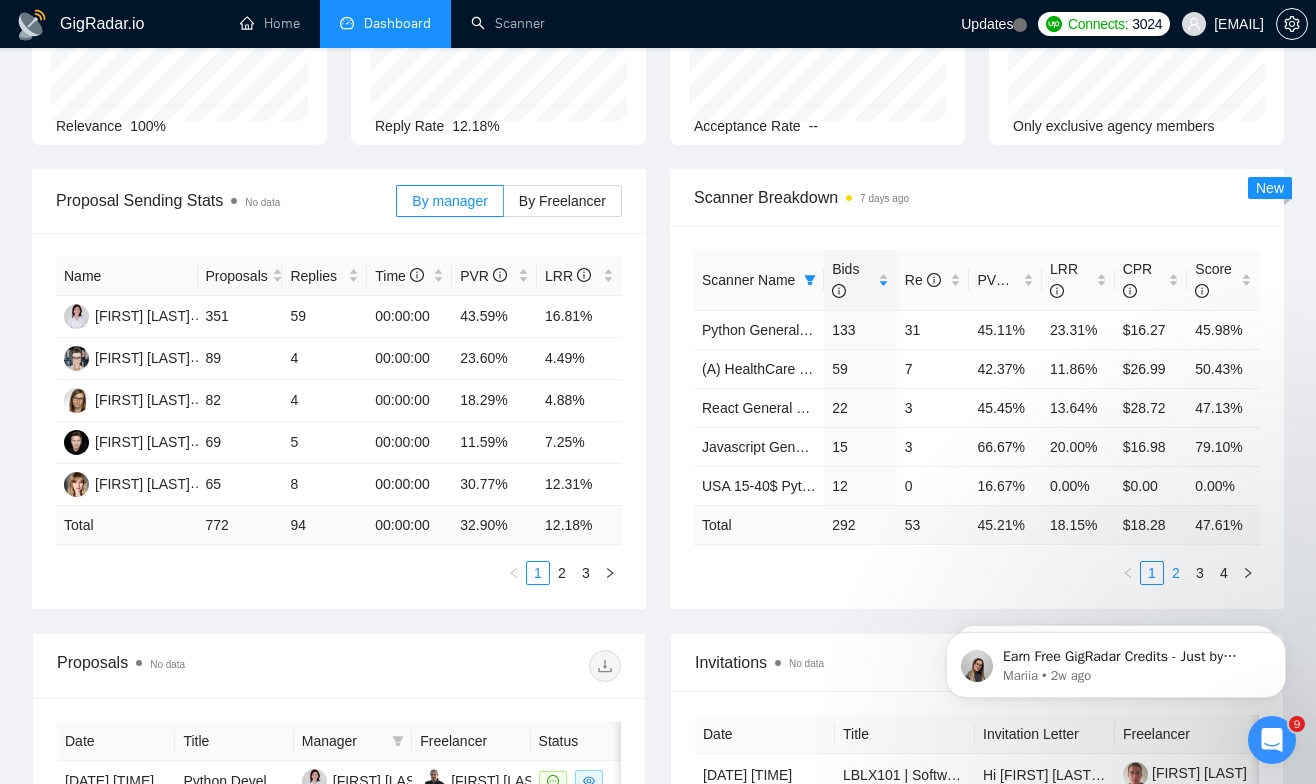 click on "2" at bounding box center [1176, 573] 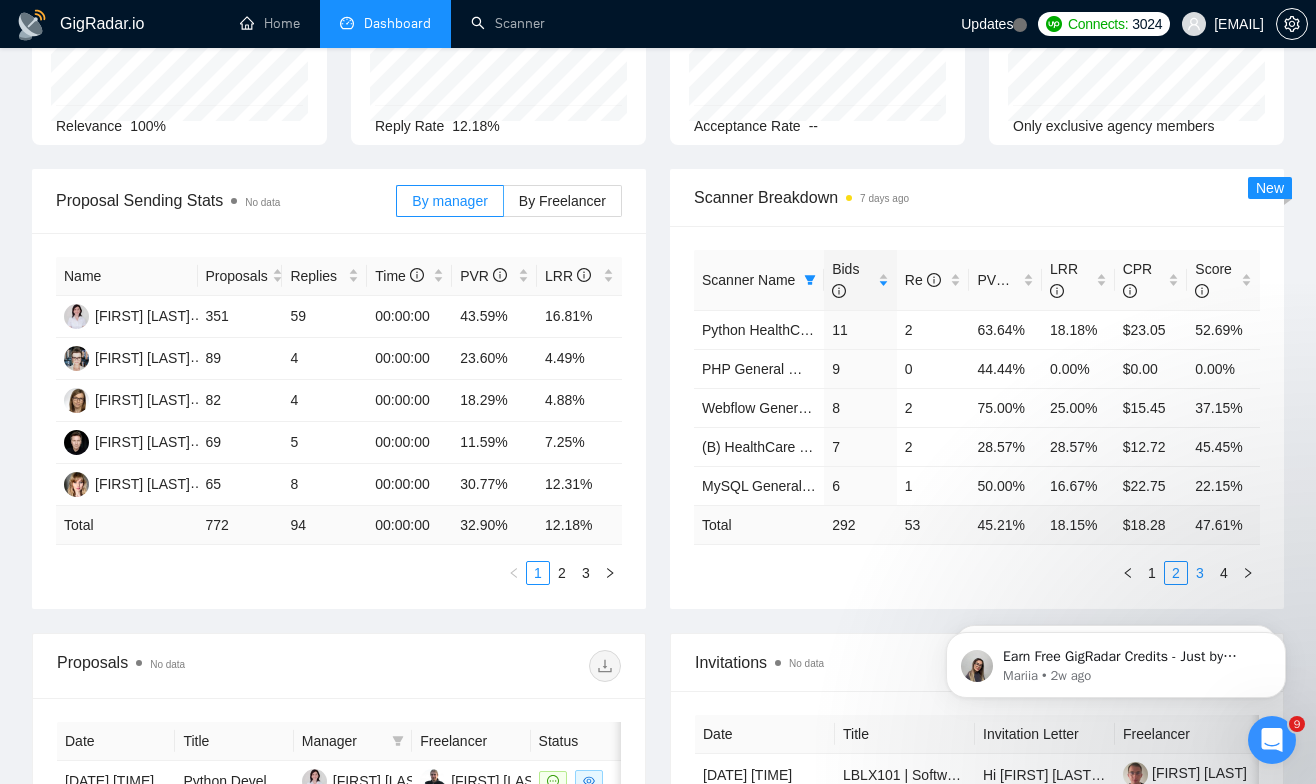 click on "3" at bounding box center [1200, 573] 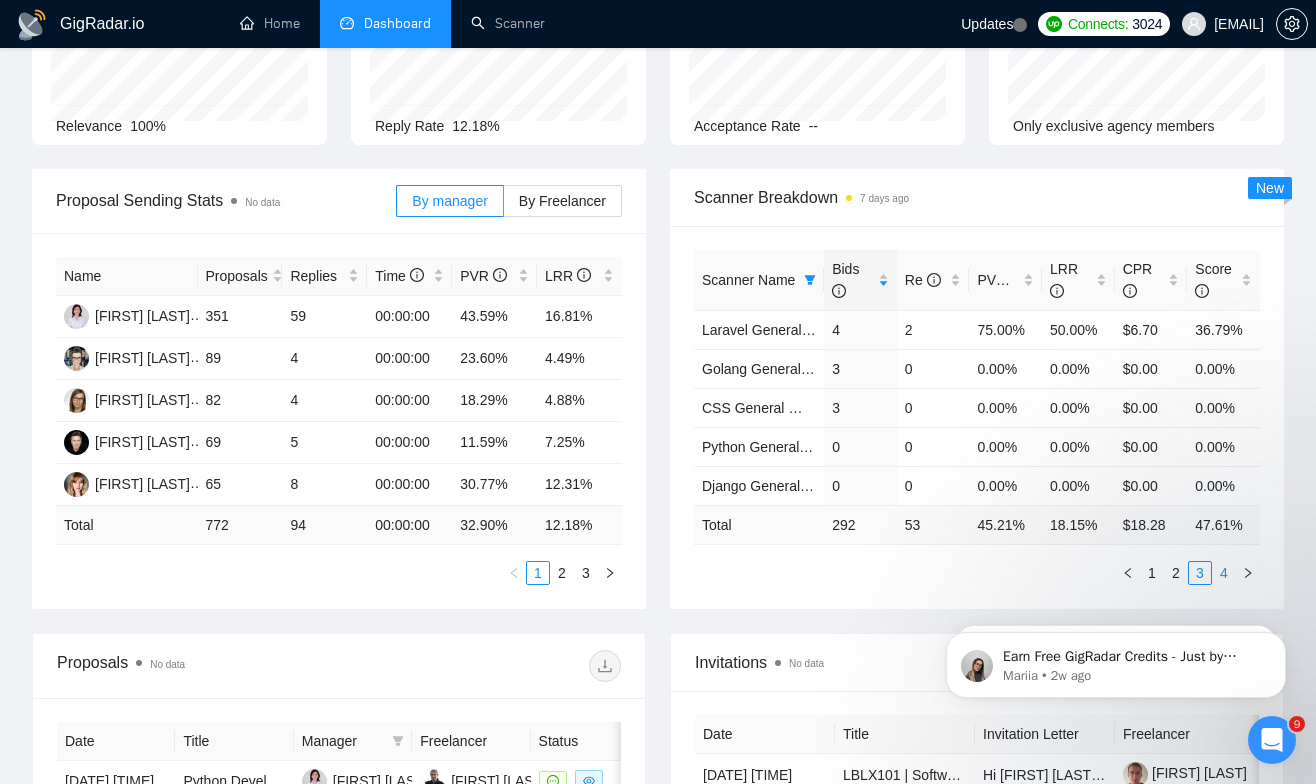 click on "4" at bounding box center (1224, 573) 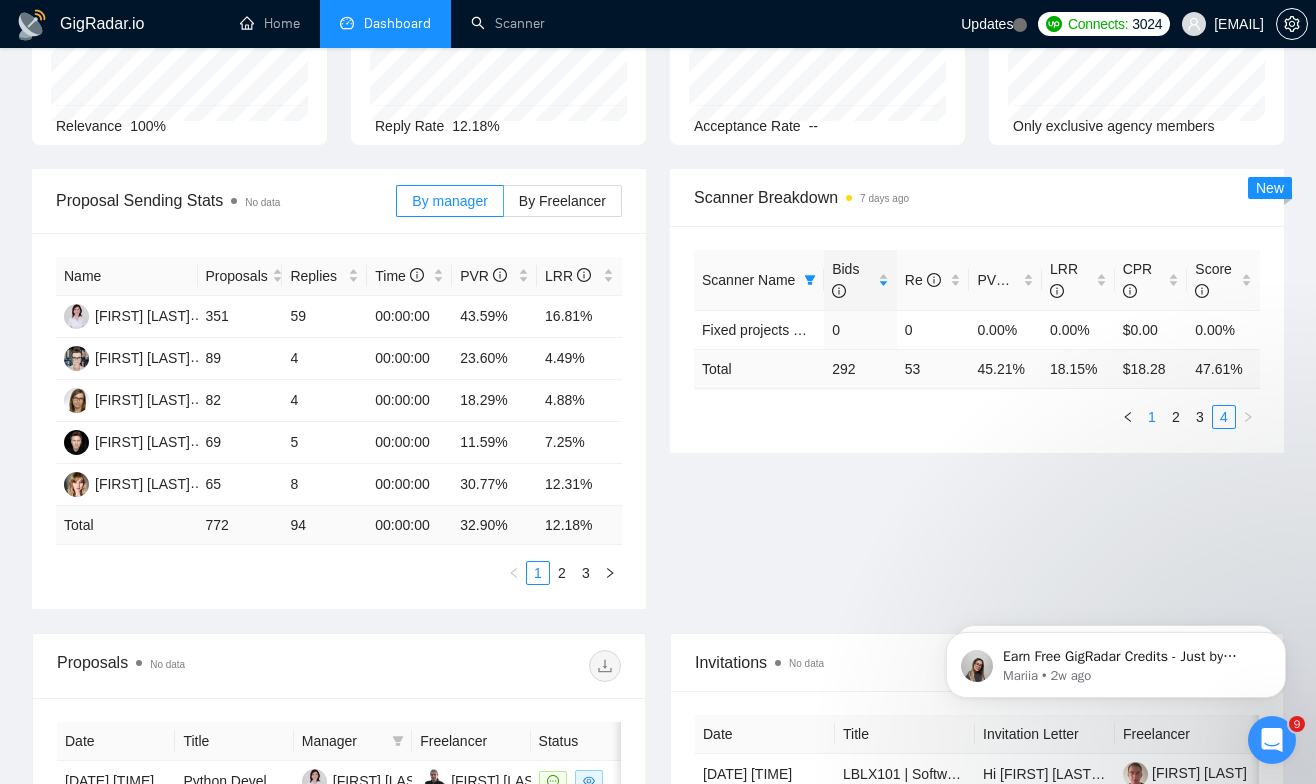 click on "1" at bounding box center (1152, 417) 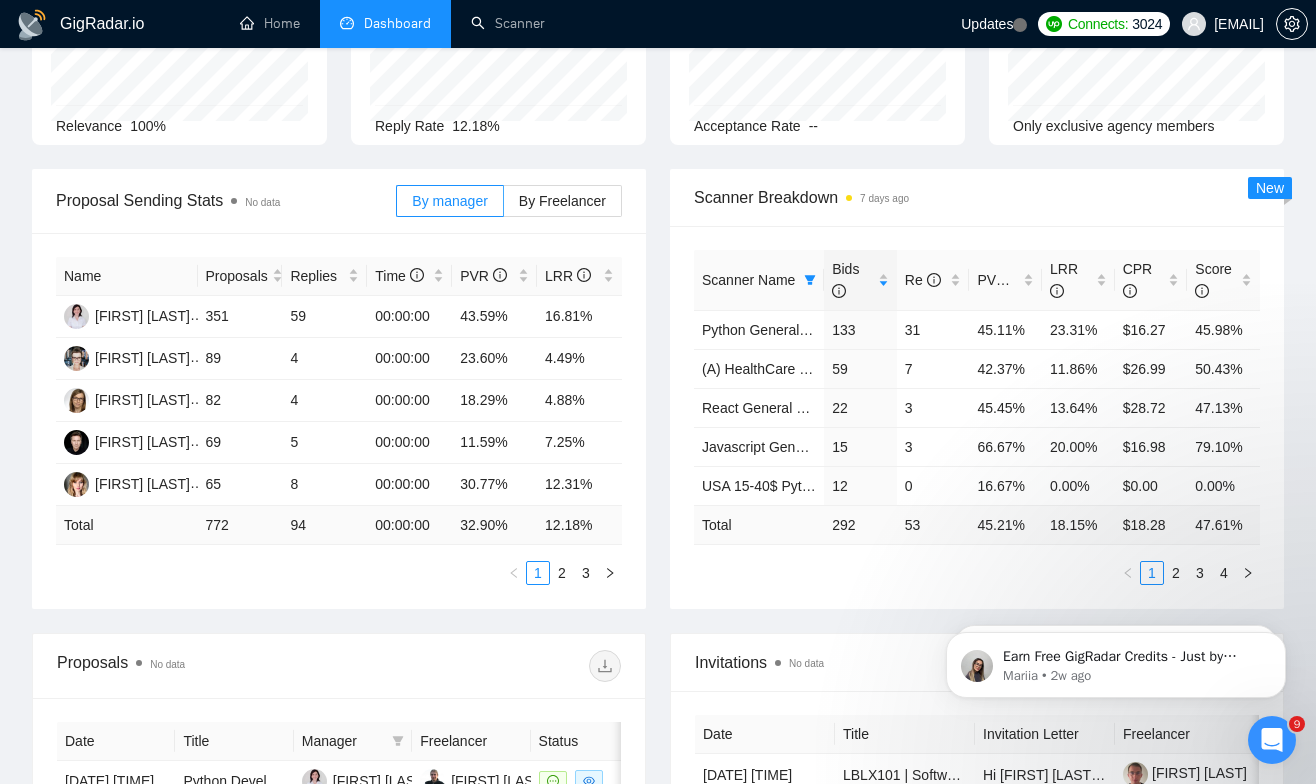 click on "Scanner Breakdown 7 days ago" at bounding box center (977, 197) 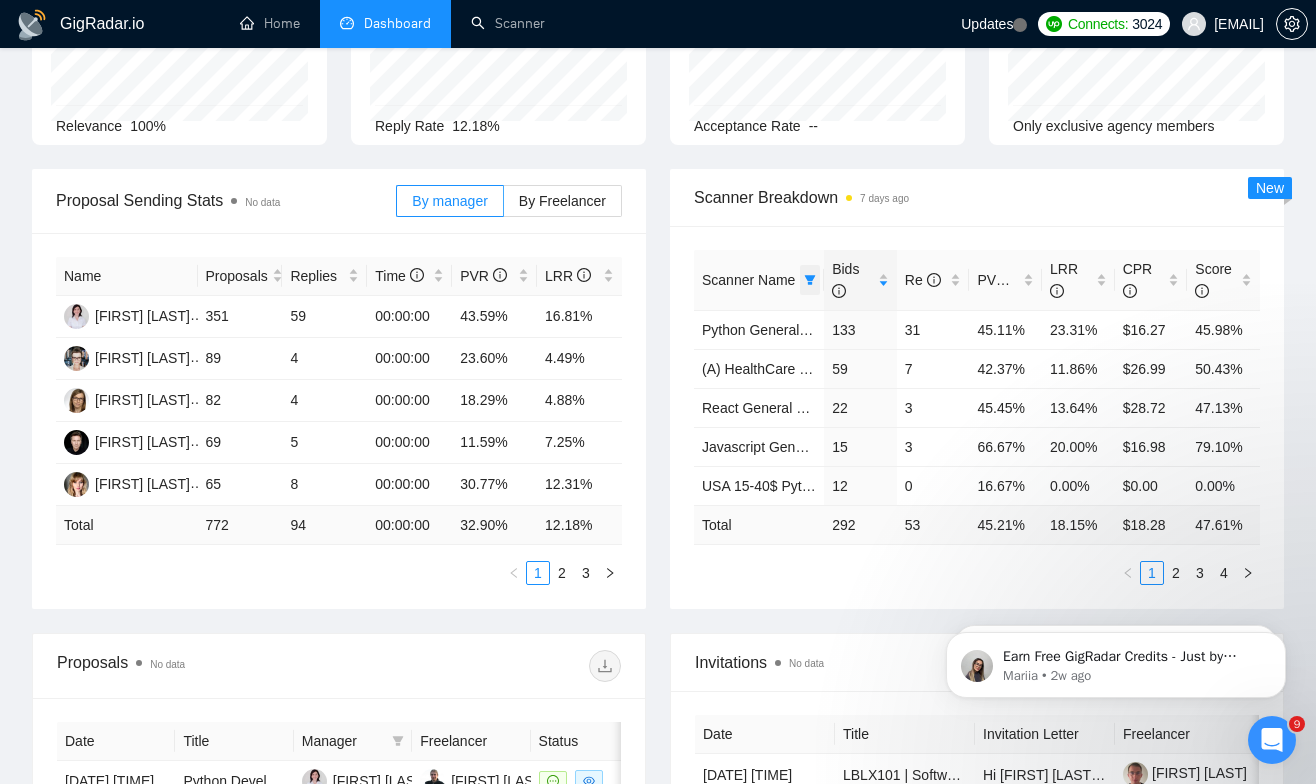 click 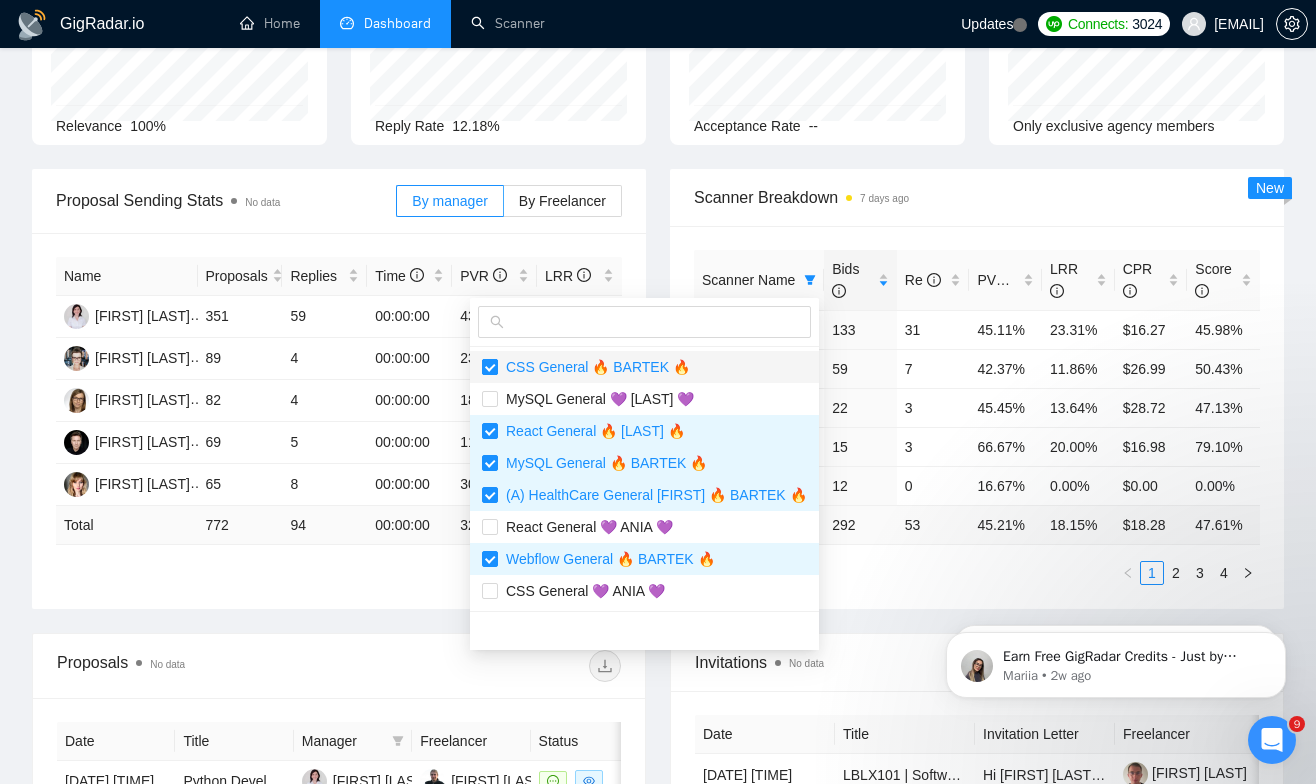 click at bounding box center [490, 367] 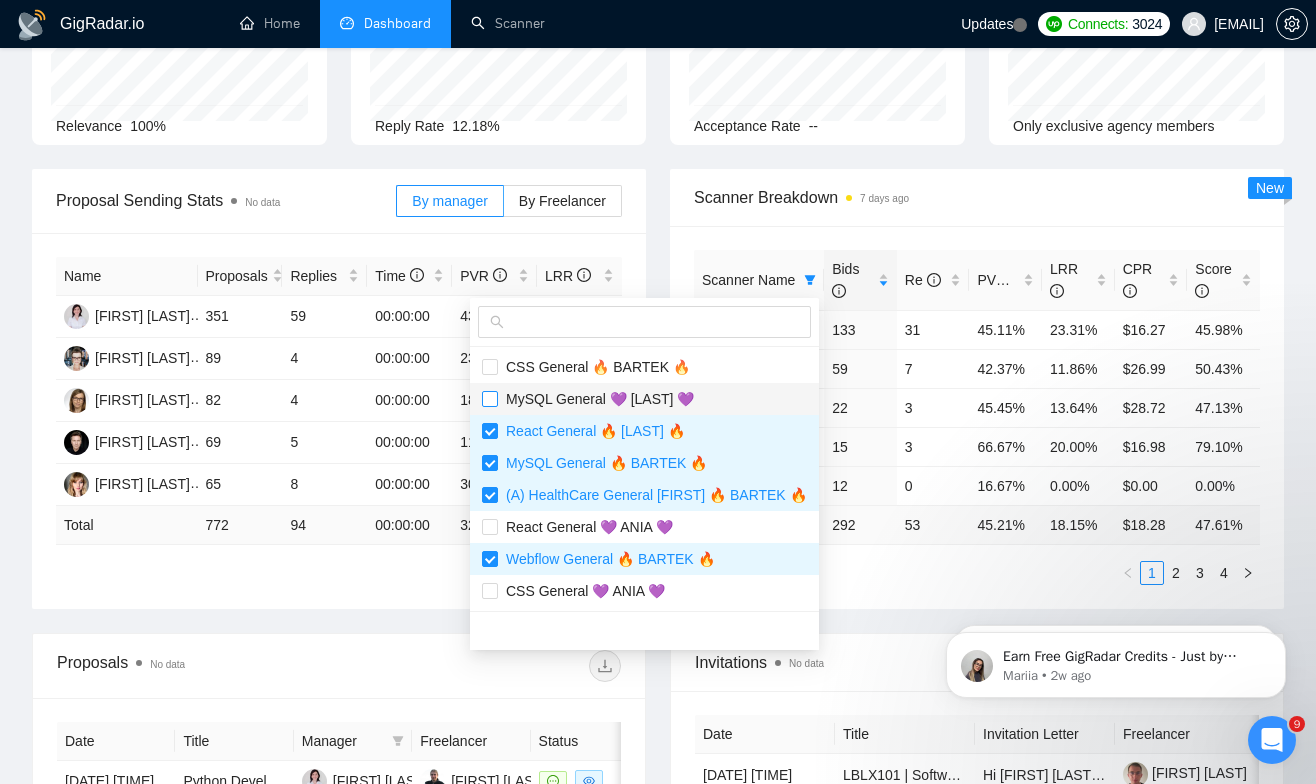 click at bounding box center [490, 399] 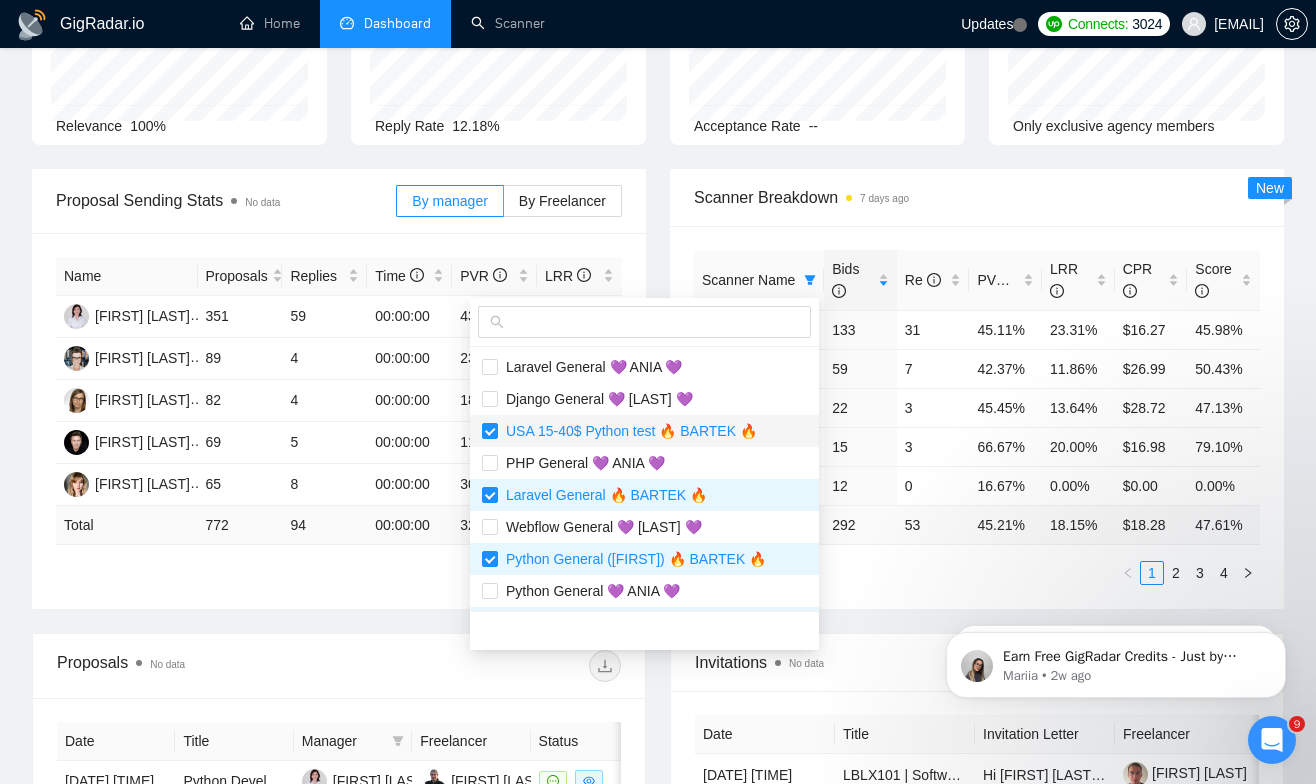 scroll, scrollTop: 0, scrollLeft: 0, axis: both 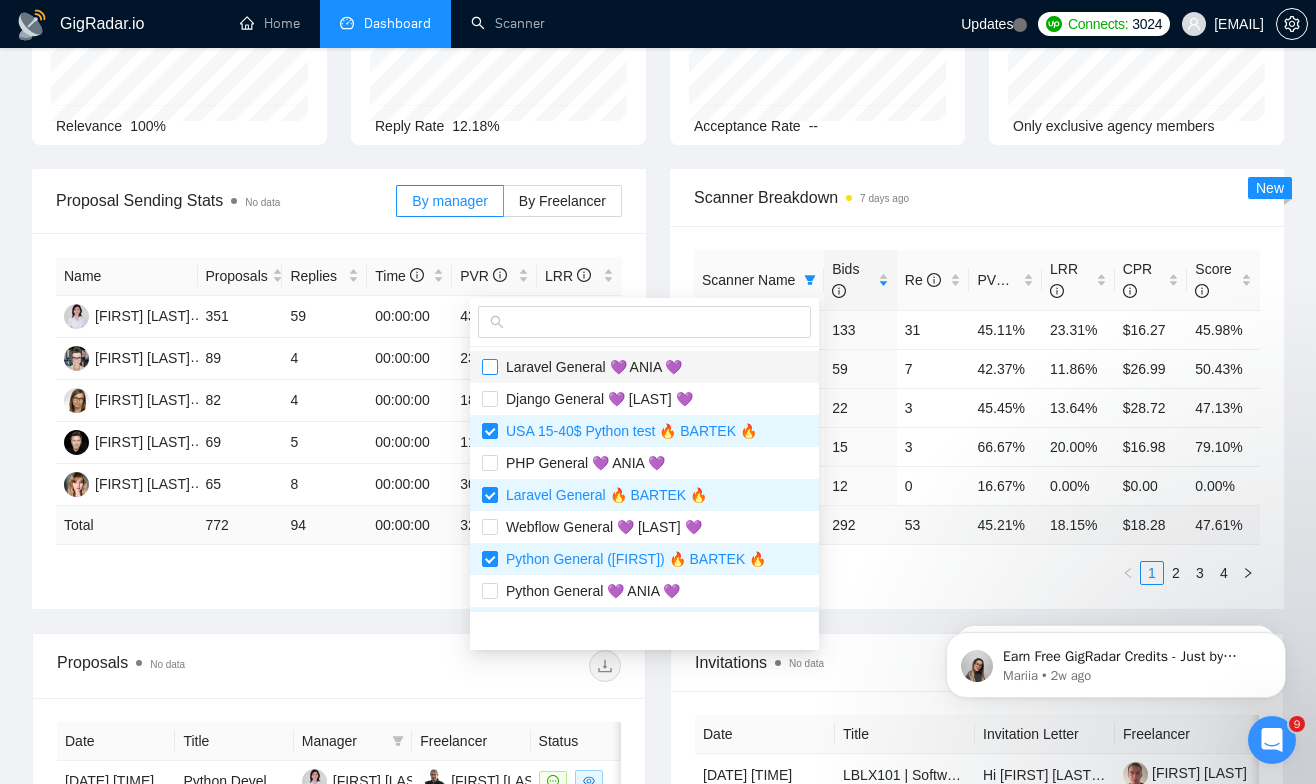 click at bounding box center [490, 367] 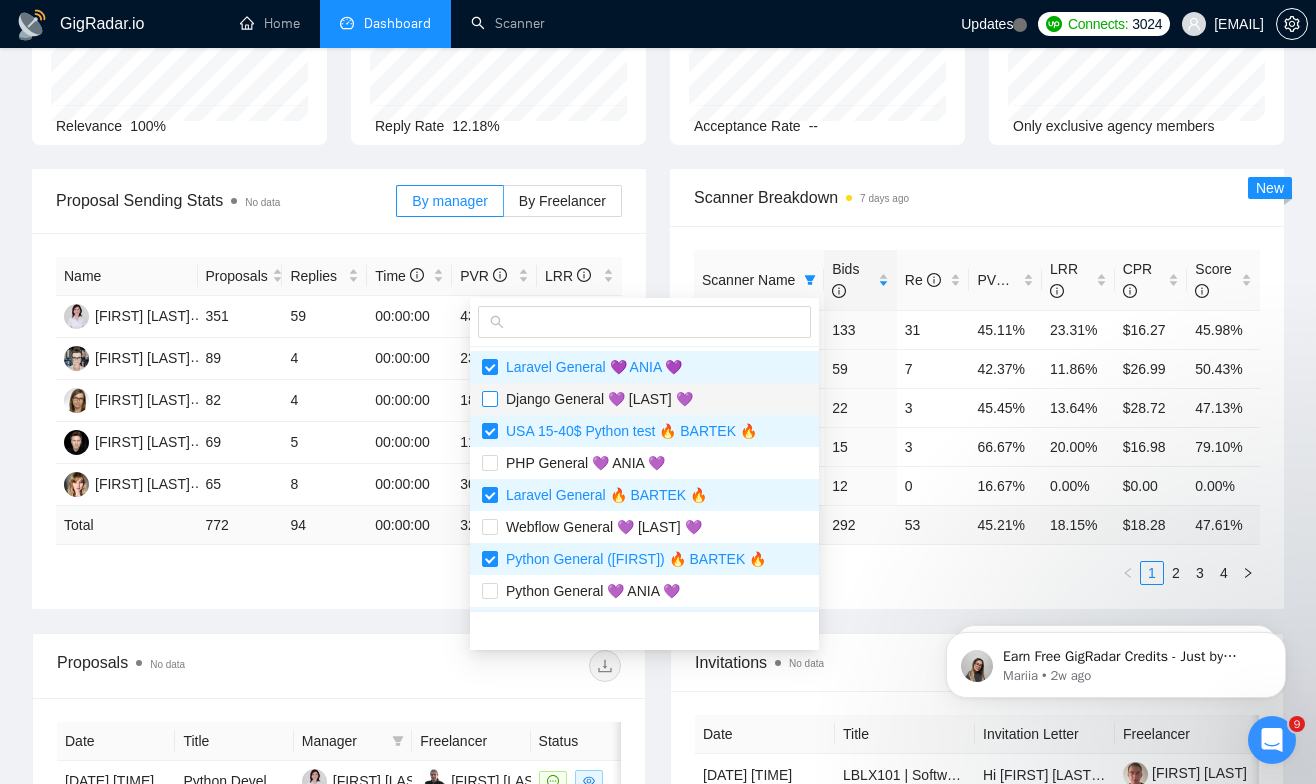 click at bounding box center [490, 399] 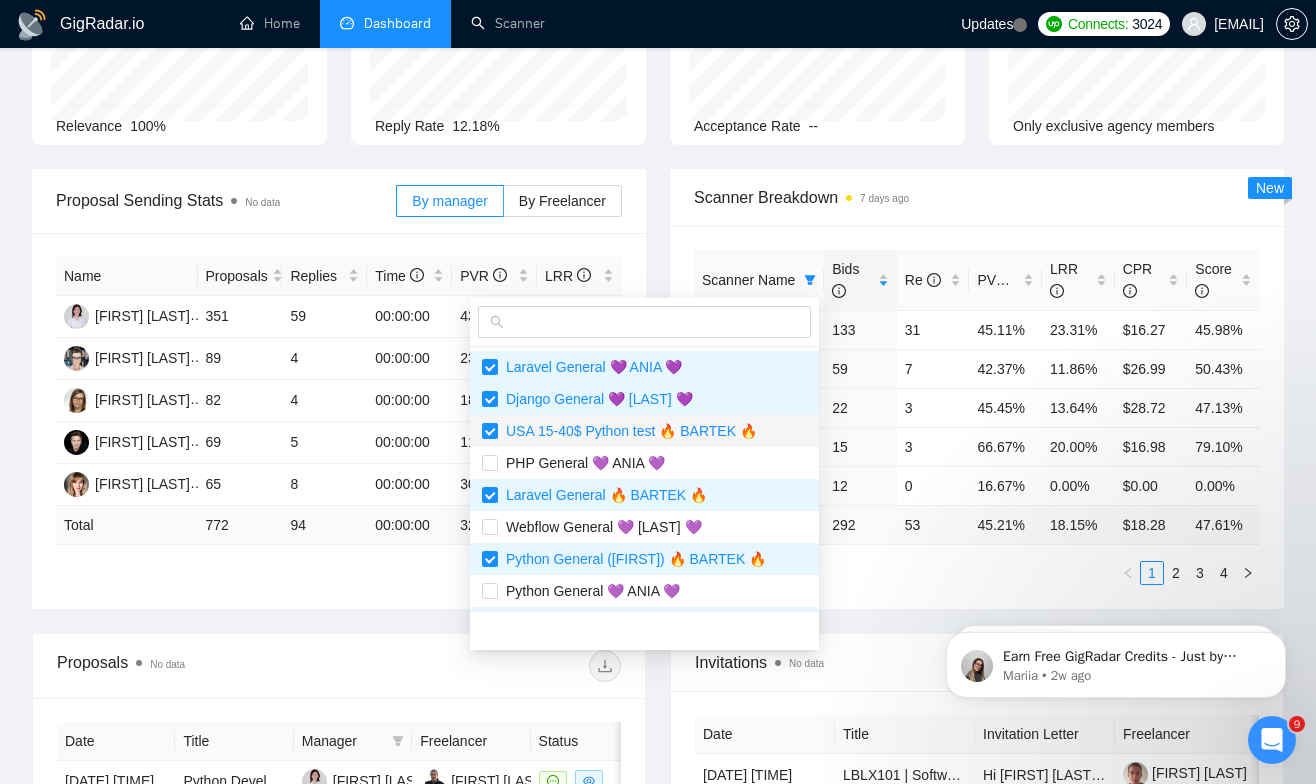click at bounding box center [490, 431] 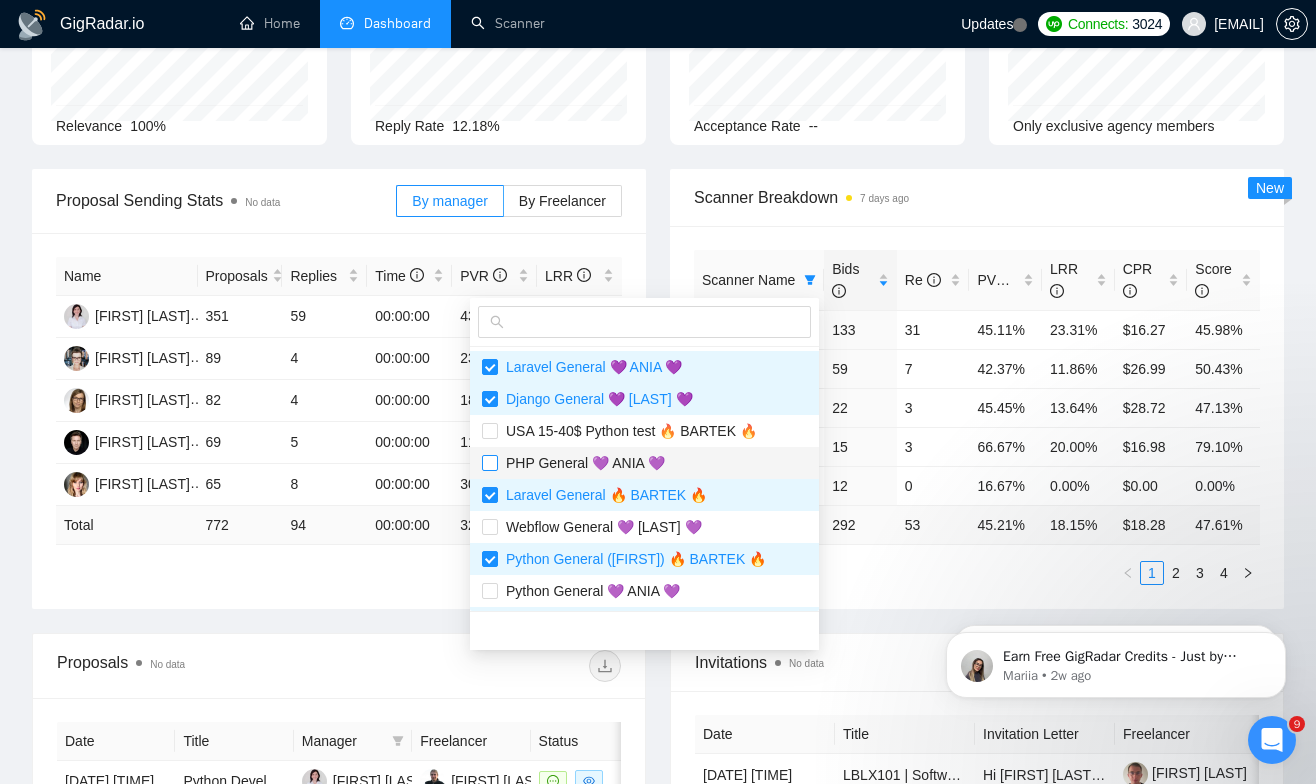 click at bounding box center (490, 463) 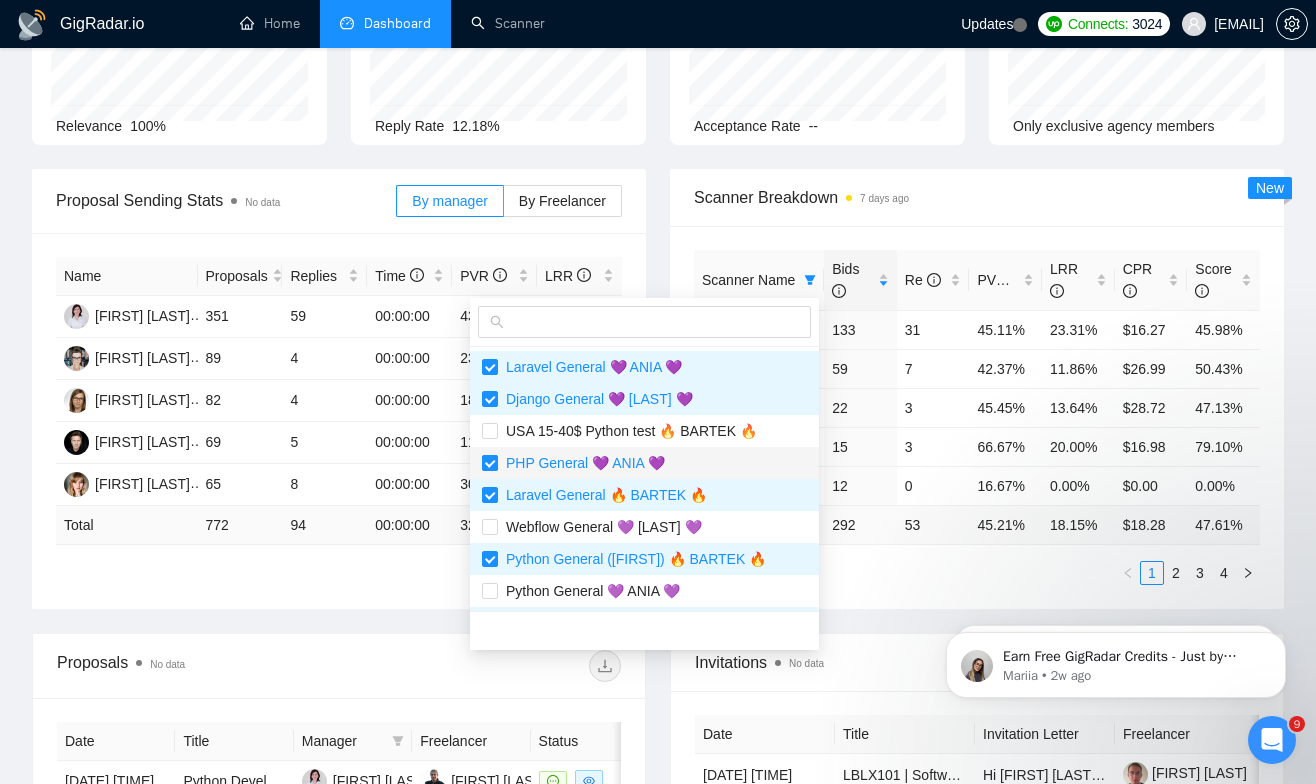 scroll, scrollTop: 16, scrollLeft: 0, axis: vertical 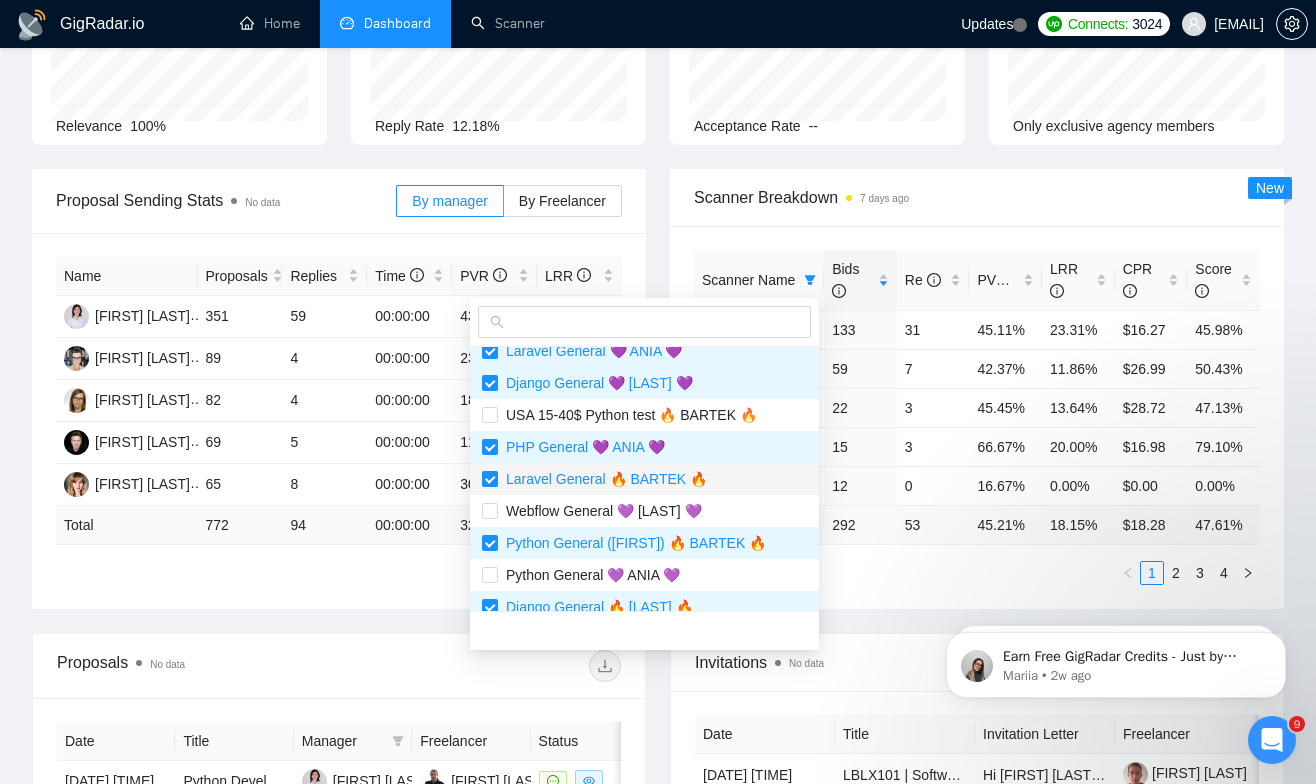 click at bounding box center [490, 479] 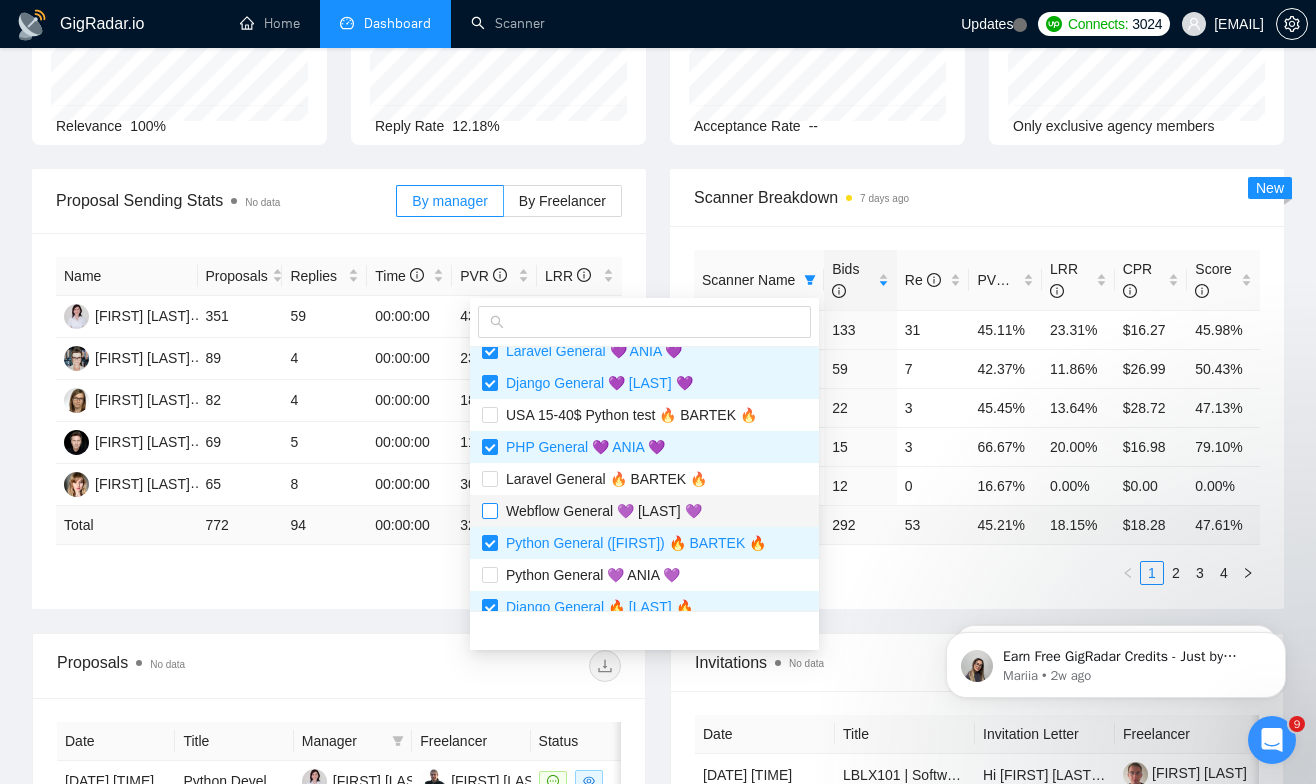 click at bounding box center (490, 511) 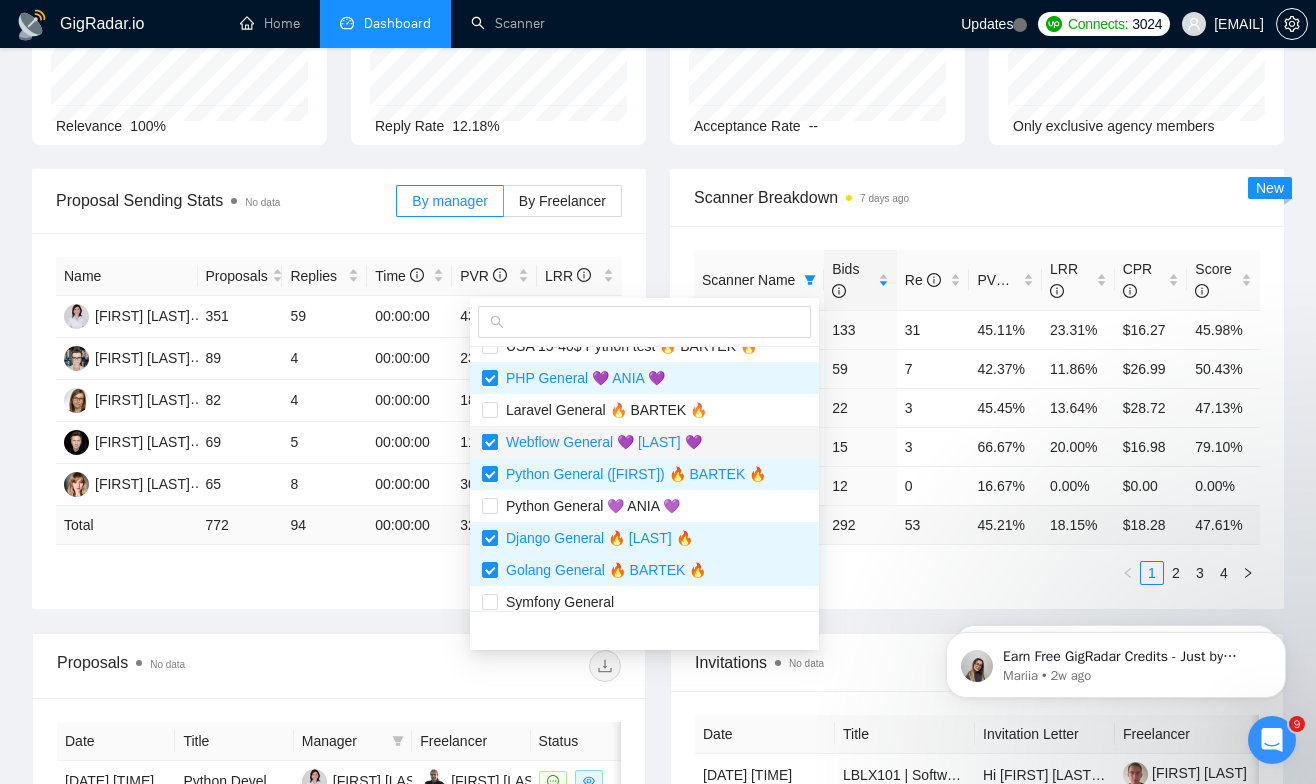 scroll, scrollTop: 89, scrollLeft: 0, axis: vertical 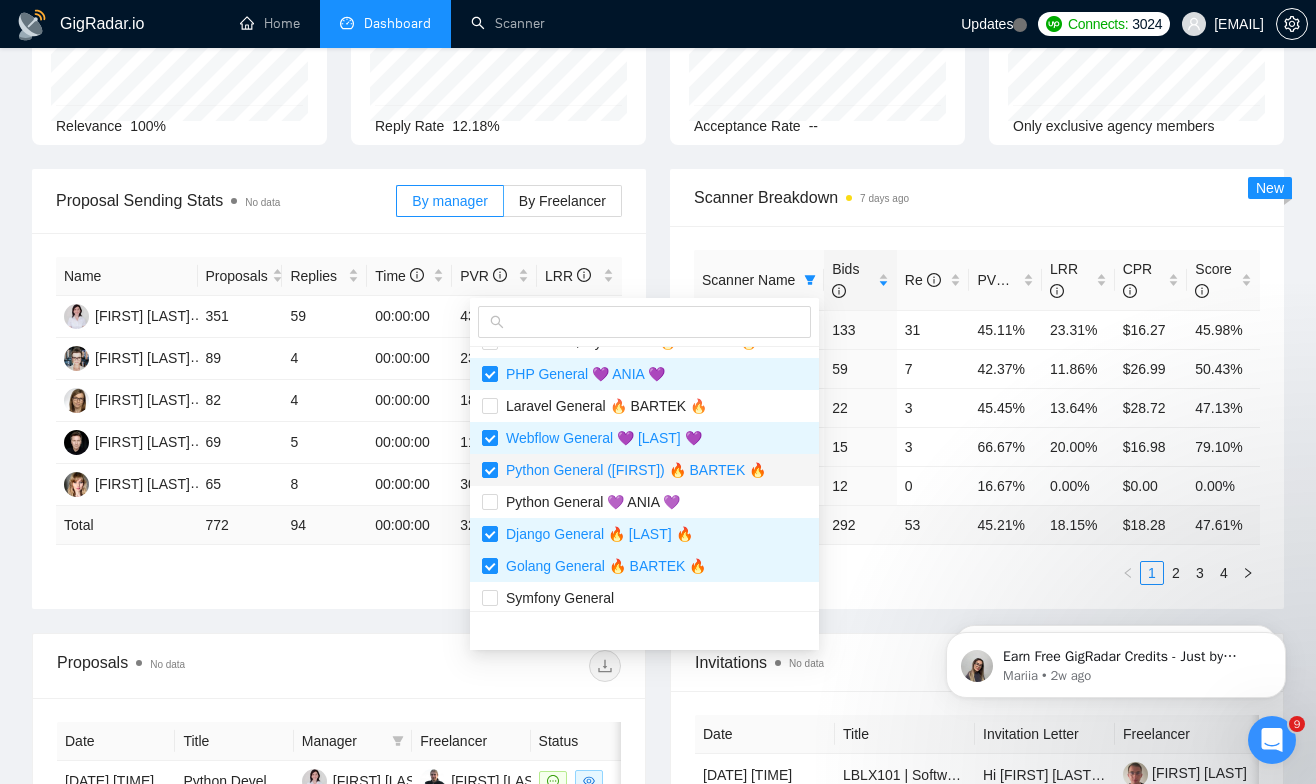 click on "Python General (Ula) 🔥 BARTEK 🔥" at bounding box center (644, 470) 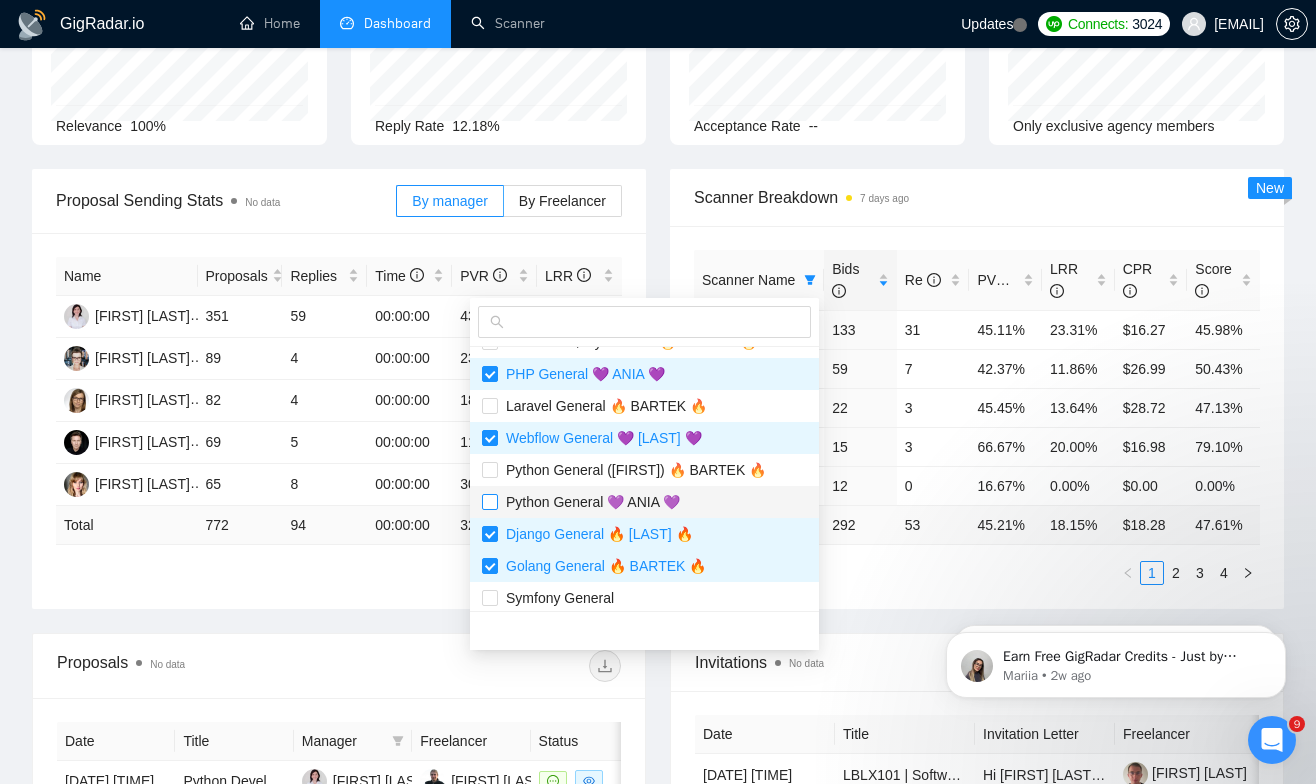 click at bounding box center (490, 502) 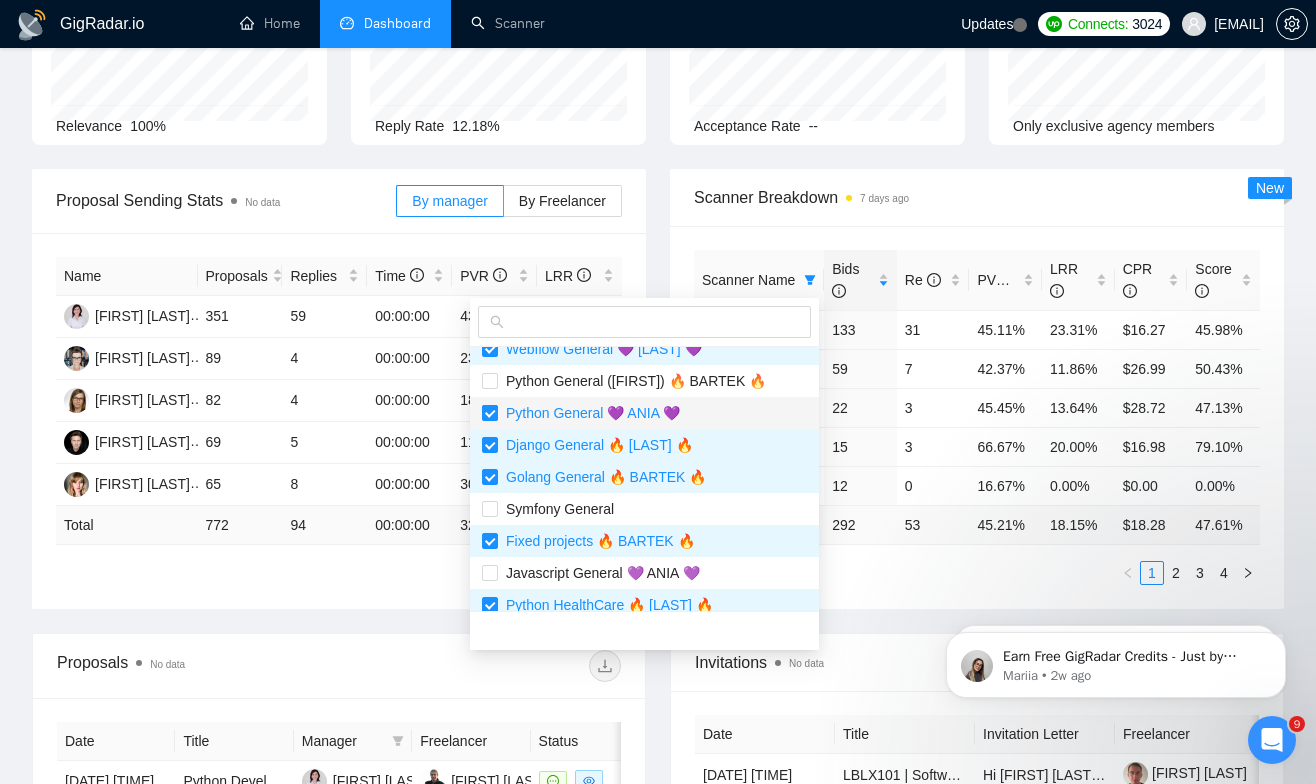 scroll, scrollTop: 194, scrollLeft: 0, axis: vertical 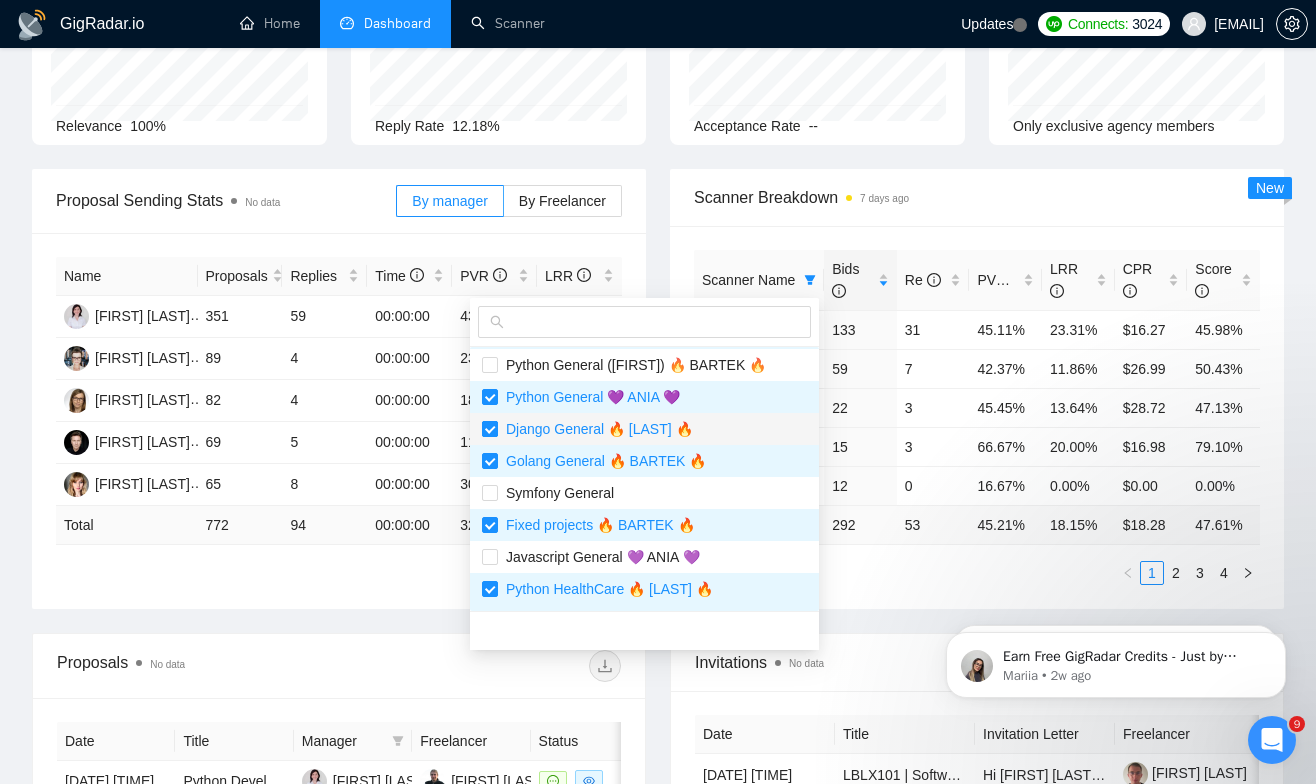 click at bounding box center (490, 429) 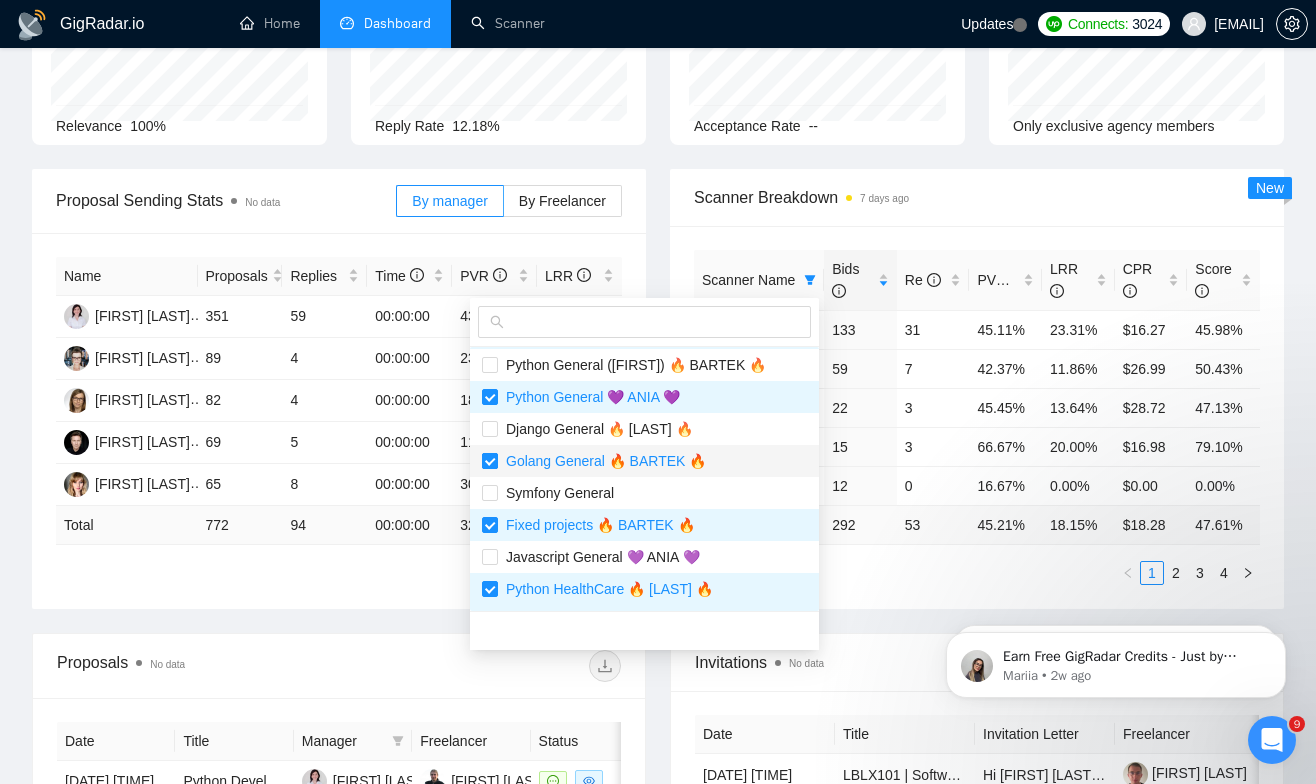click at bounding box center [490, 461] 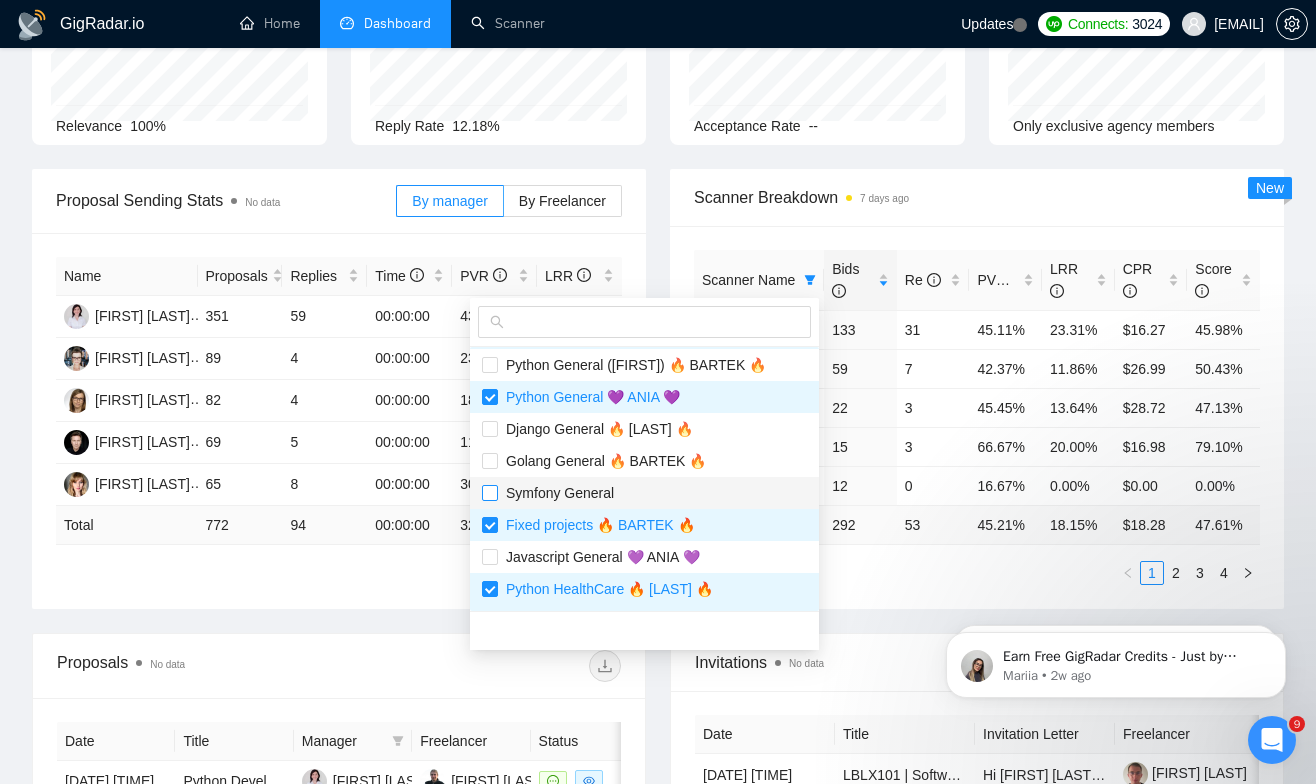 click at bounding box center (490, 493) 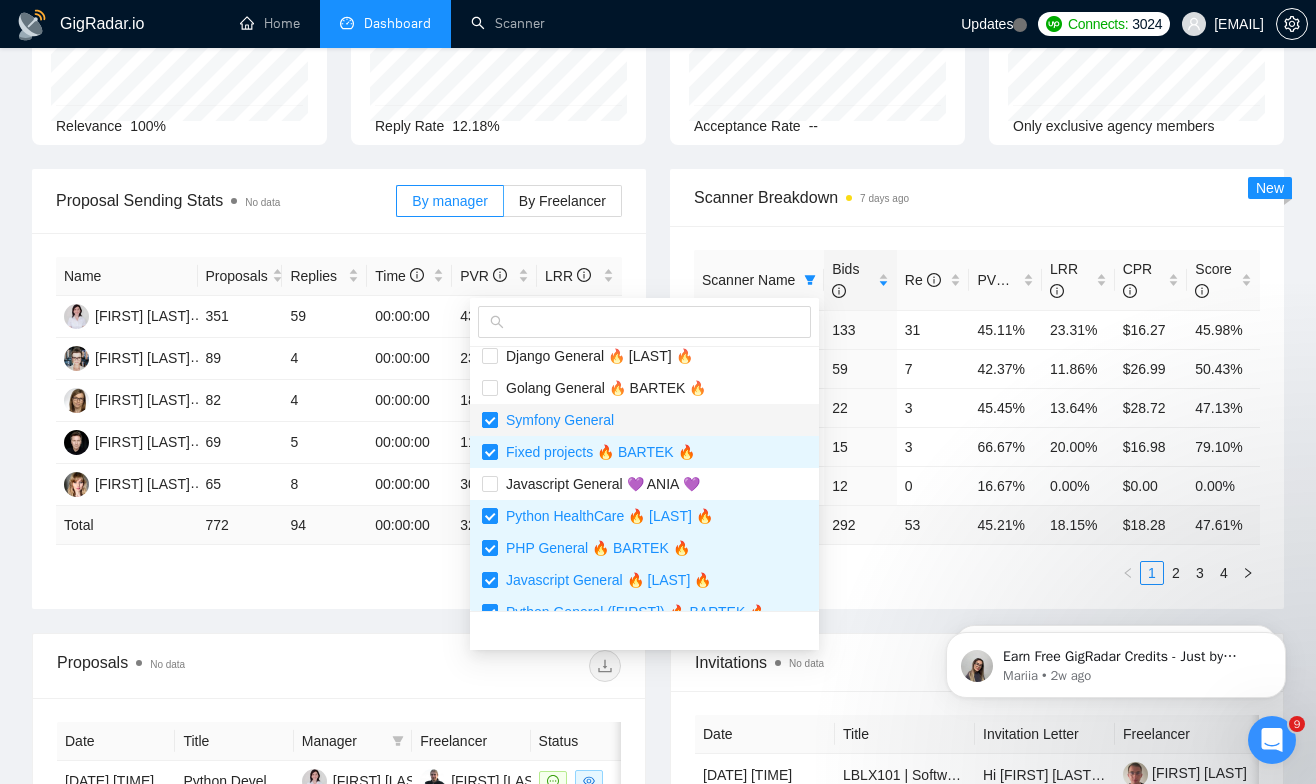 scroll, scrollTop: 292, scrollLeft: 0, axis: vertical 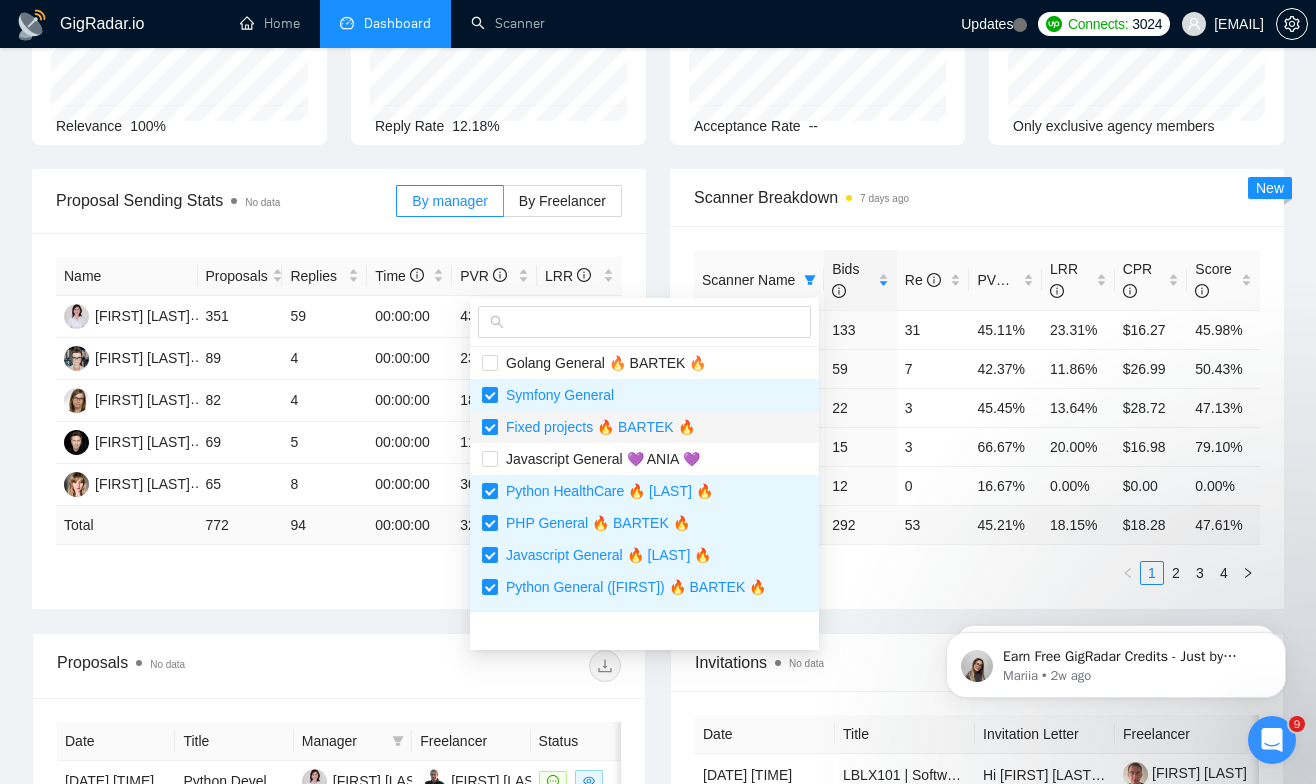 click at bounding box center (490, 427) 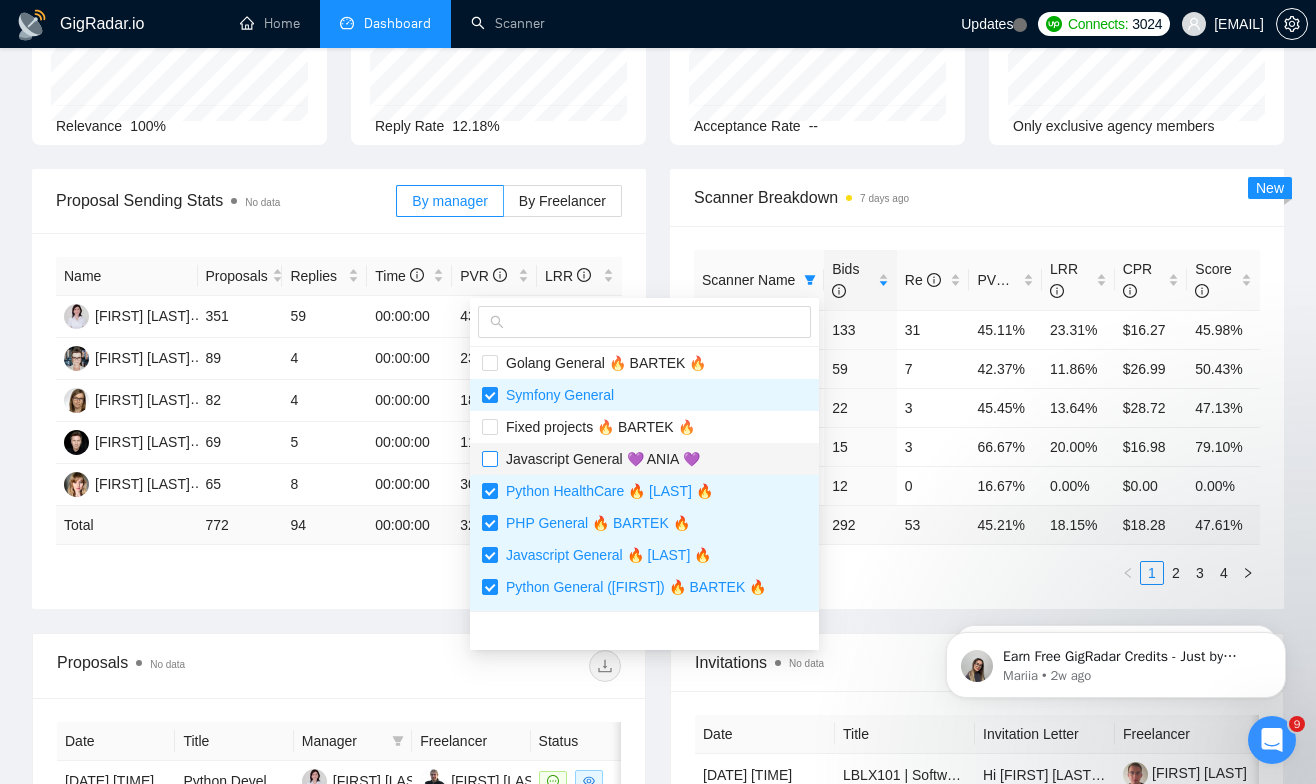click at bounding box center (490, 459) 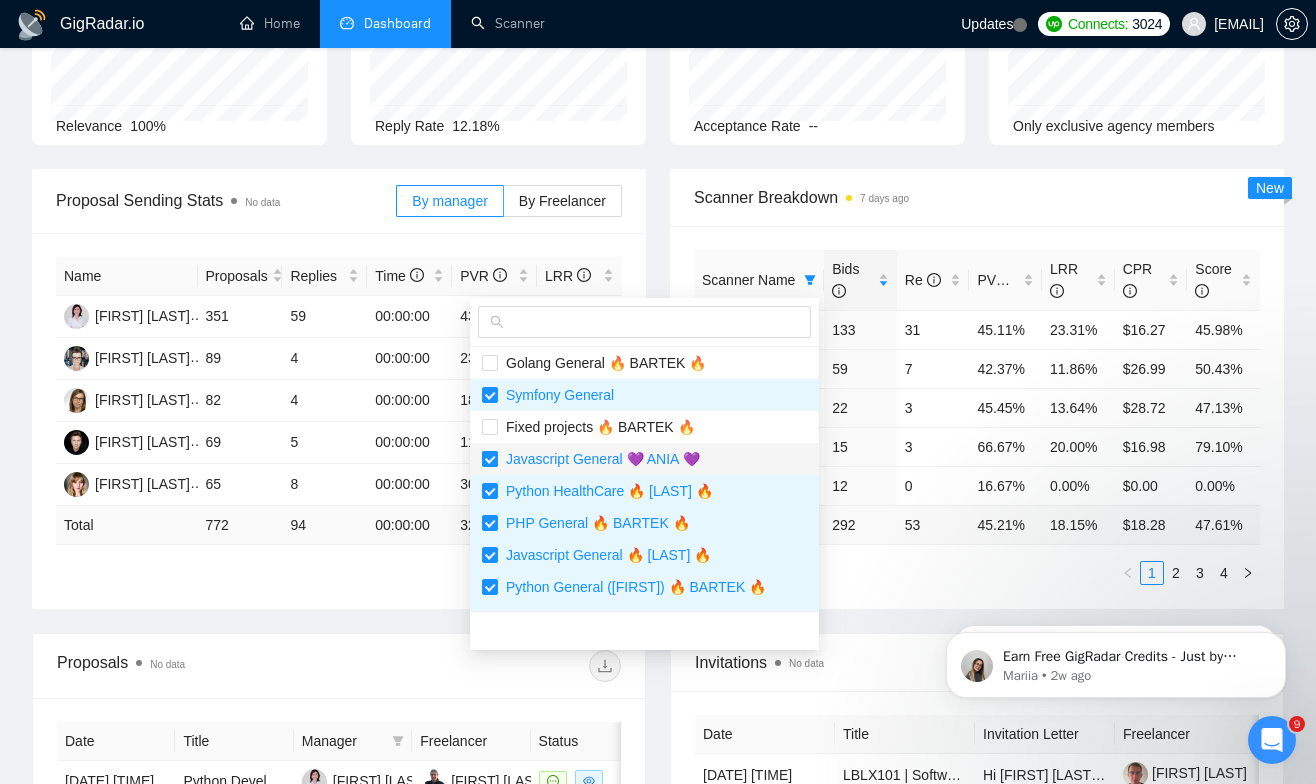scroll, scrollTop: 318, scrollLeft: 0, axis: vertical 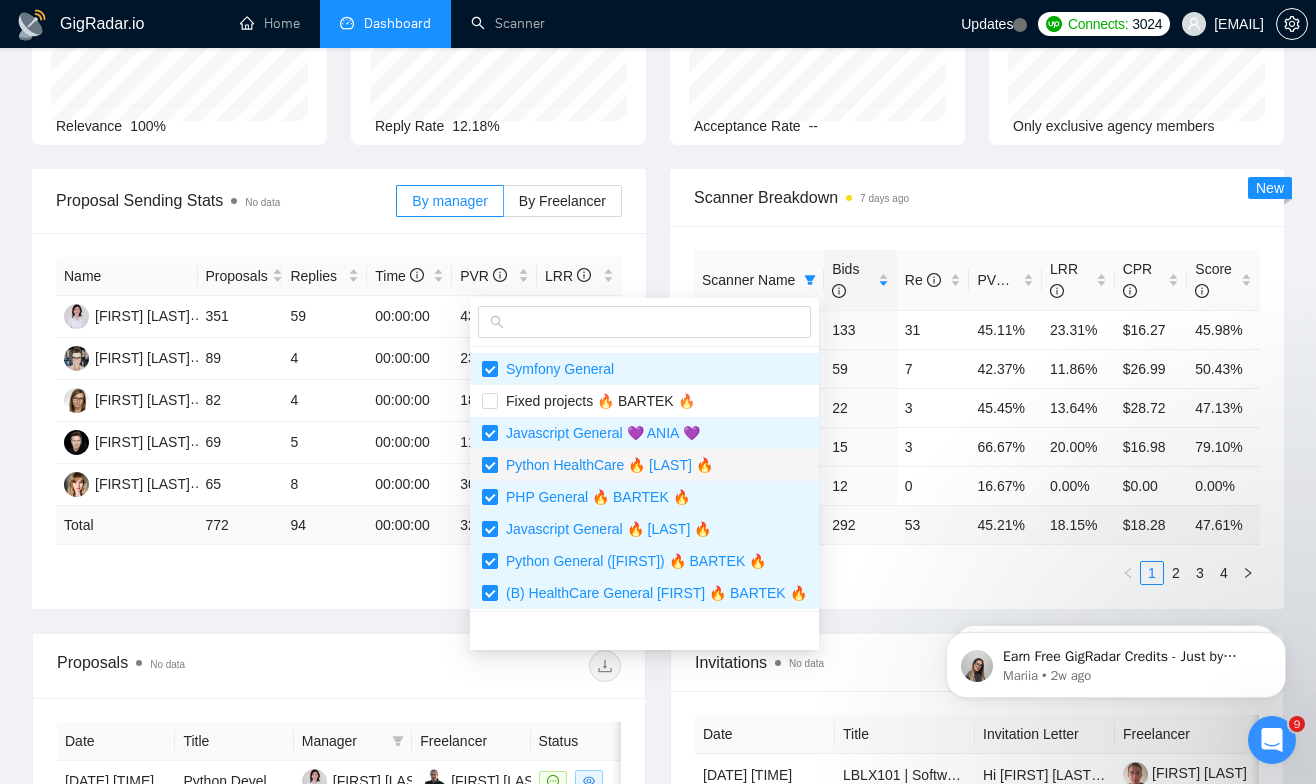 click at bounding box center (490, 465) 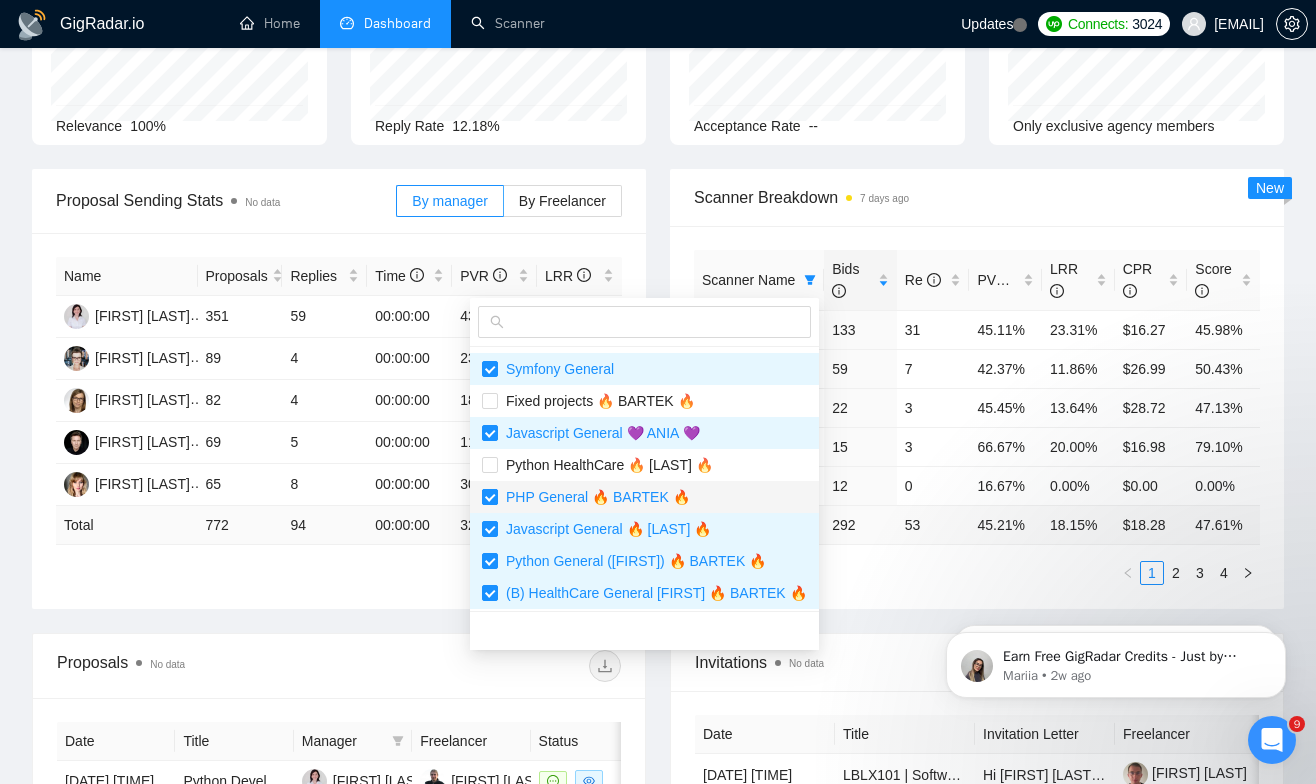 click at bounding box center [490, 497] 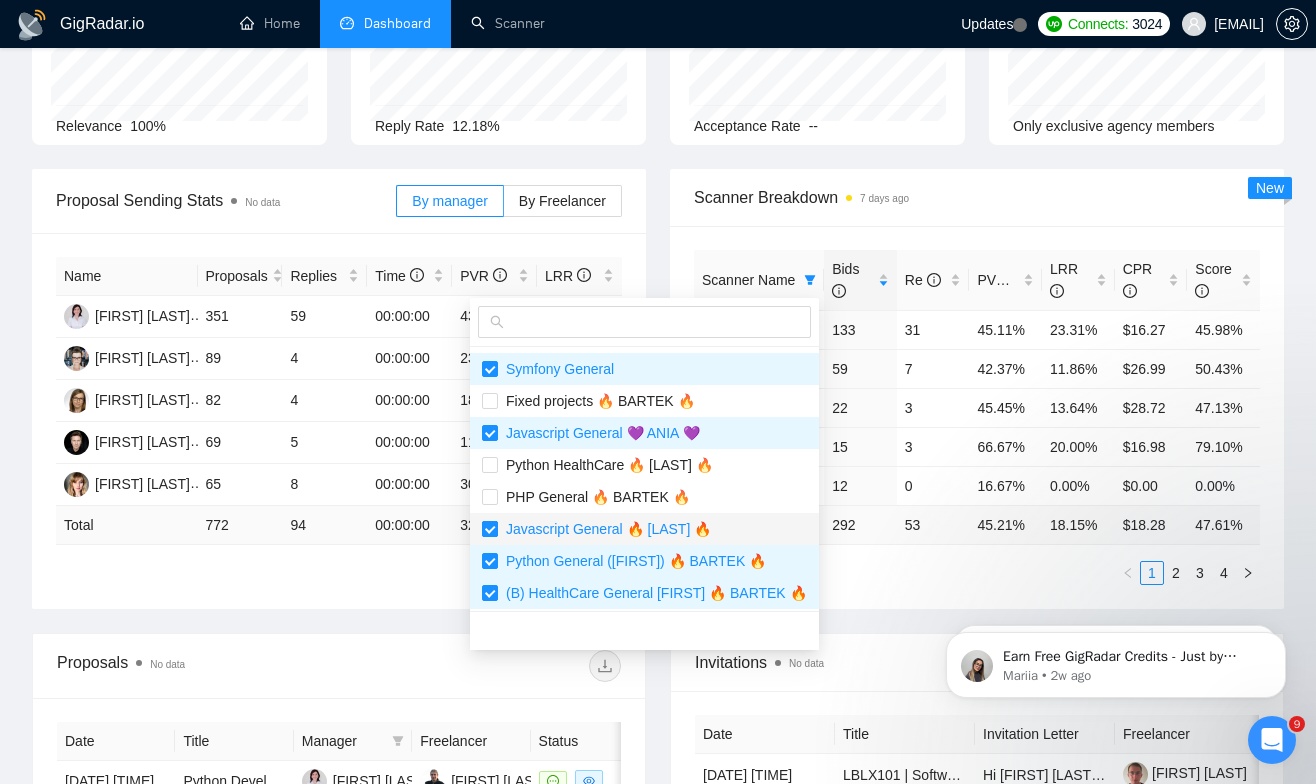 click at bounding box center (490, 529) 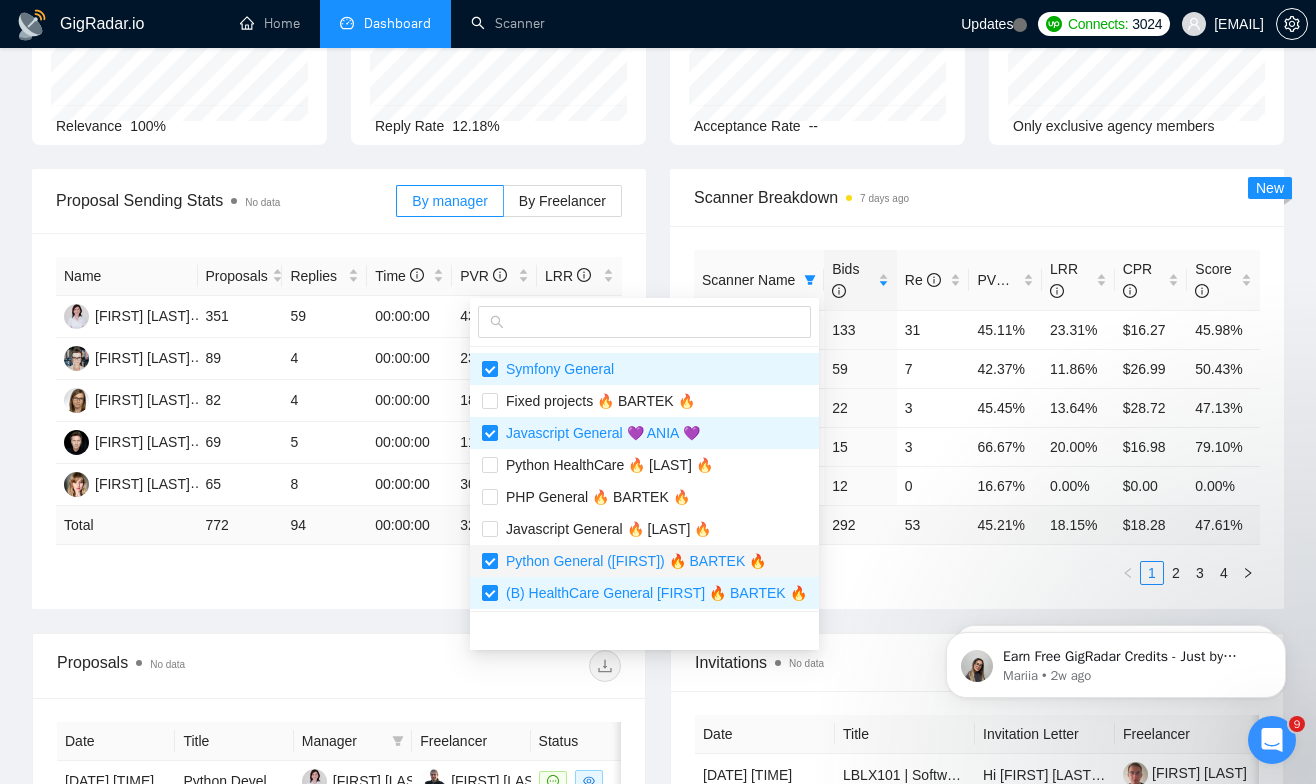 click at bounding box center (490, 561) 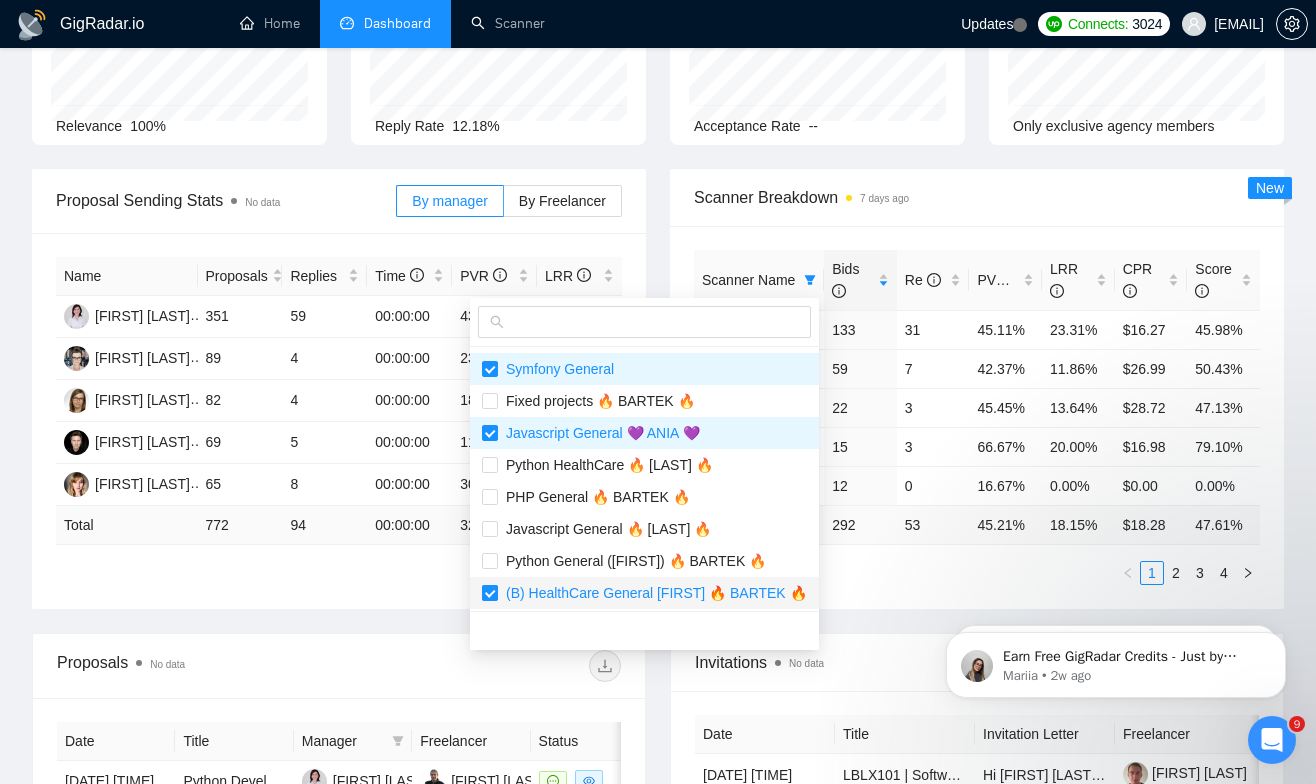 click at bounding box center [490, 593] 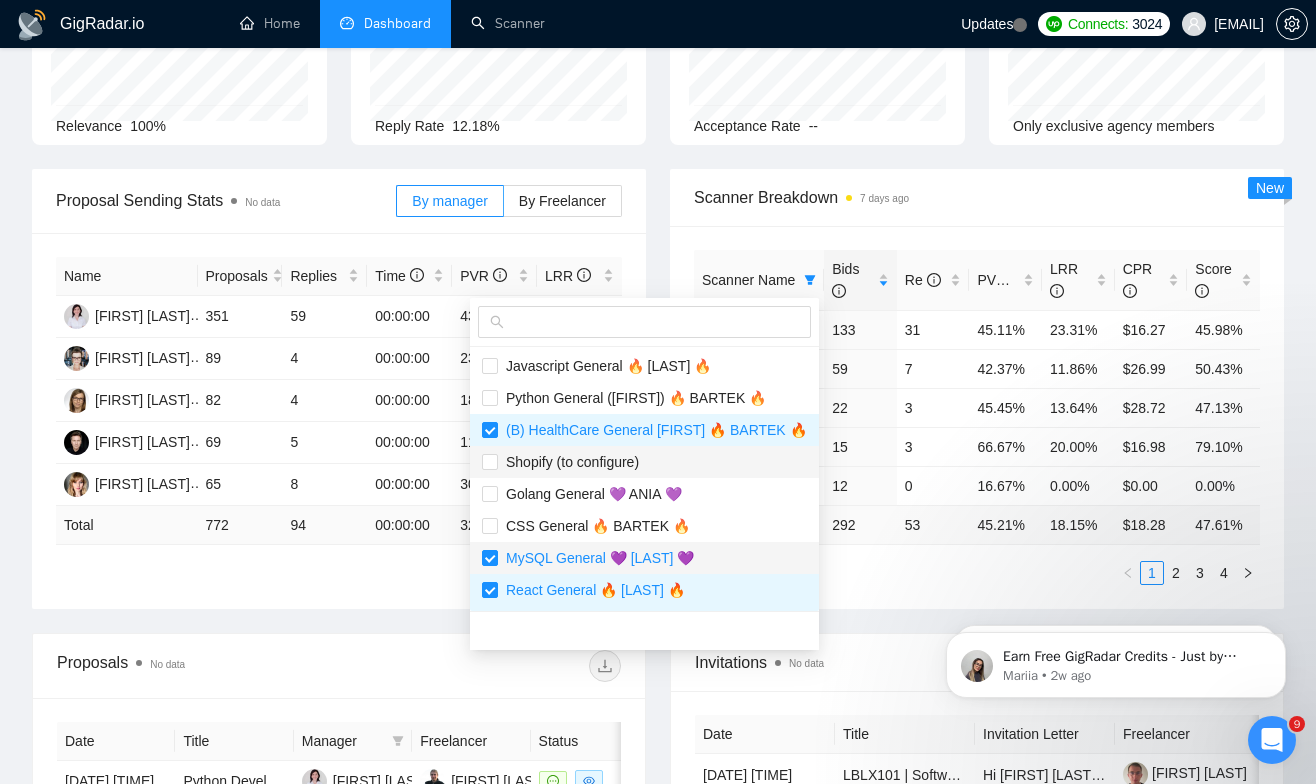 scroll, scrollTop: 488, scrollLeft: 0, axis: vertical 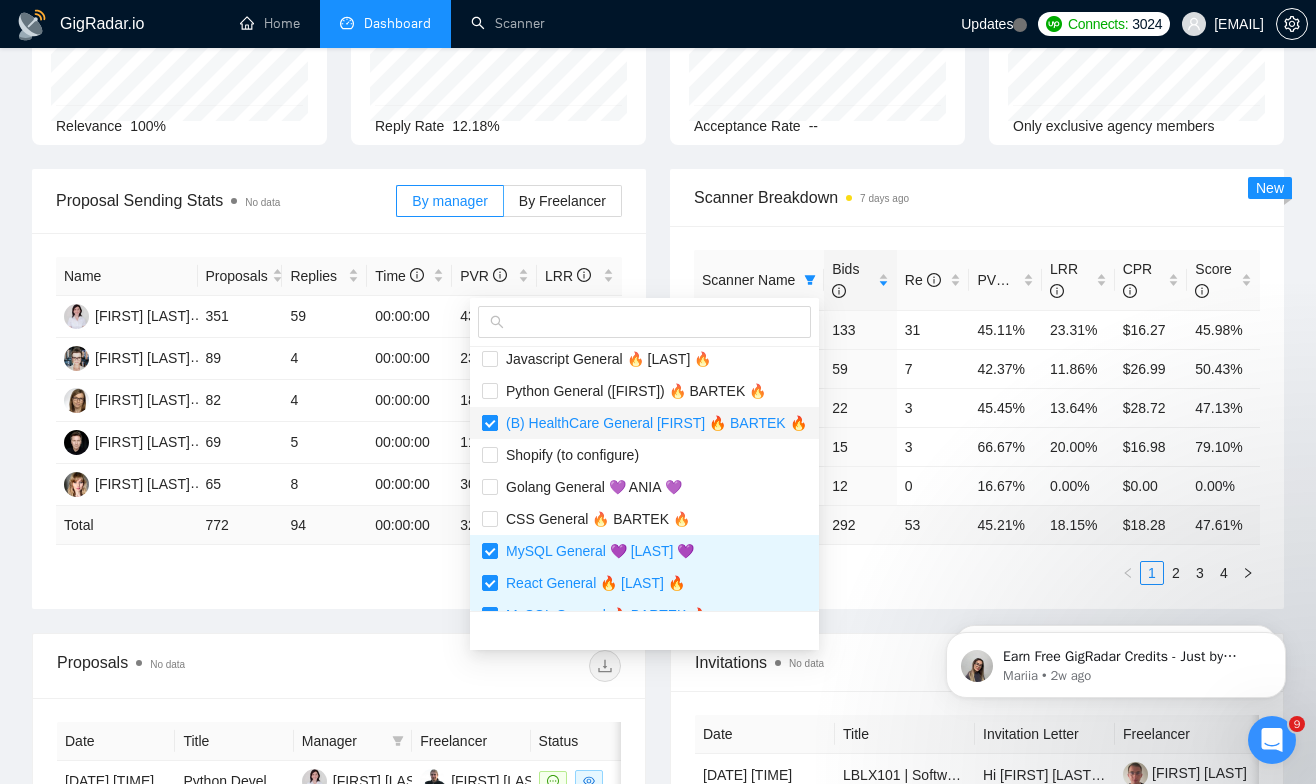 click at bounding box center (490, 423) 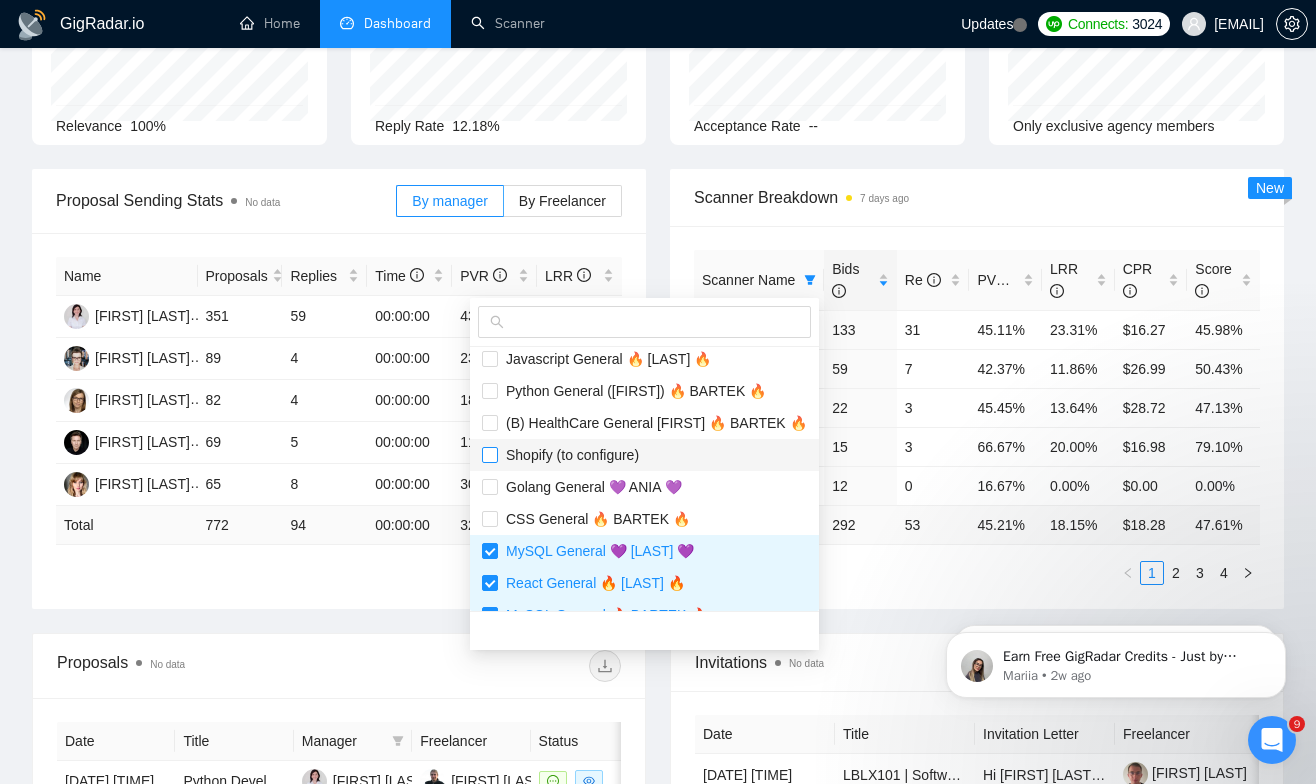 click at bounding box center (490, 455) 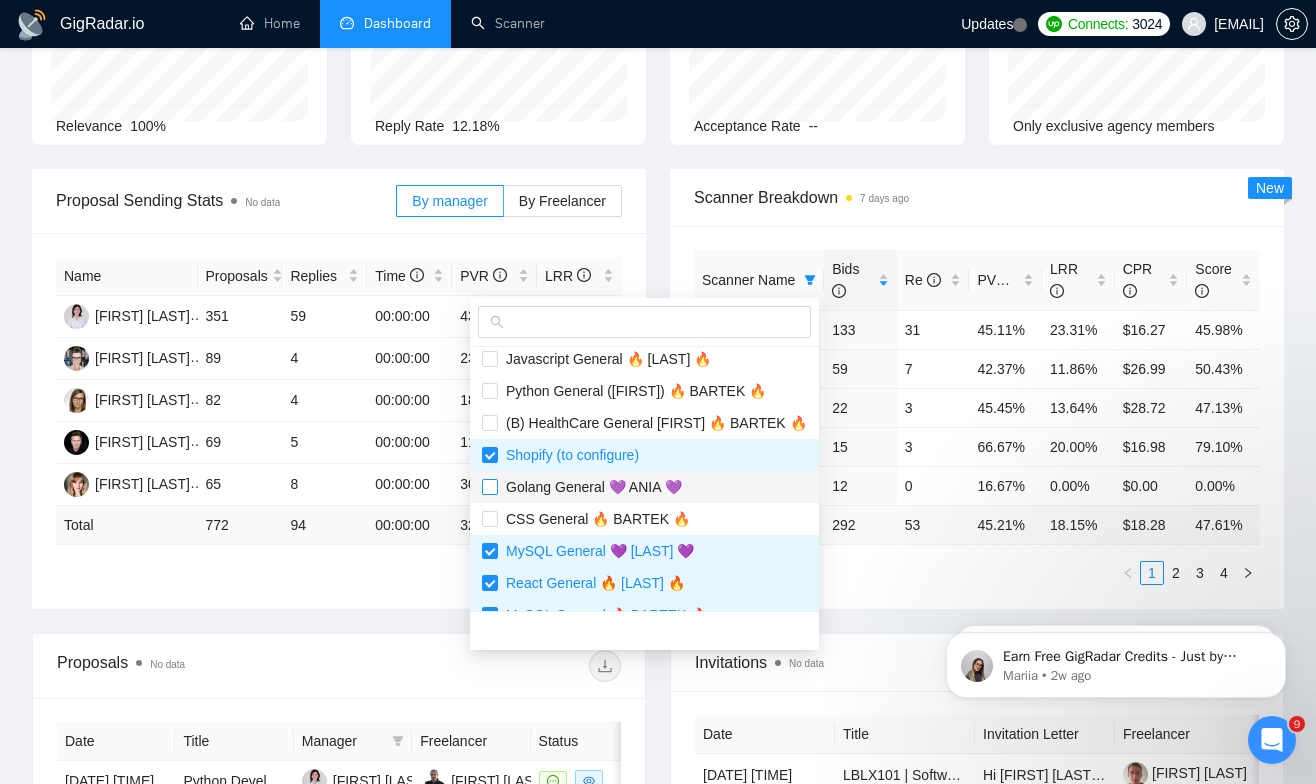 click at bounding box center (490, 487) 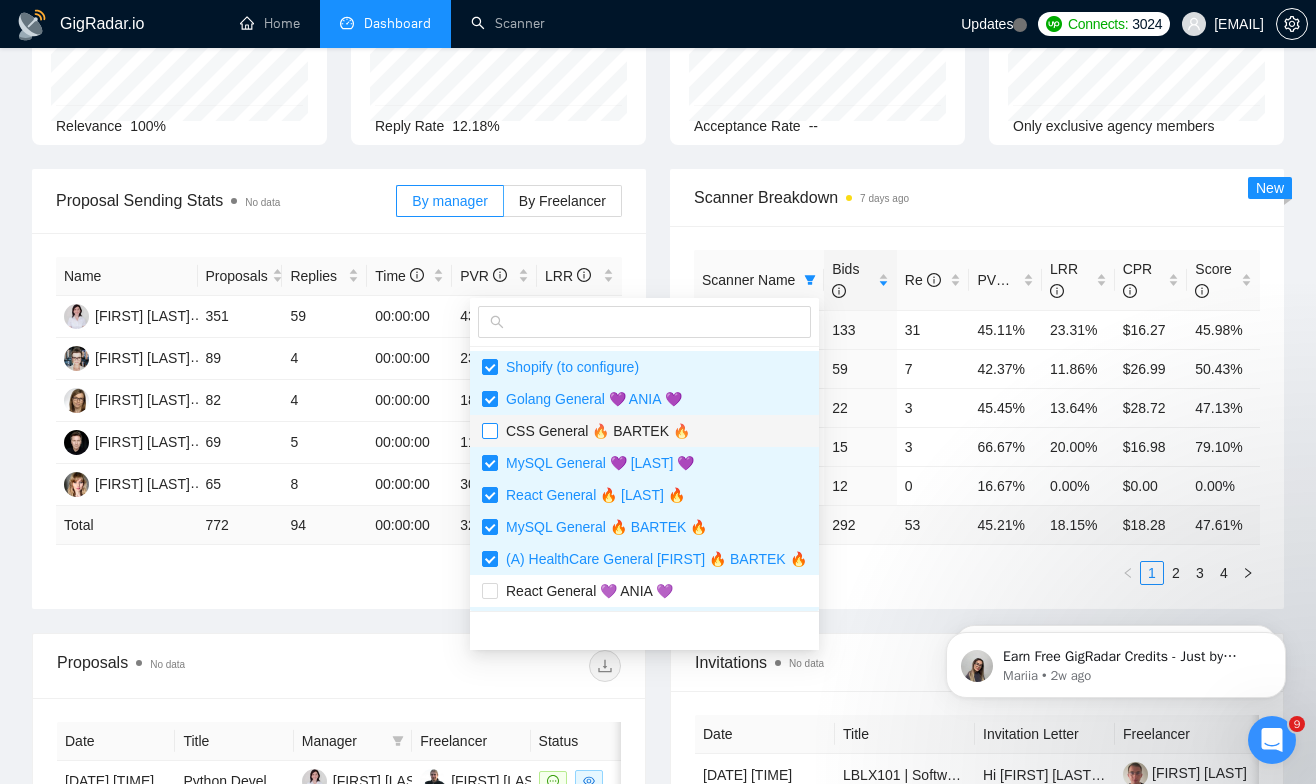 scroll, scrollTop: 604, scrollLeft: 0, axis: vertical 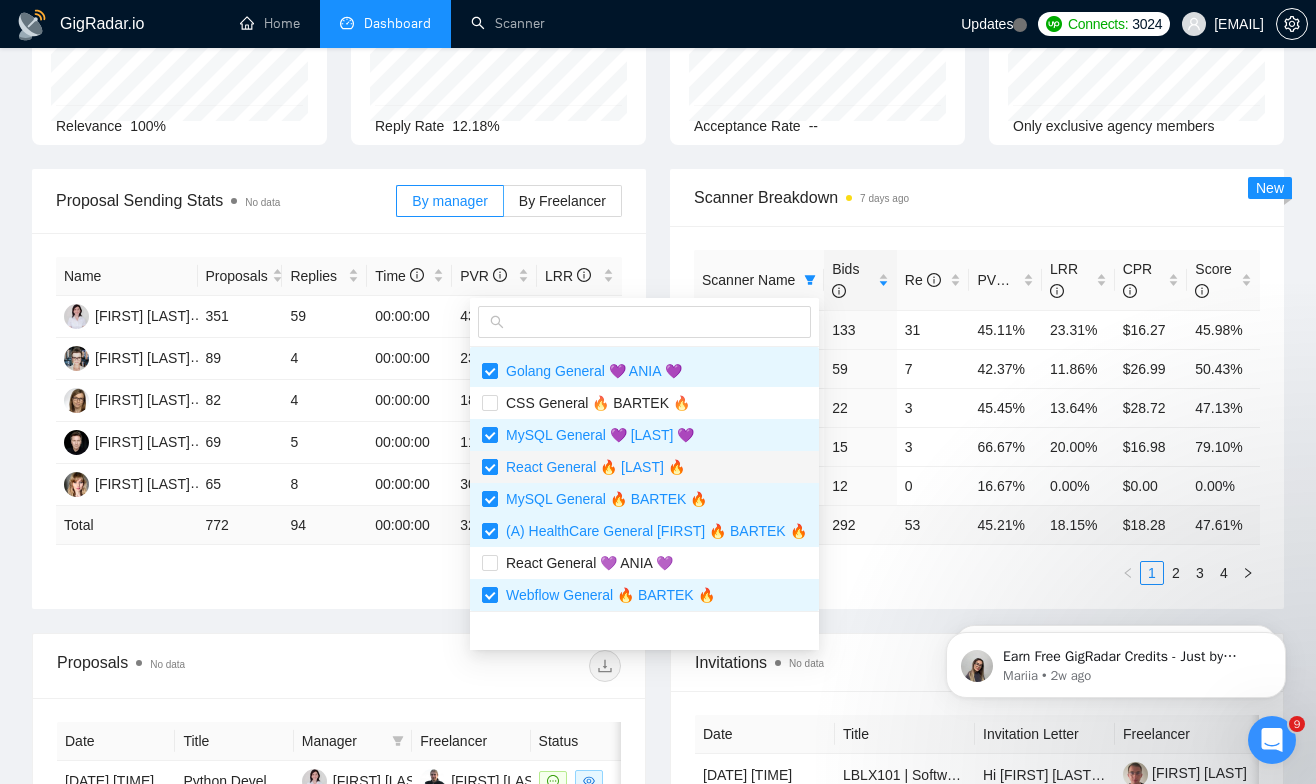 click at bounding box center (490, 467) 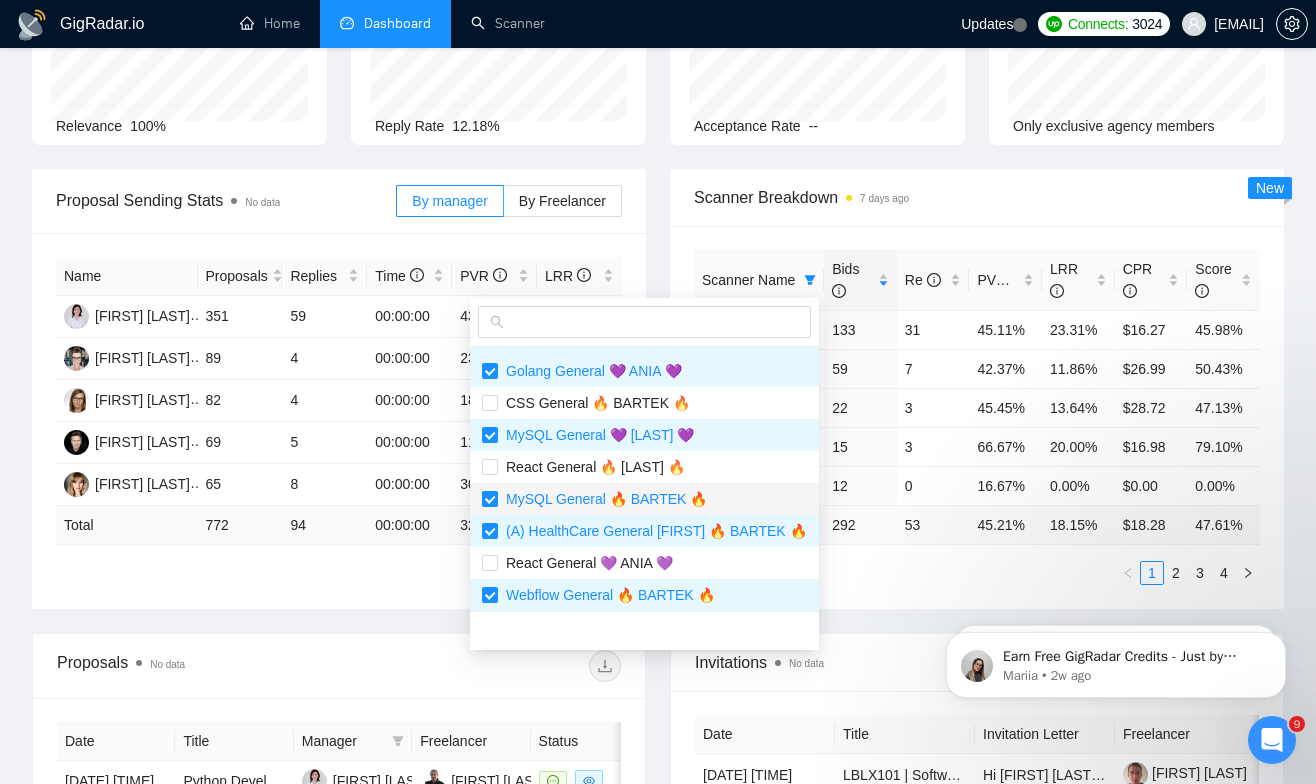 click at bounding box center [490, 499] 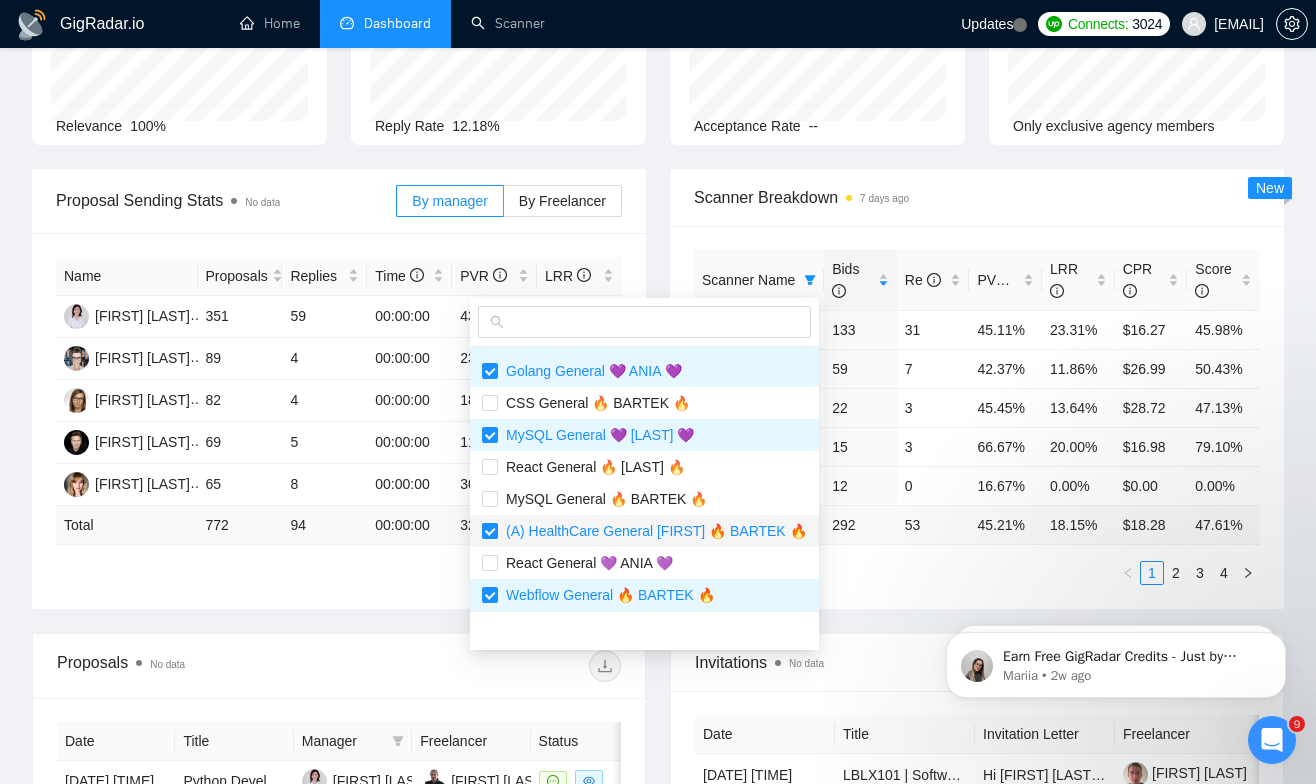 click at bounding box center (490, 531) 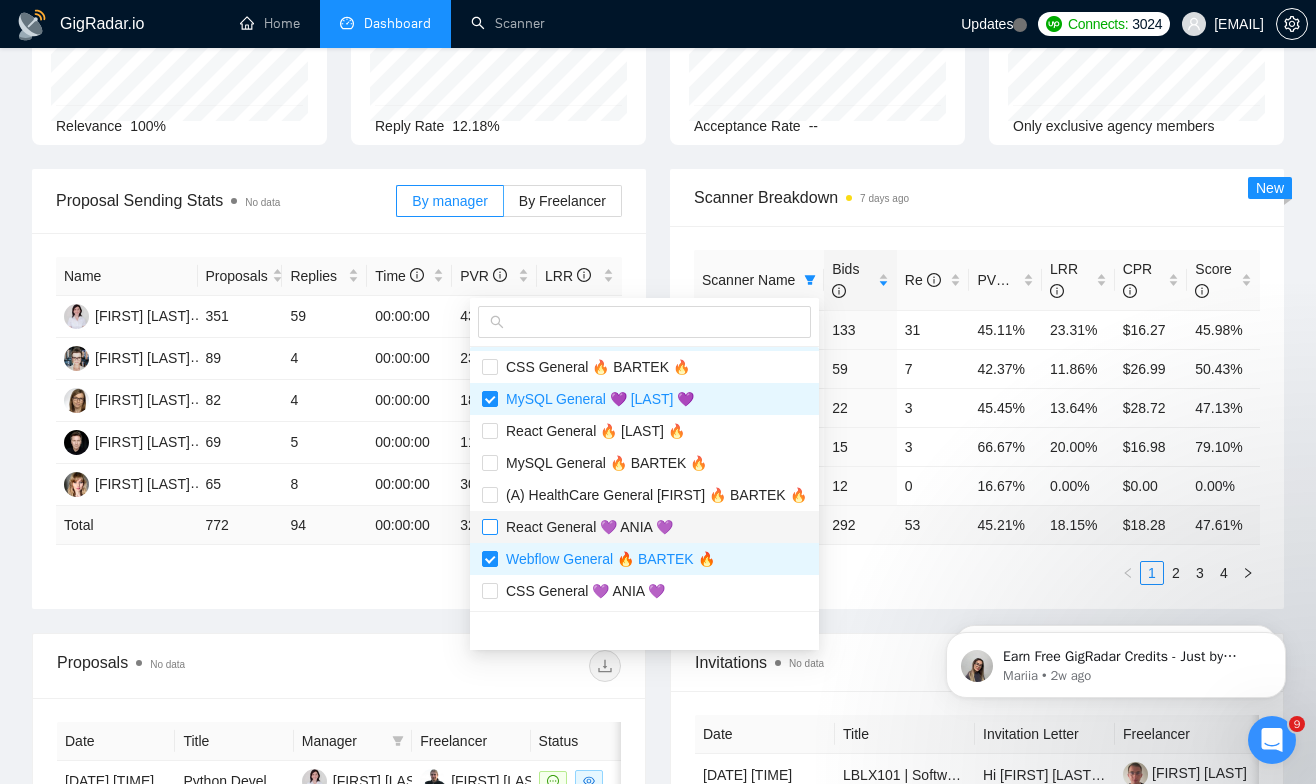 scroll, scrollTop: 640, scrollLeft: 0, axis: vertical 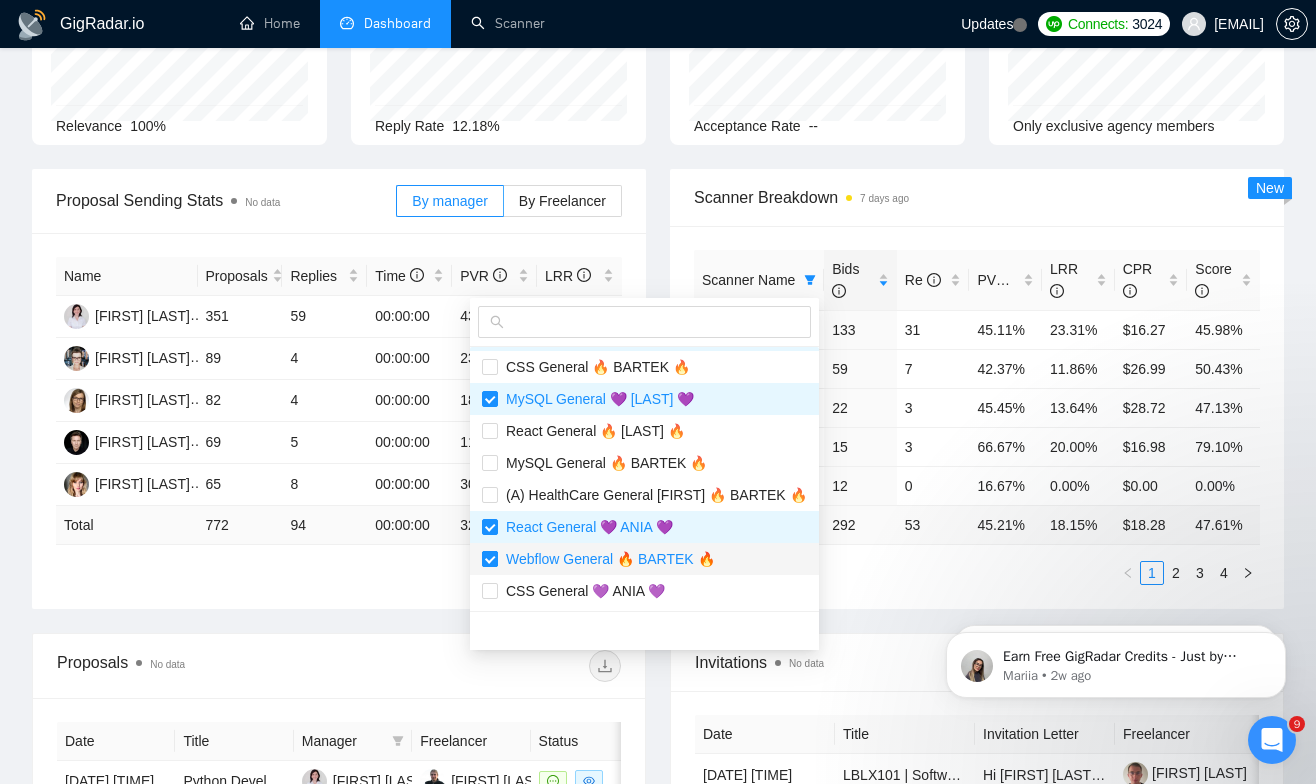 click at bounding box center [490, 559] 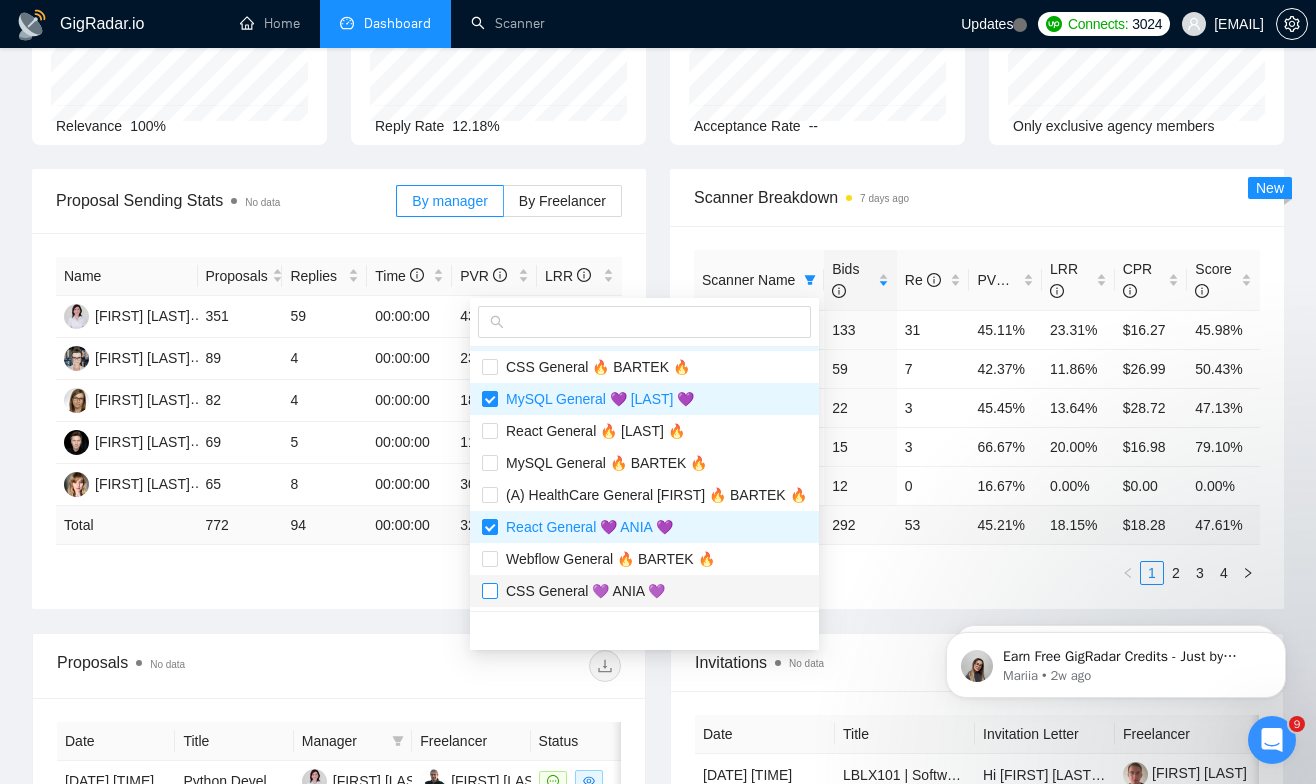 click at bounding box center (490, 591) 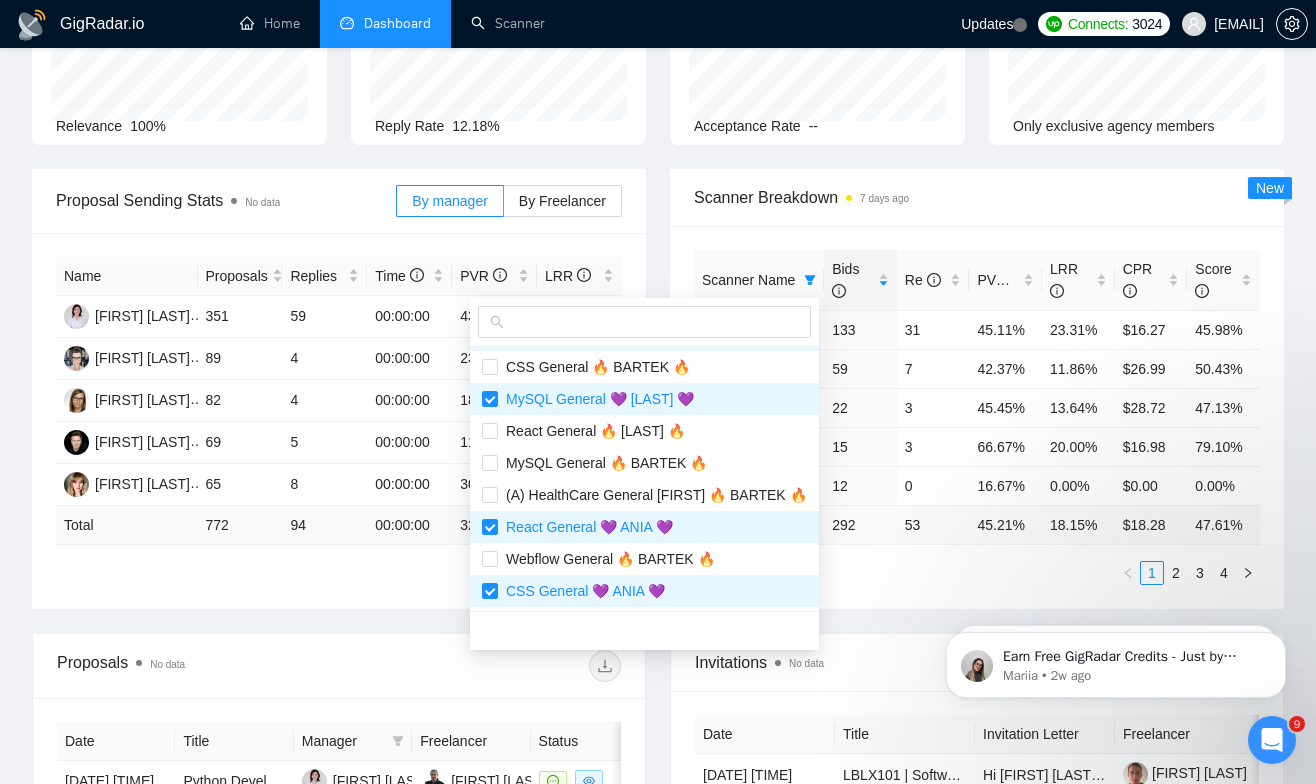 click on "Name Proposals Replies Time   PVR   LRR   Agnieszka Kowalczyk 351 59 00:00:00 43.59% 16.81% Joanna Jablonska 89 4 00:00:00 23.60% 4.49% Agnieszka Swietlik 82 4 00:00:00 18.29% 4.88% Bartosz Szramik 69 5 00:00:00 11.59% 7.25% Anna Midura 65 8 00:00:00 30.77% 12.31% Total 772 94 00:00:00 32.90 % 12.18 % 1 2 3" at bounding box center (339, 421) 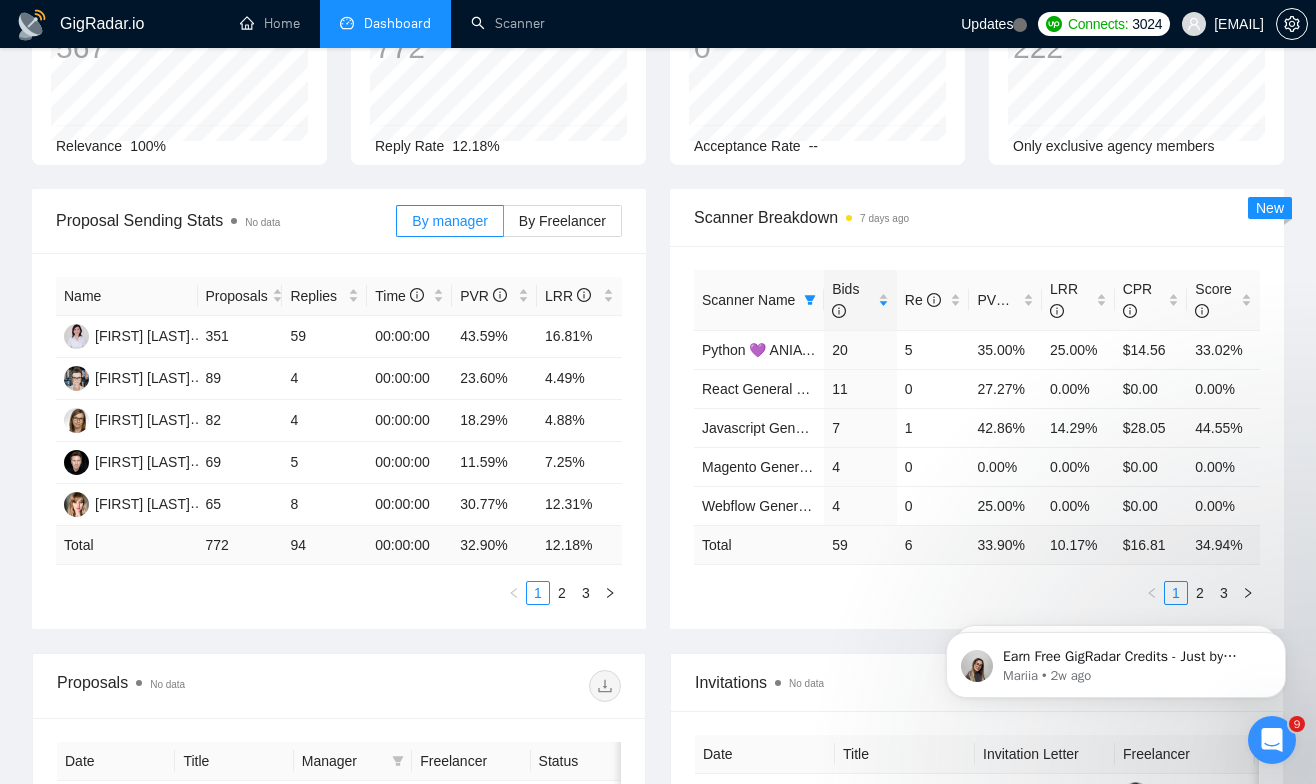 scroll, scrollTop: 174, scrollLeft: 0, axis: vertical 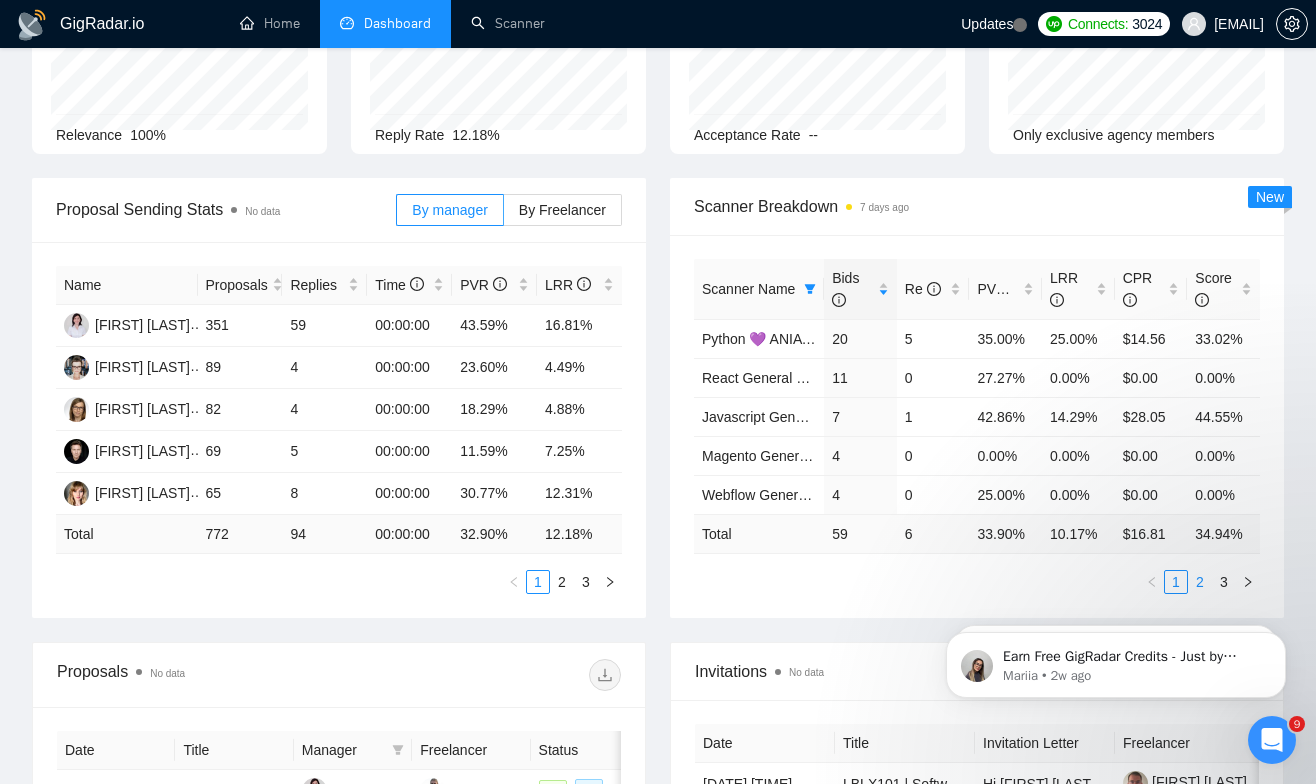 click on "2" at bounding box center [1200, 582] 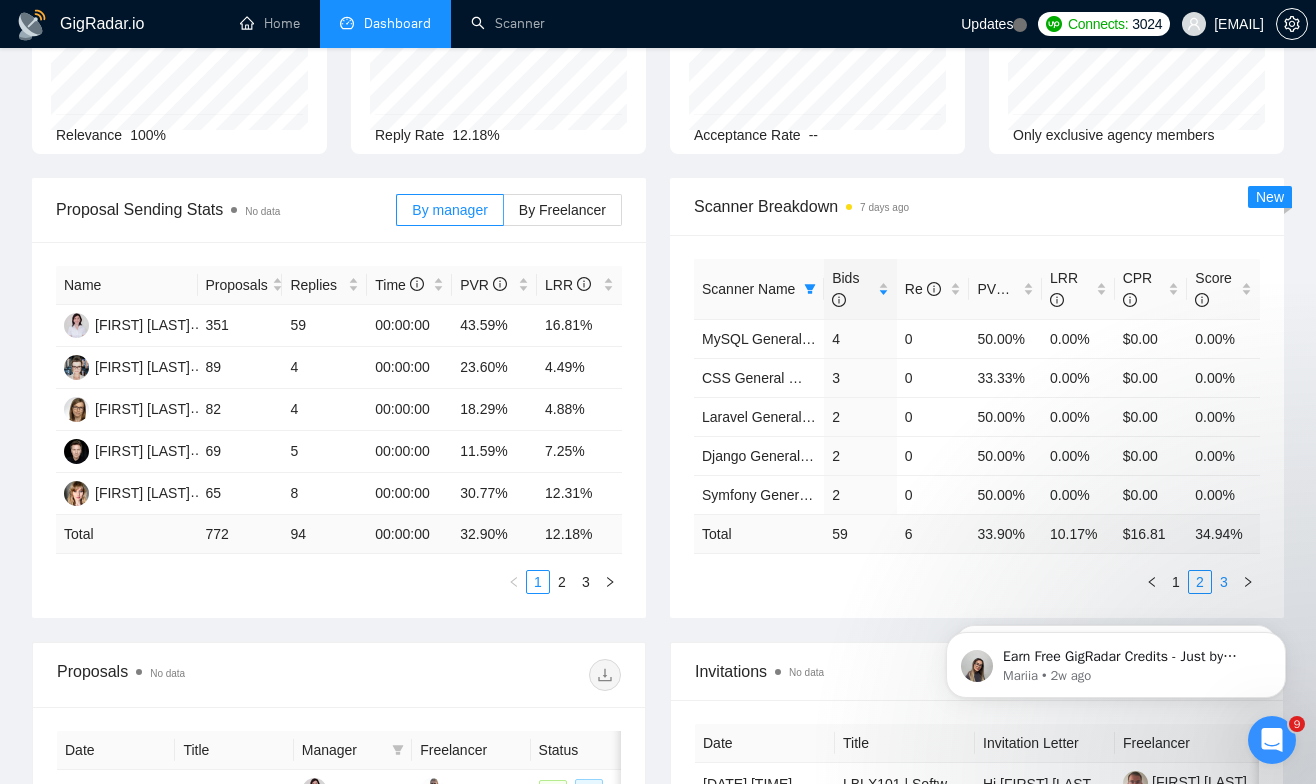 click on "3" at bounding box center (1224, 582) 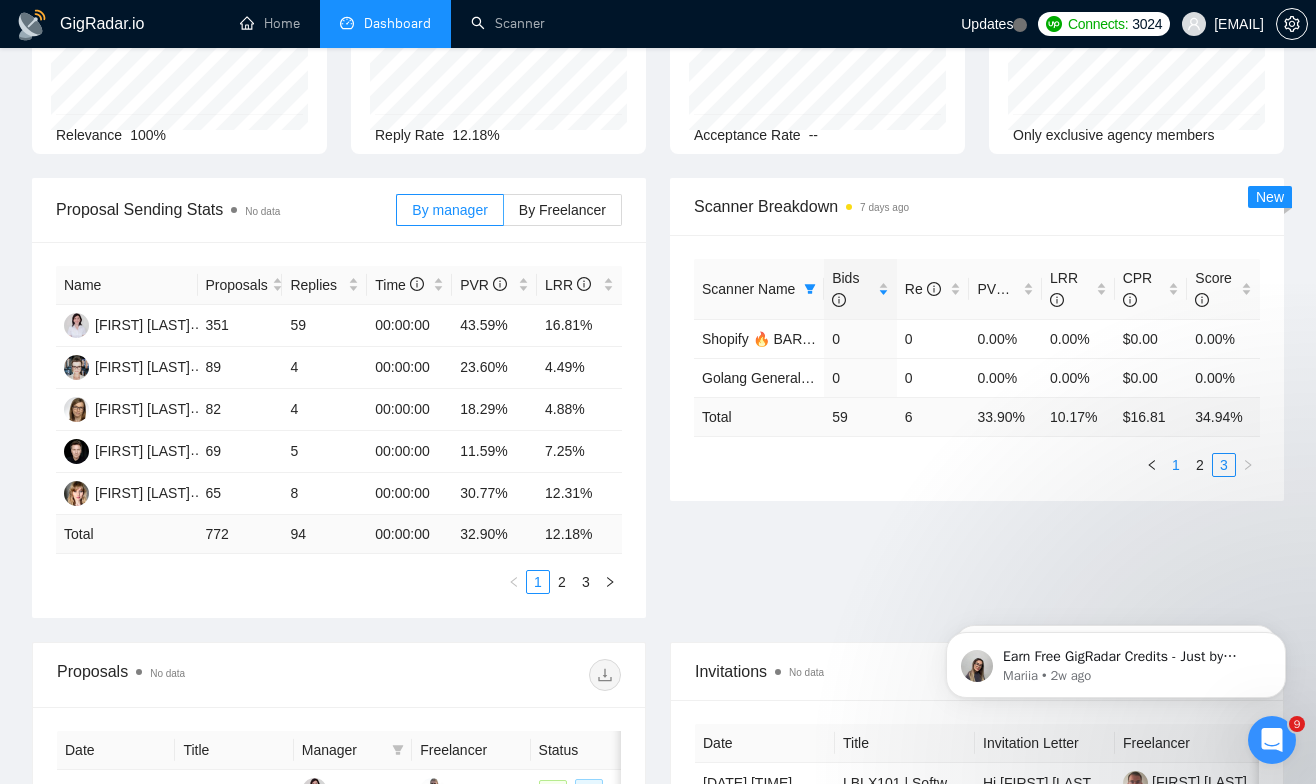 click on "1" at bounding box center (1176, 465) 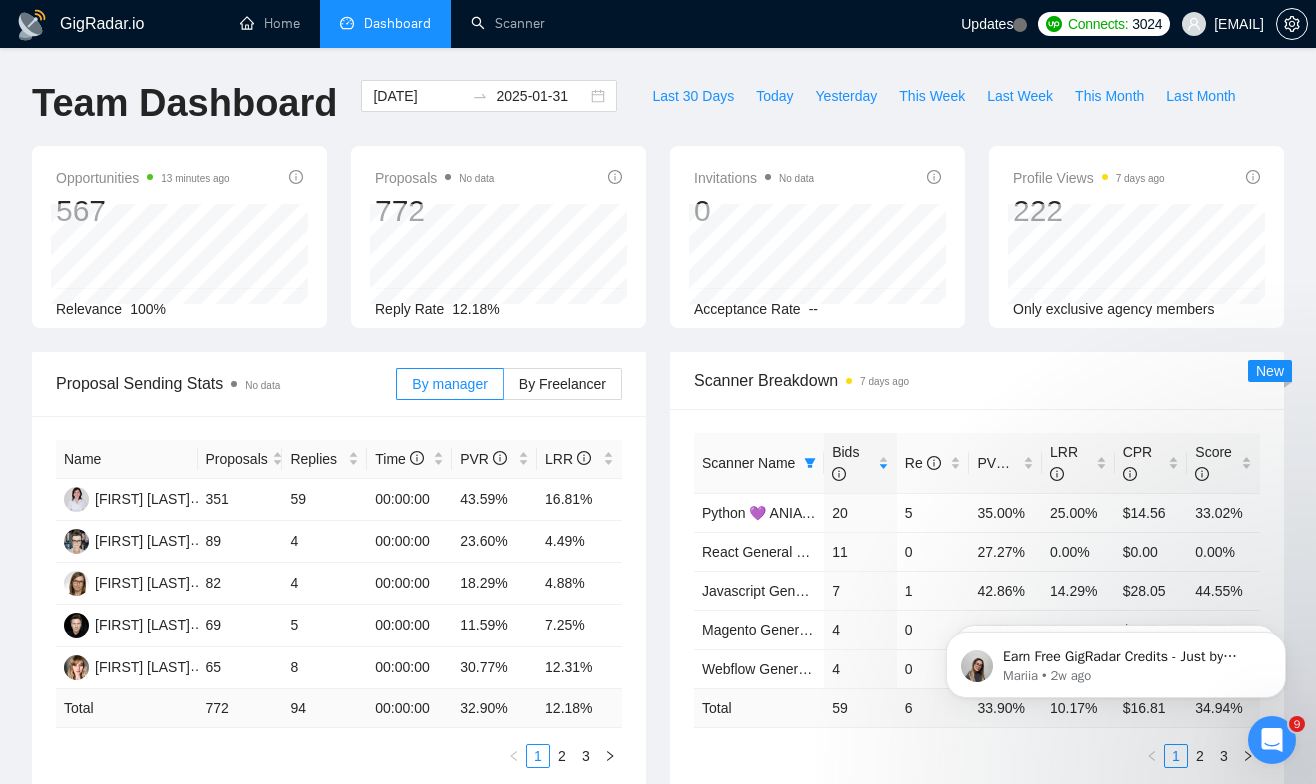 scroll, scrollTop: 0, scrollLeft: 0, axis: both 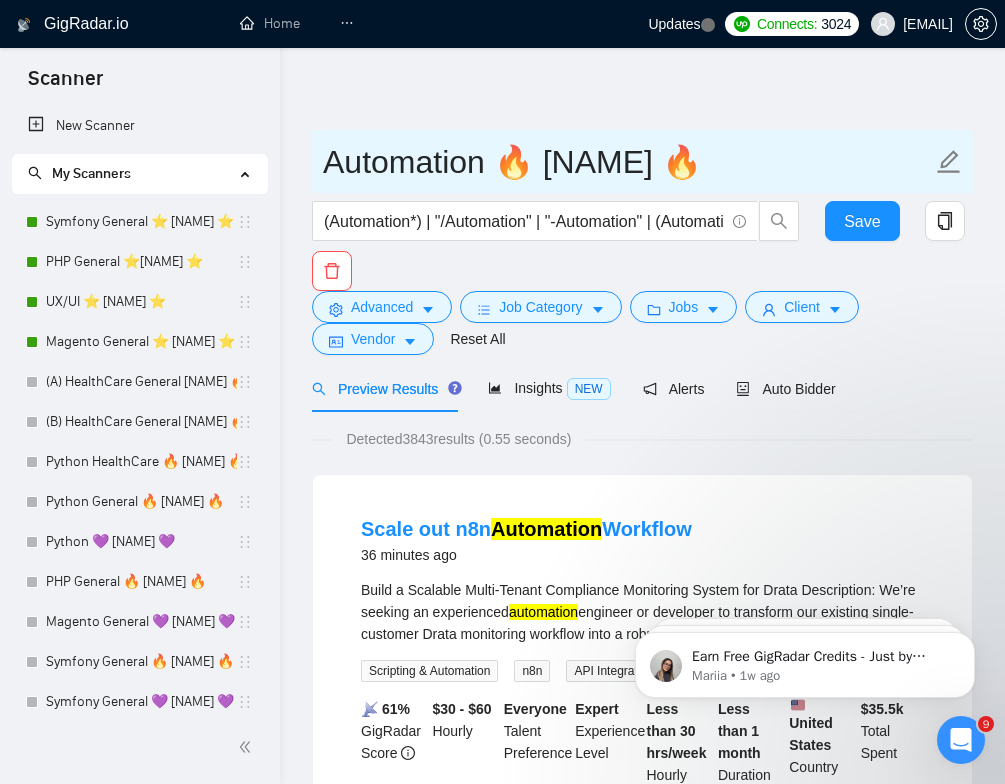drag, startPoint x: 709, startPoint y: 156, endPoint x: 272, endPoint y: 124, distance: 438.17004 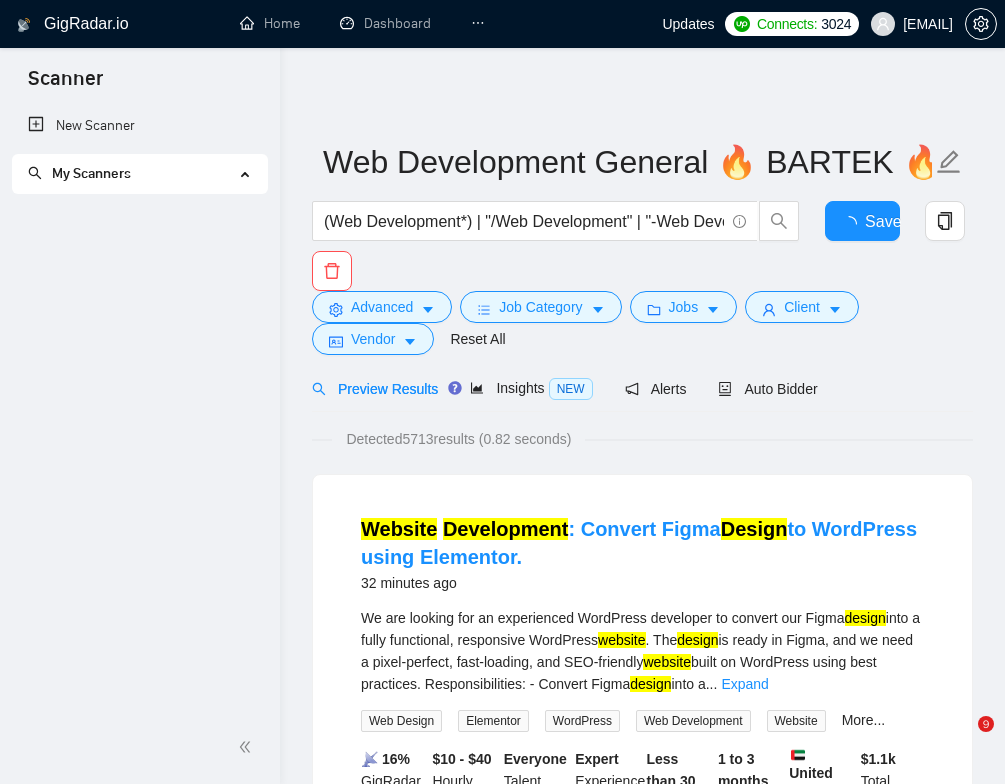 scroll, scrollTop: 0, scrollLeft: 0, axis: both 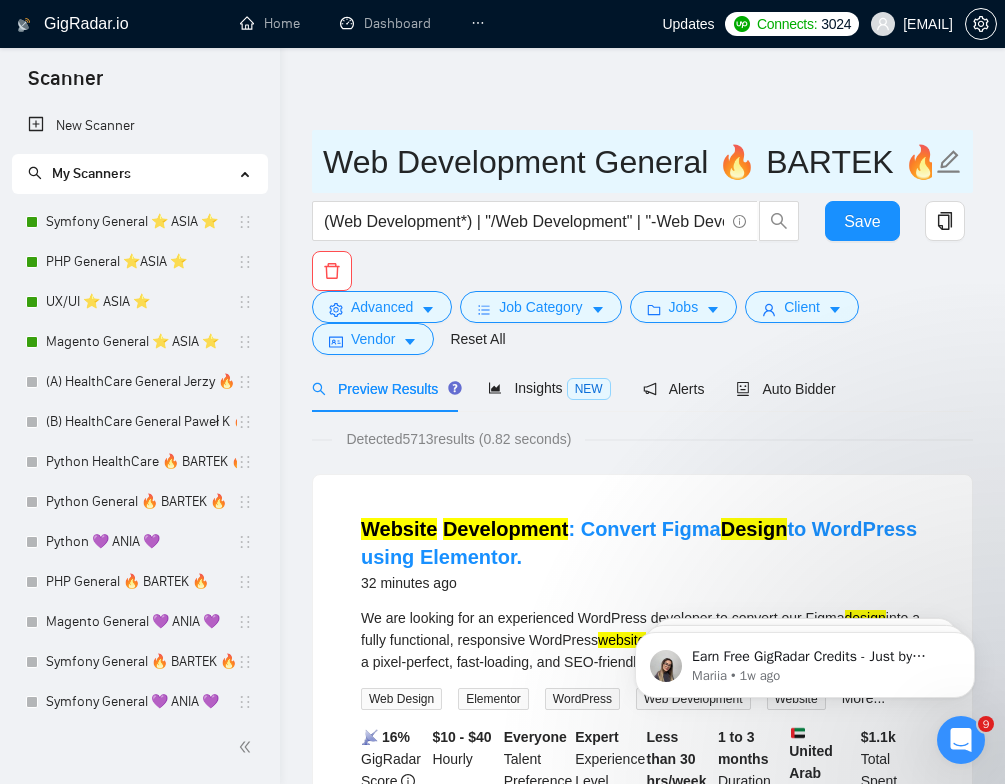 drag, startPoint x: 320, startPoint y: 161, endPoint x: 910, endPoint y: 170, distance: 590.06866 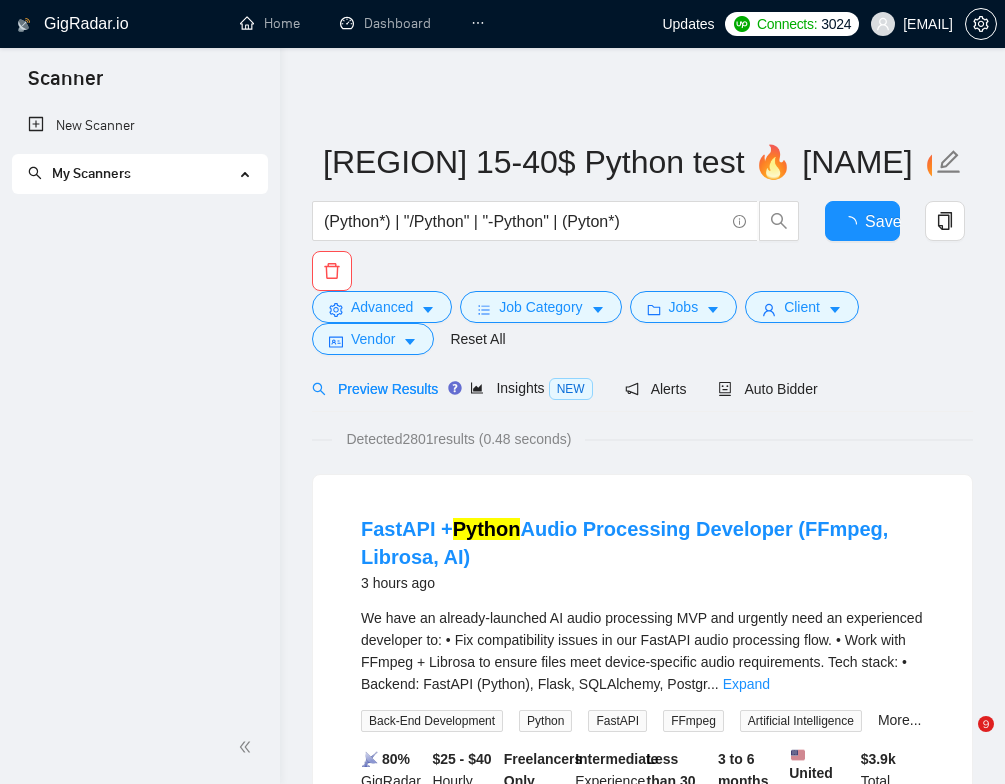 scroll, scrollTop: 0, scrollLeft: 0, axis: both 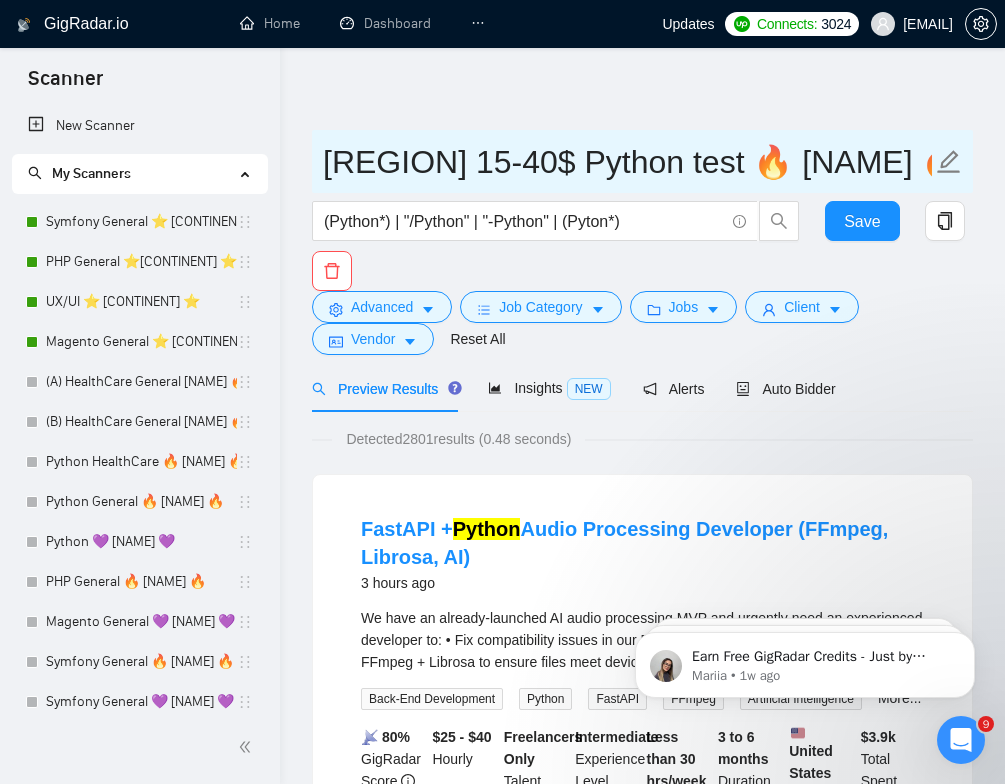 drag, startPoint x: 313, startPoint y: 151, endPoint x: 932, endPoint y: 166, distance: 619.1817 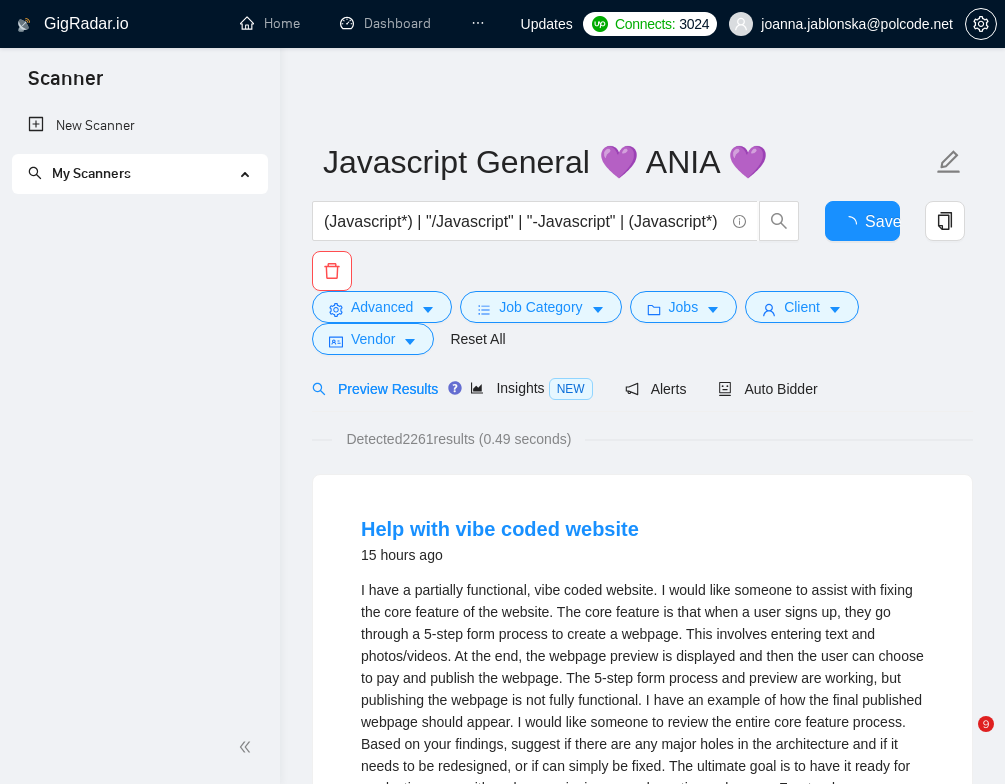 scroll, scrollTop: 0, scrollLeft: 0, axis: both 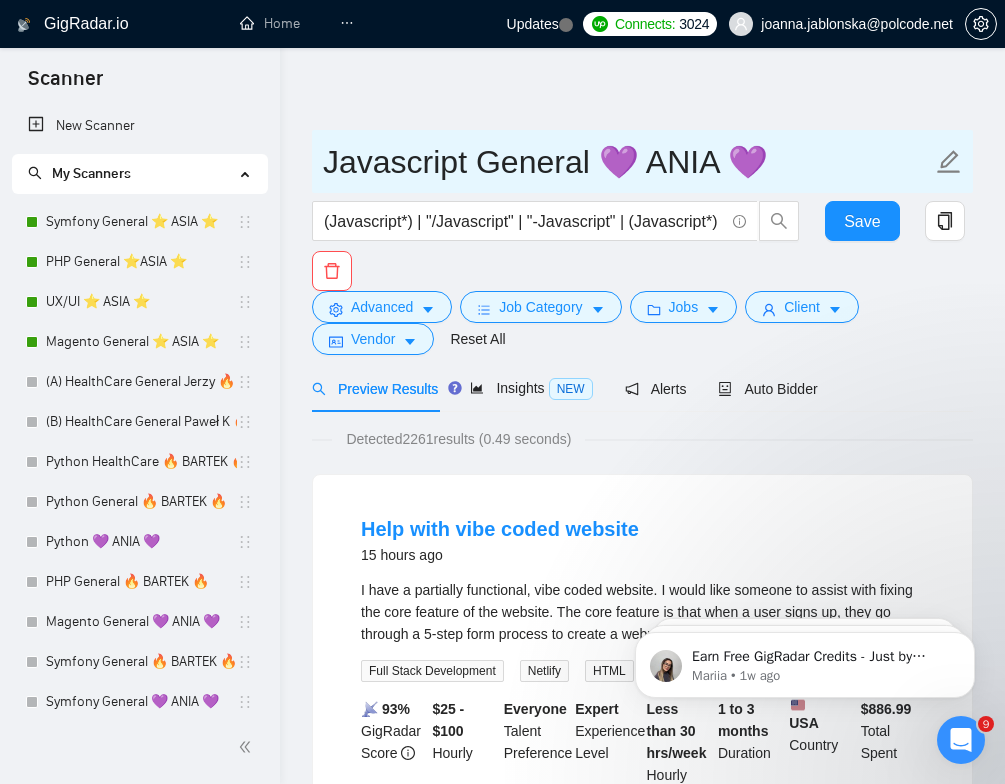 drag, startPoint x: 769, startPoint y: 173, endPoint x: 265, endPoint y: 151, distance: 504.47992 